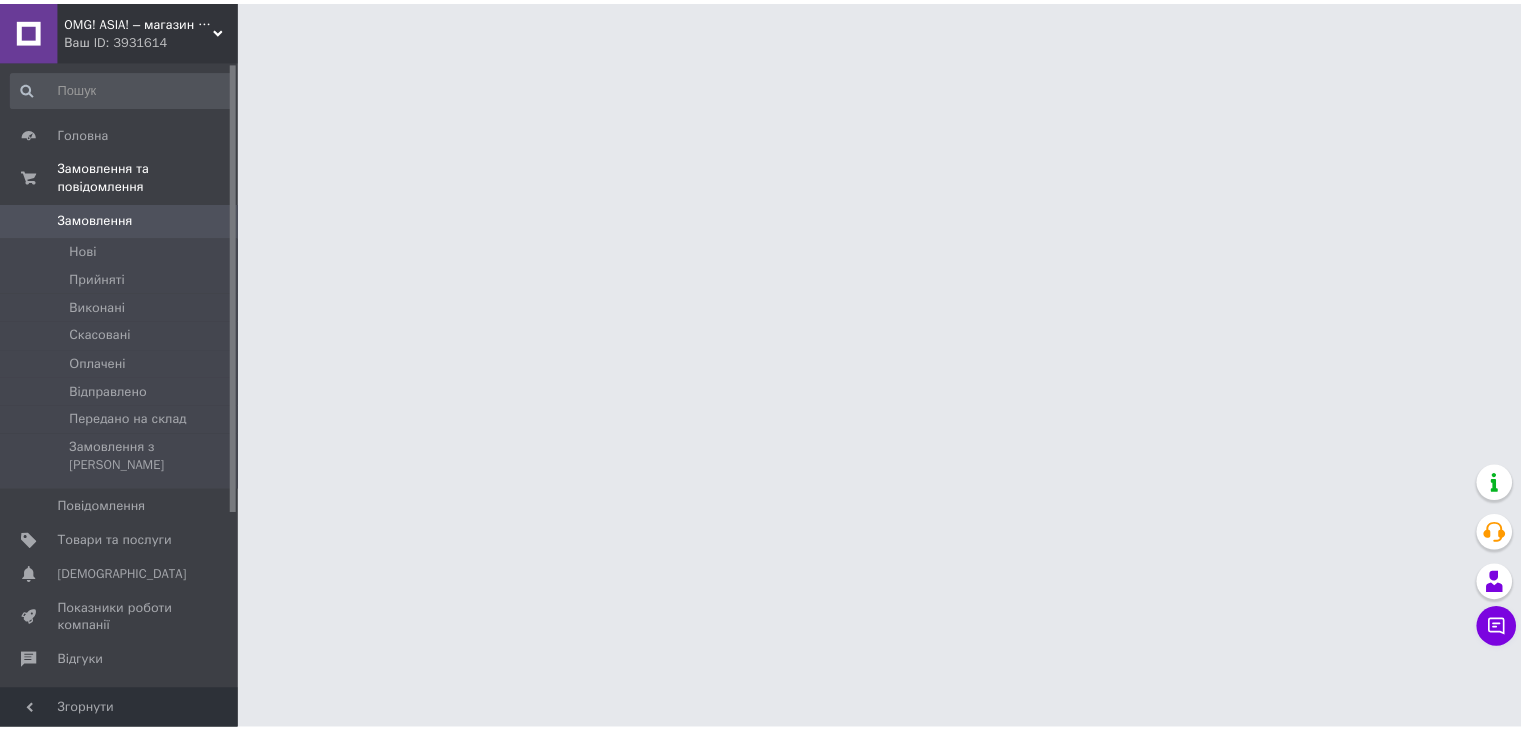 scroll, scrollTop: 0, scrollLeft: 0, axis: both 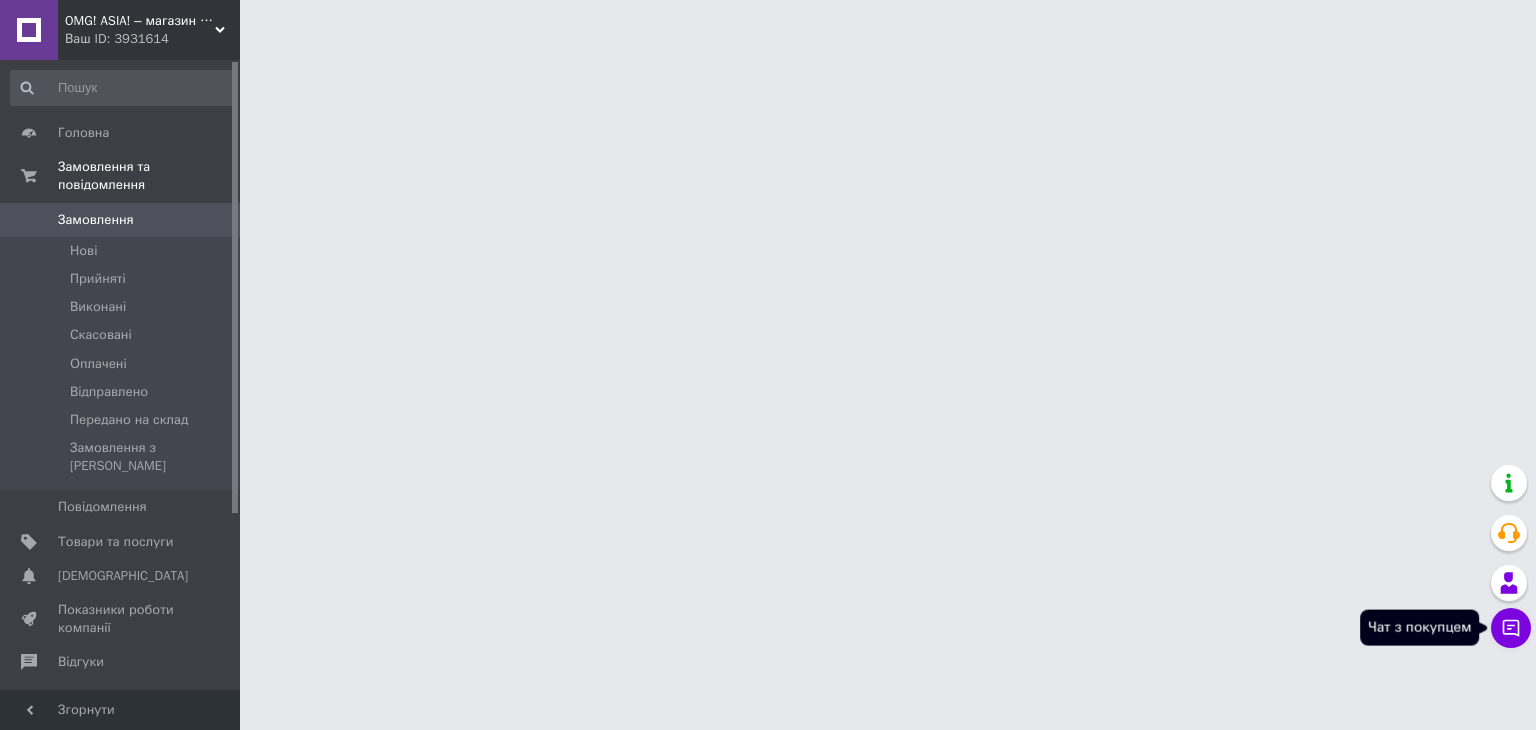 click 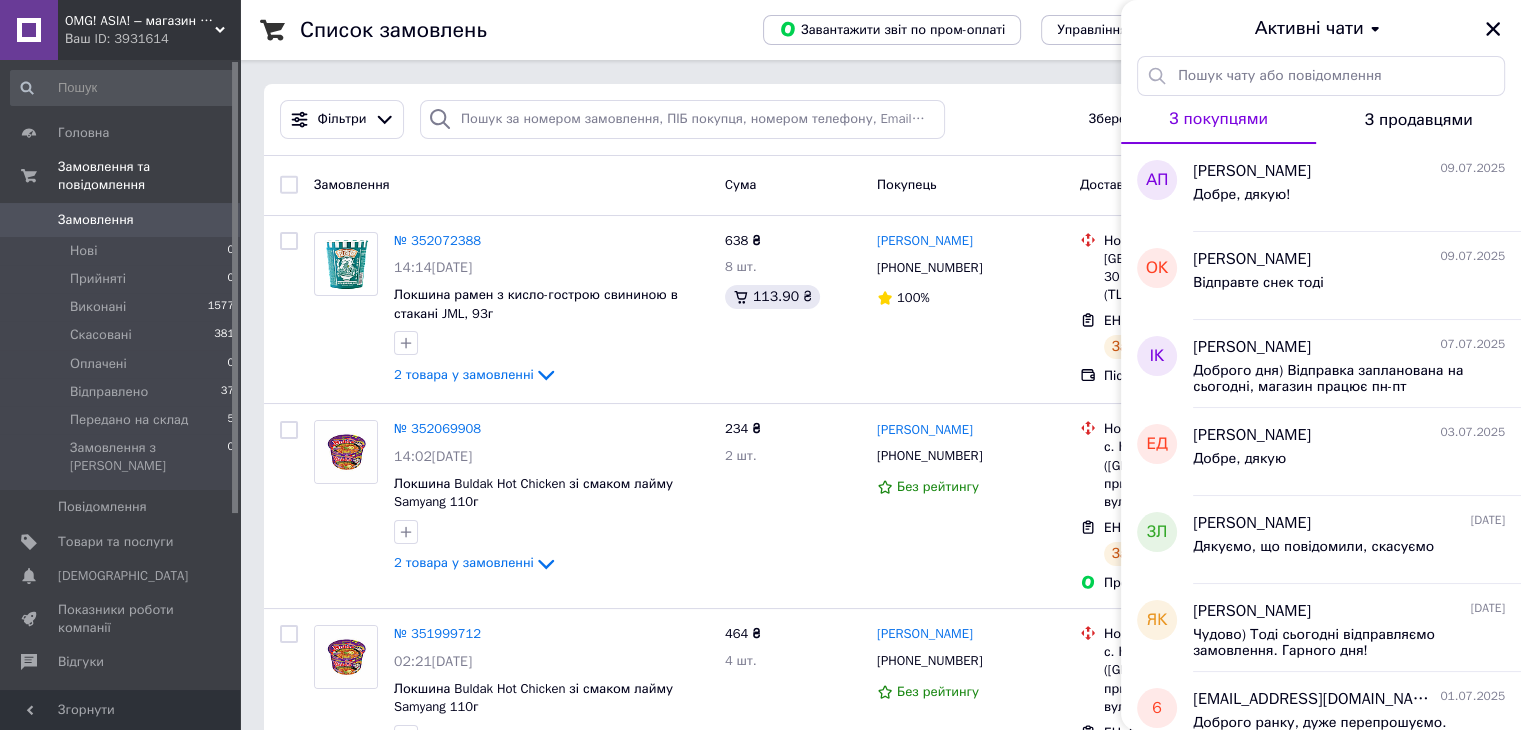 click on "З продавцями" at bounding box center (1418, 120) 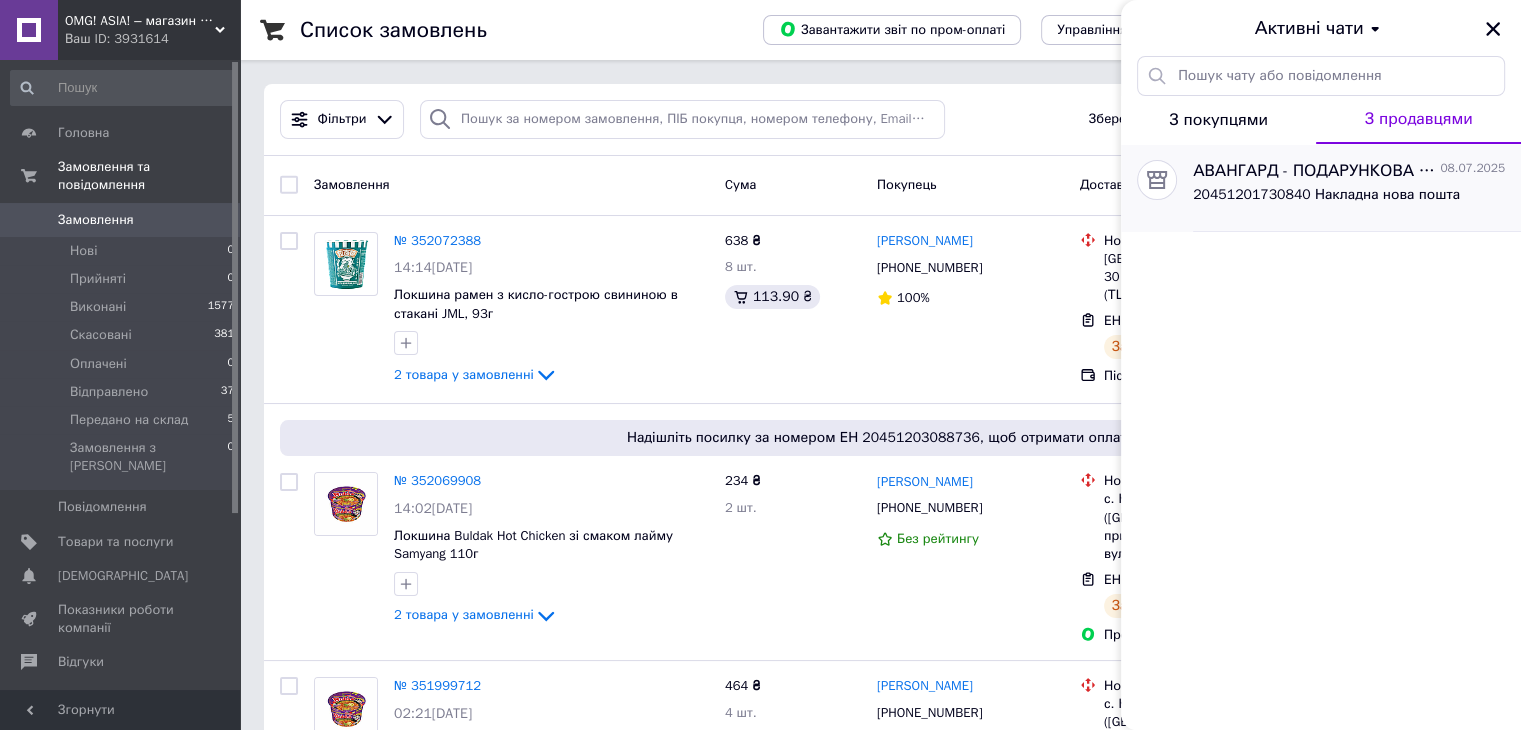 click on "20451201730840
Накладна нова пошта" at bounding box center [1349, 199] 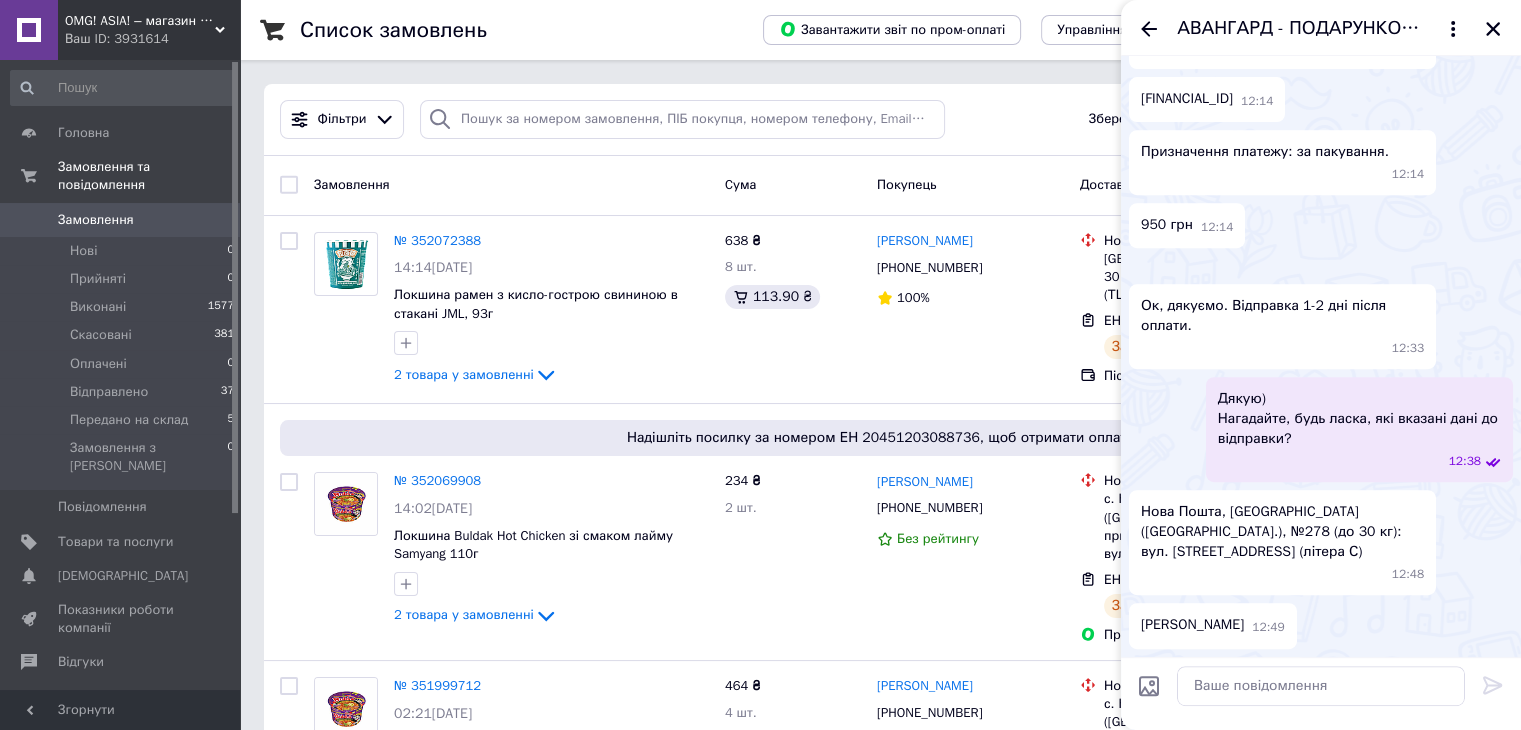 scroll, scrollTop: 798, scrollLeft: 0, axis: vertical 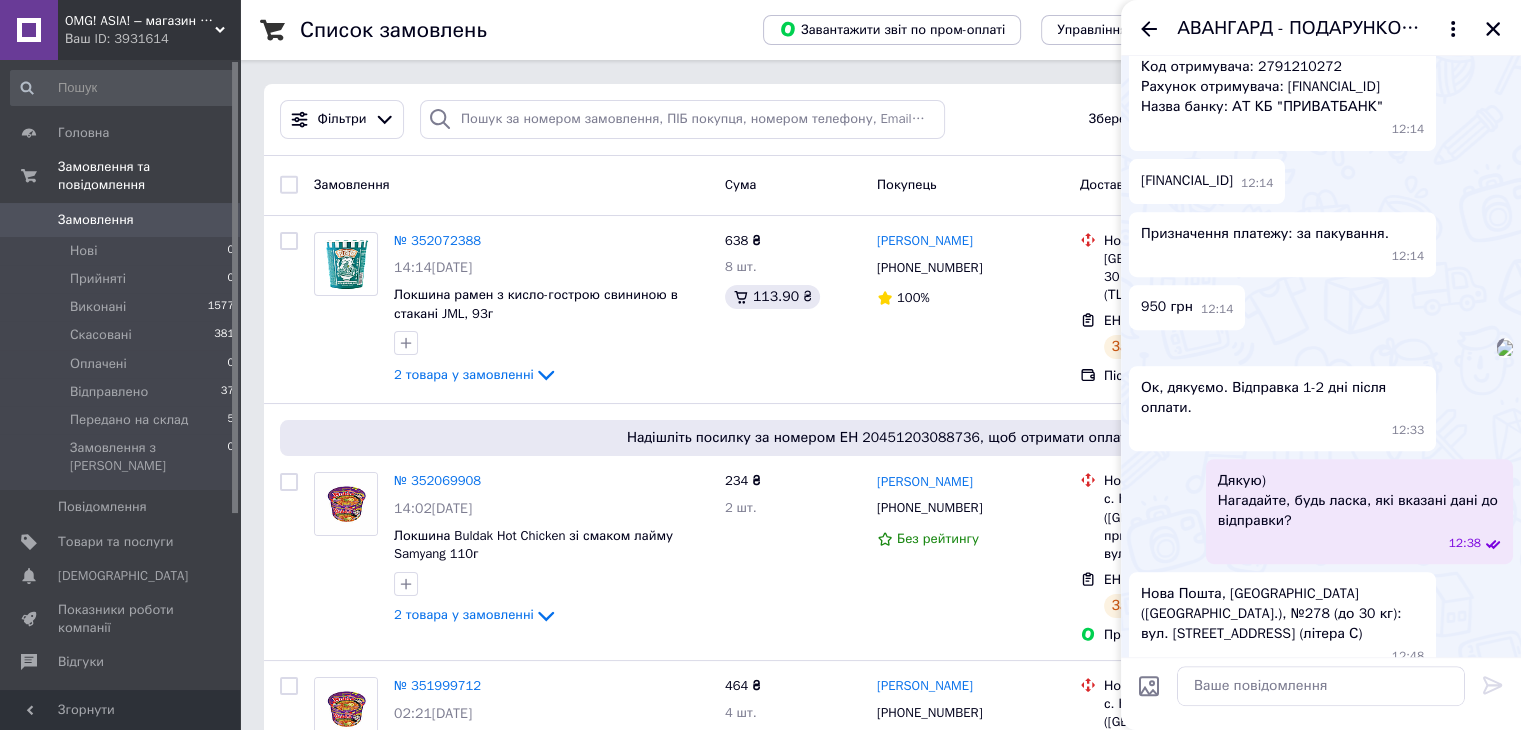 click 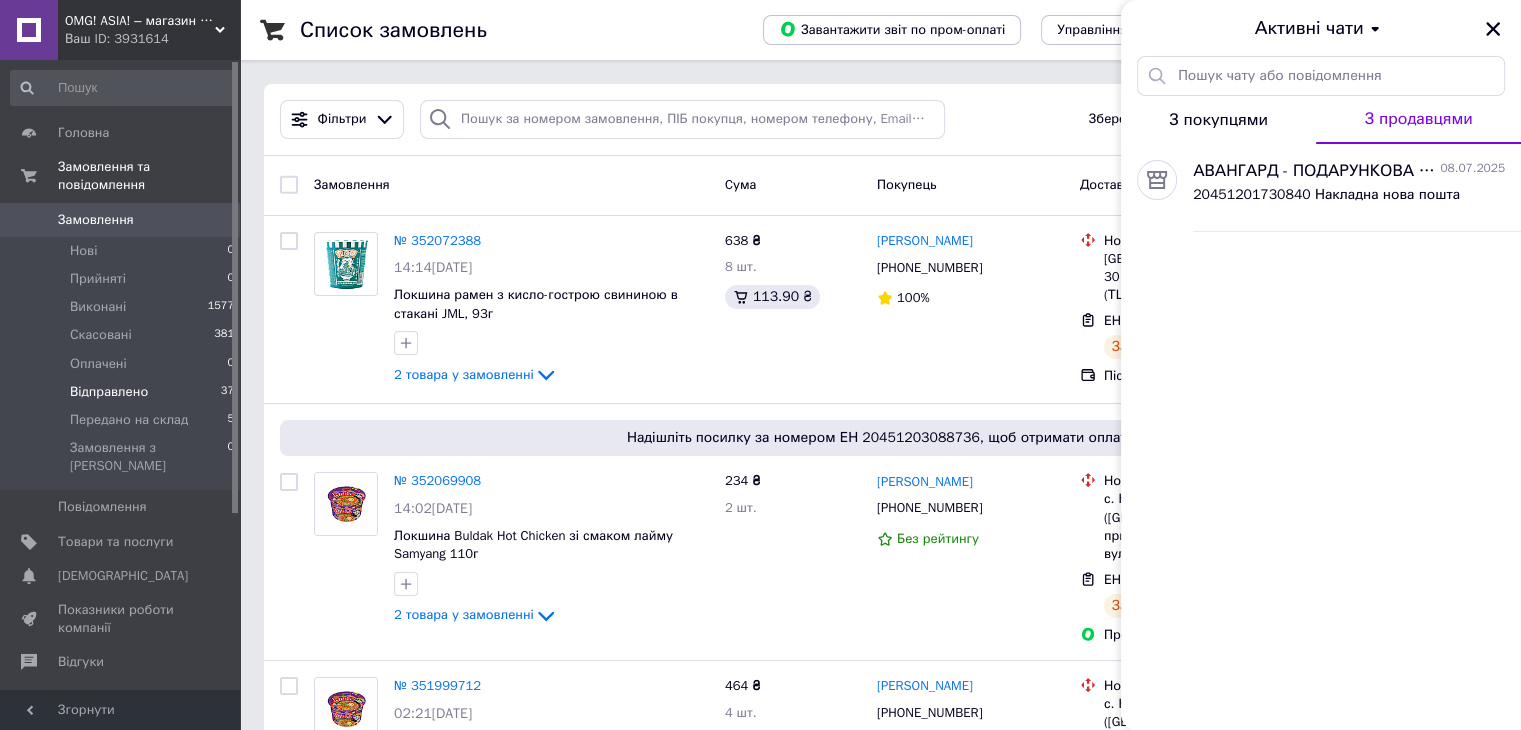 click on "Відправлено" at bounding box center (109, 392) 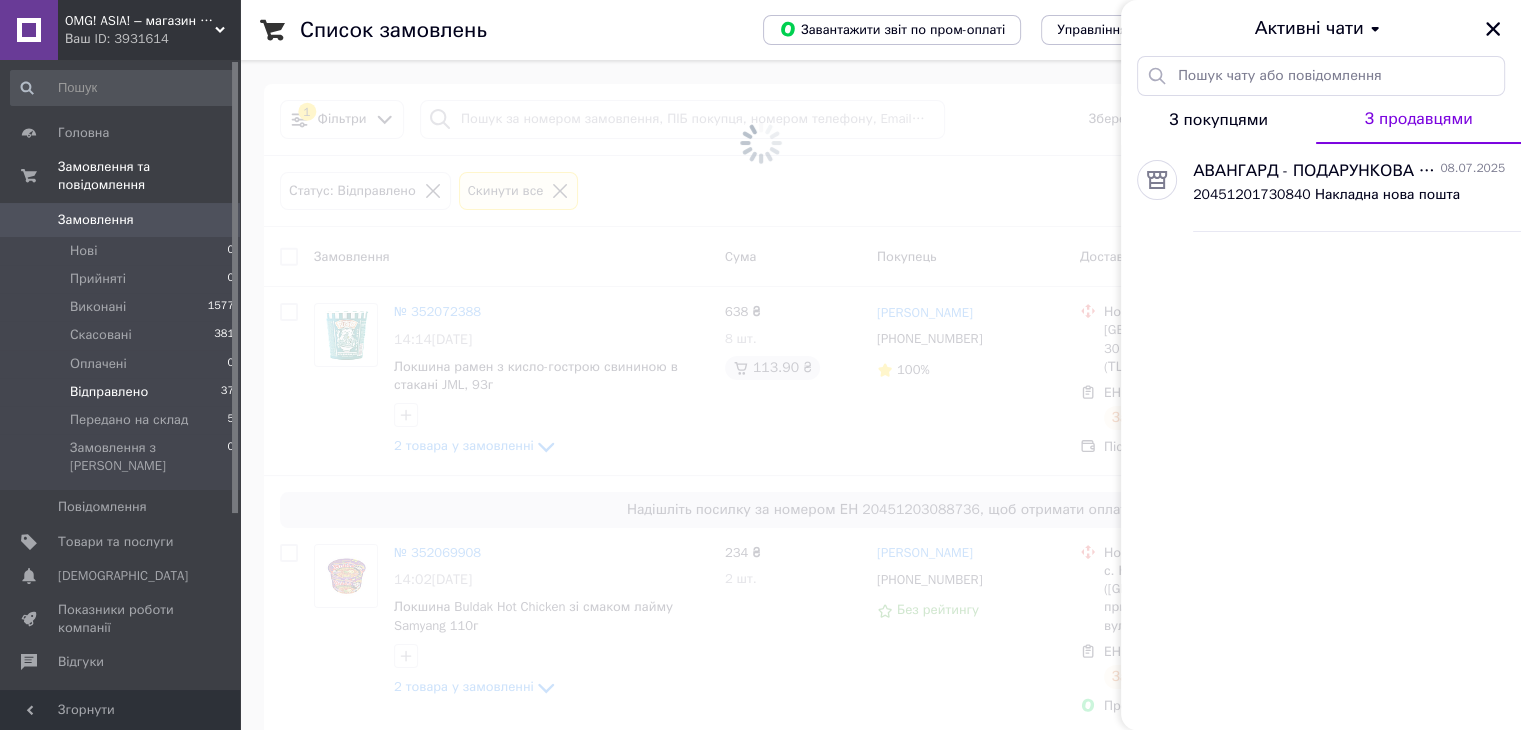 click 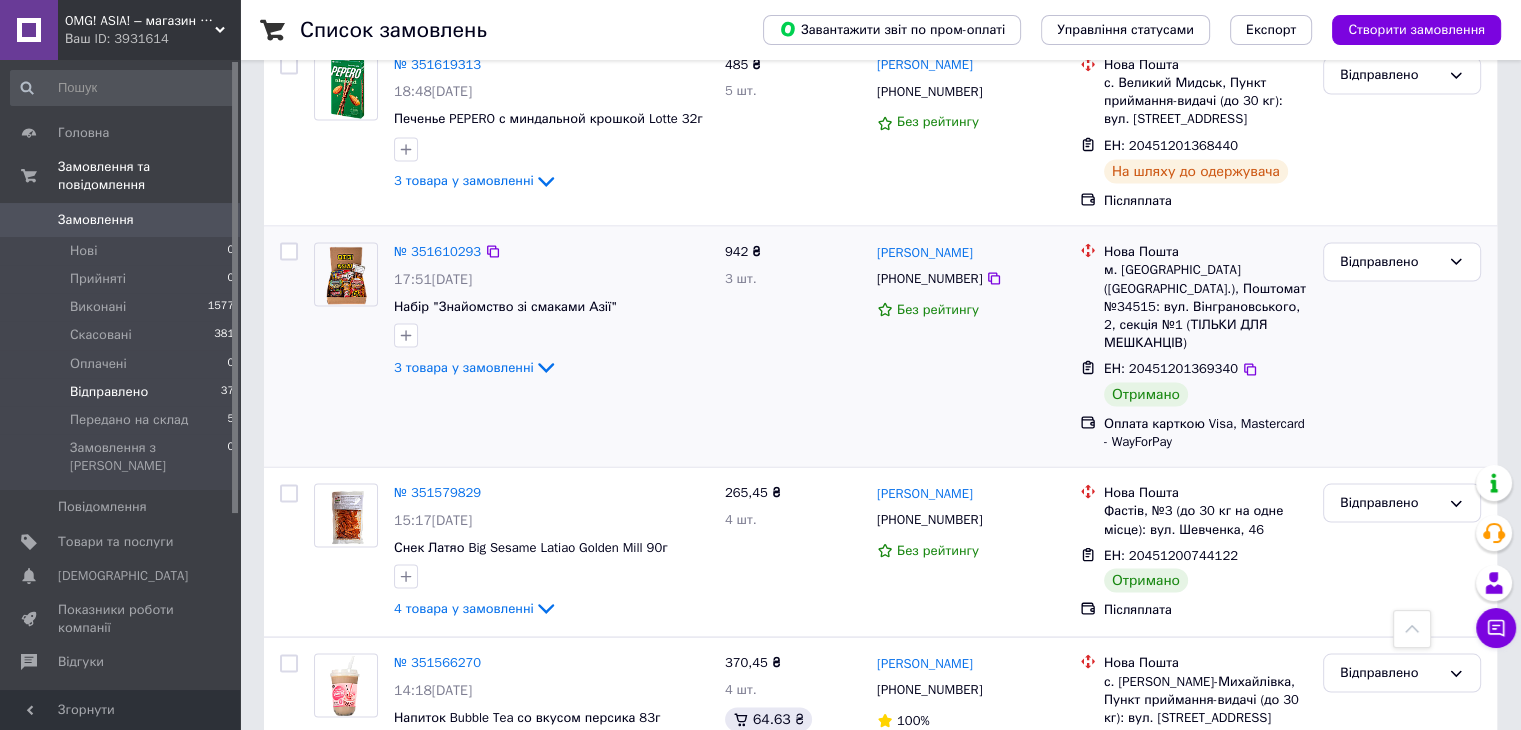 scroll, scrollTop: 3600, scrollLeft: 0, axis: vertical 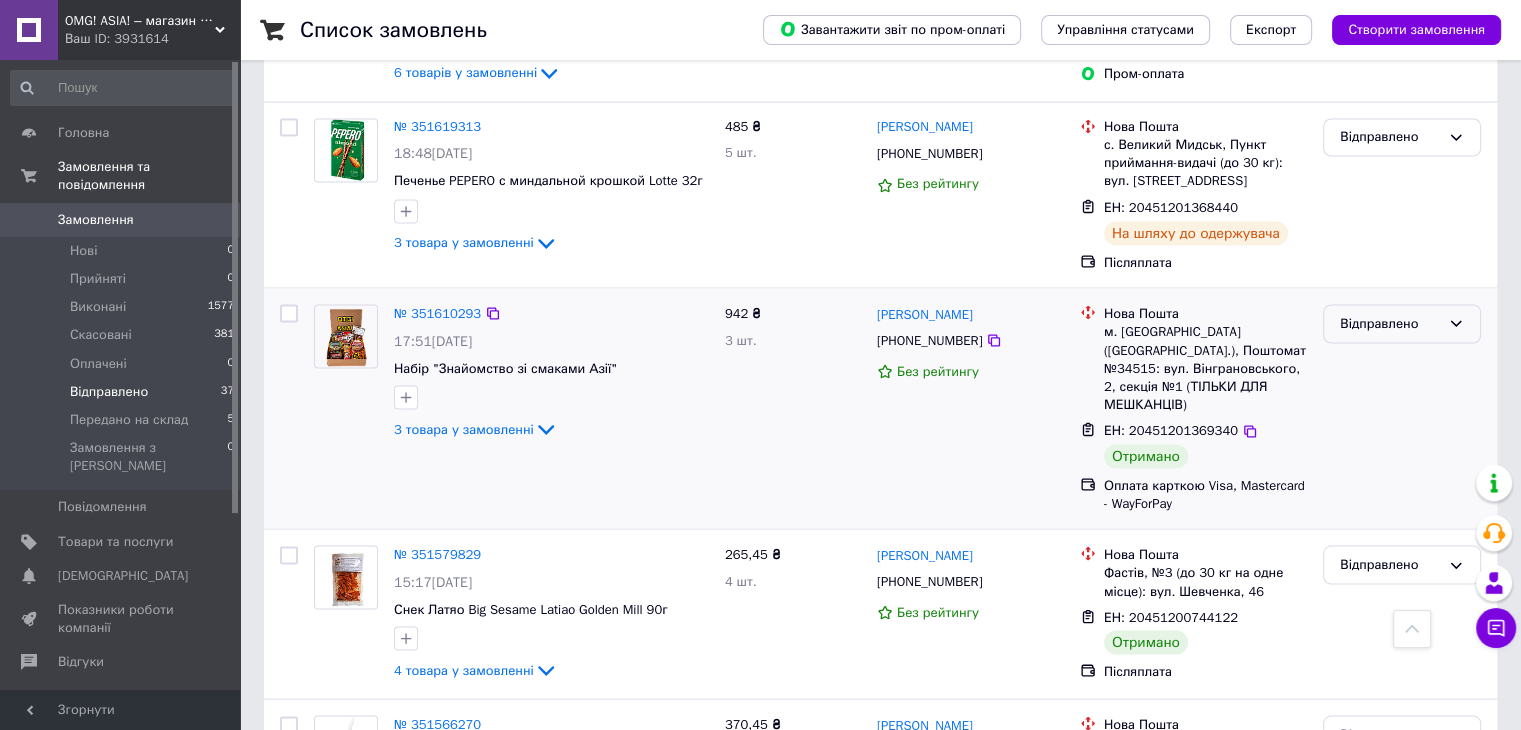 click on "Відправлено" at bounding box center [1390, 323] 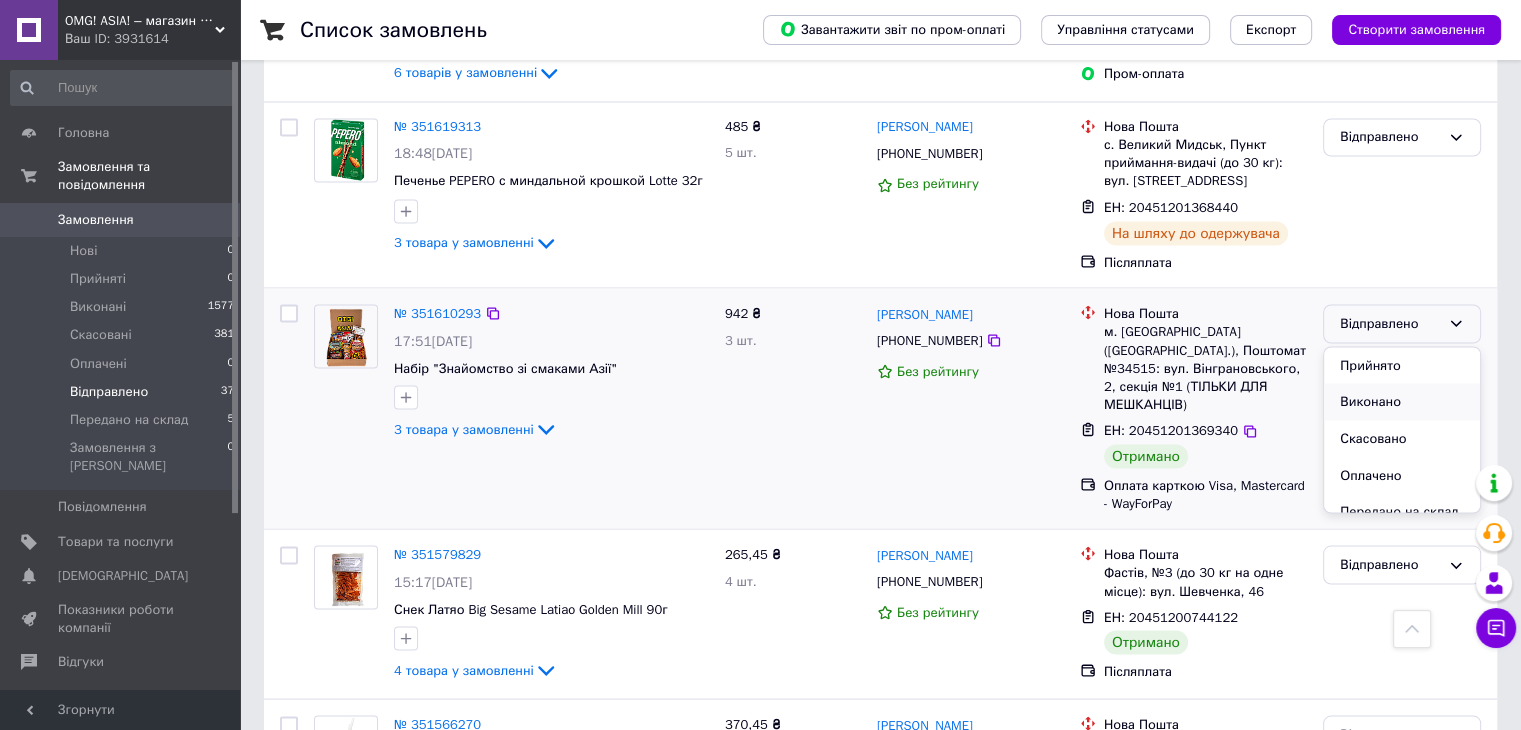 click on "Виконано" at bounding box center [1402, 401] 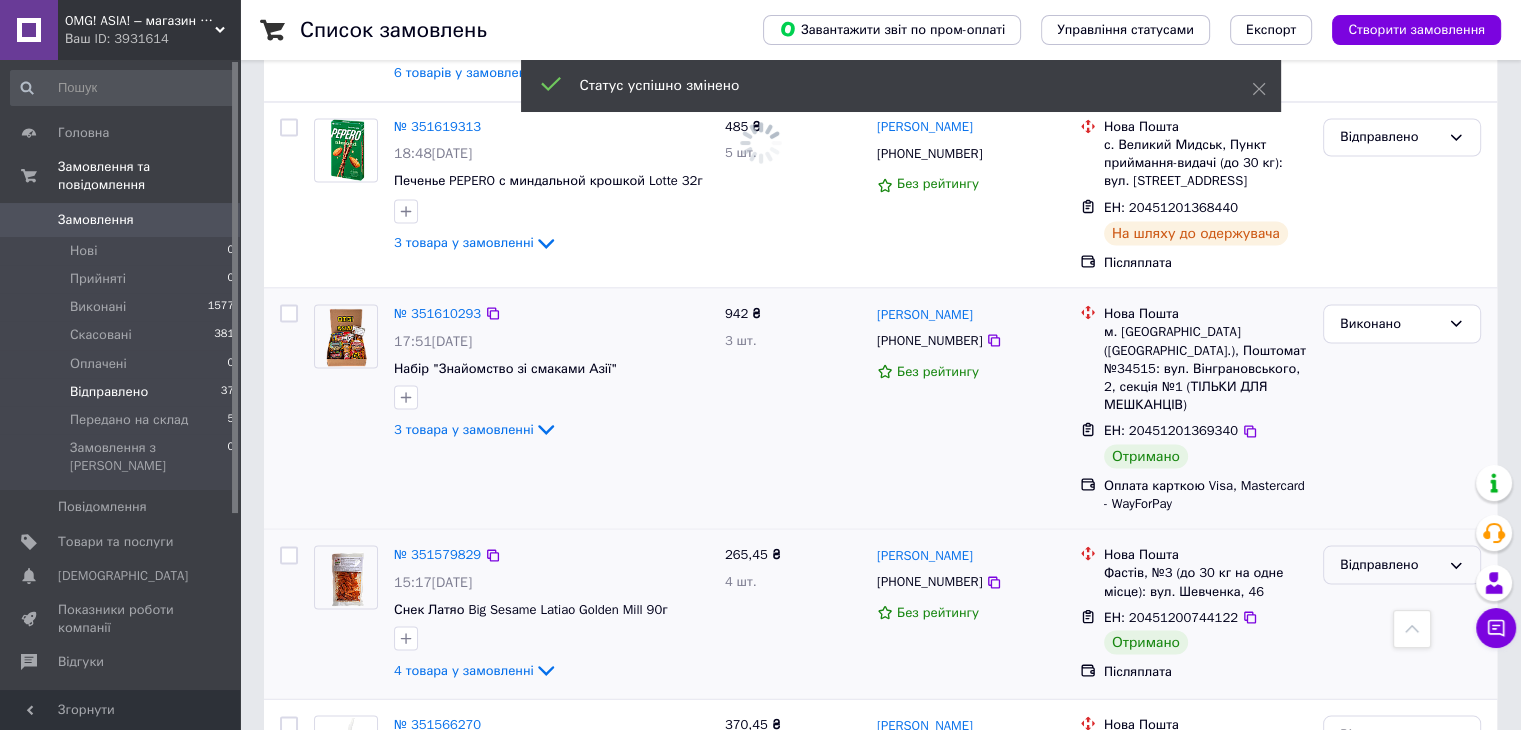 click on "Відправлено" at bounding box center [1390, 564] 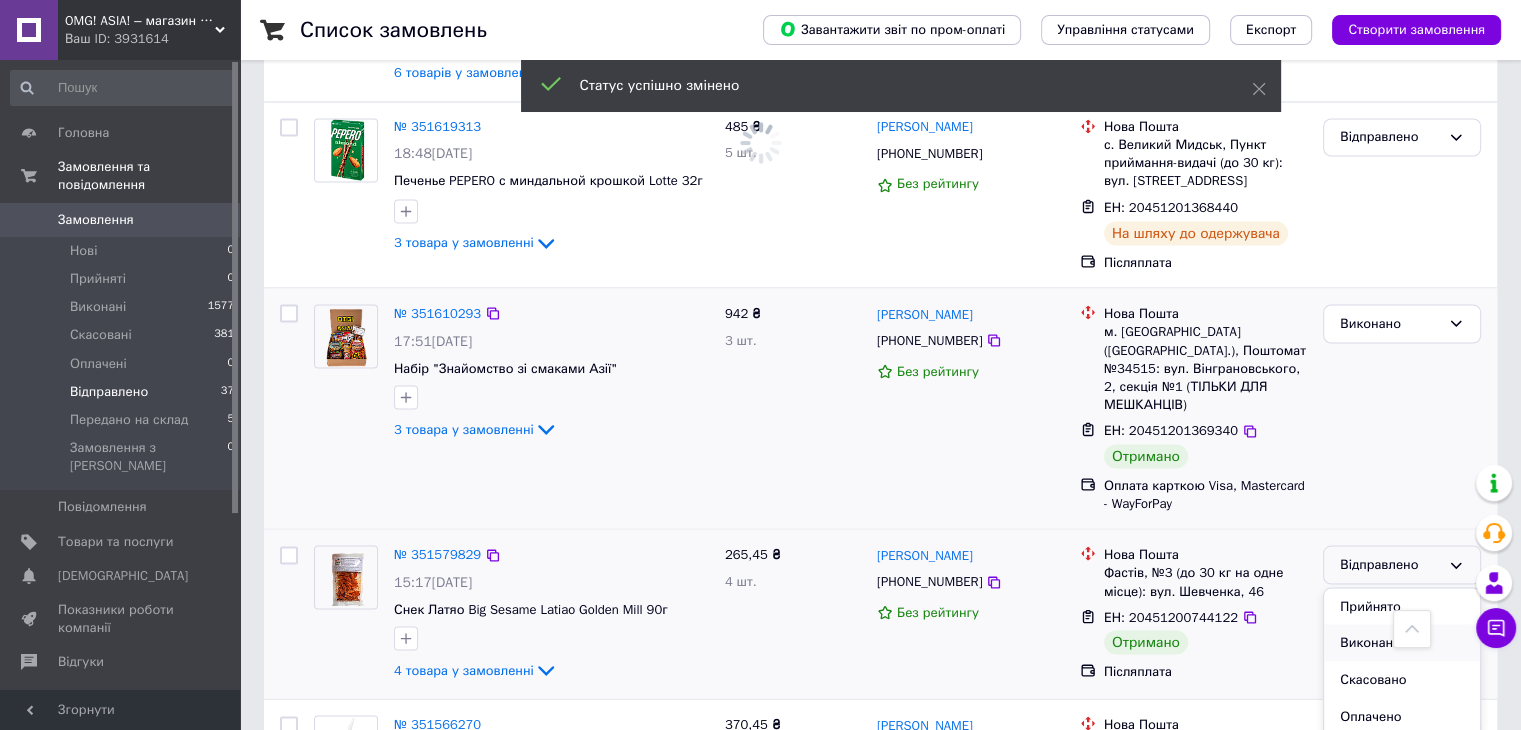click on "Виконано" at bounding box center (1402, 642) 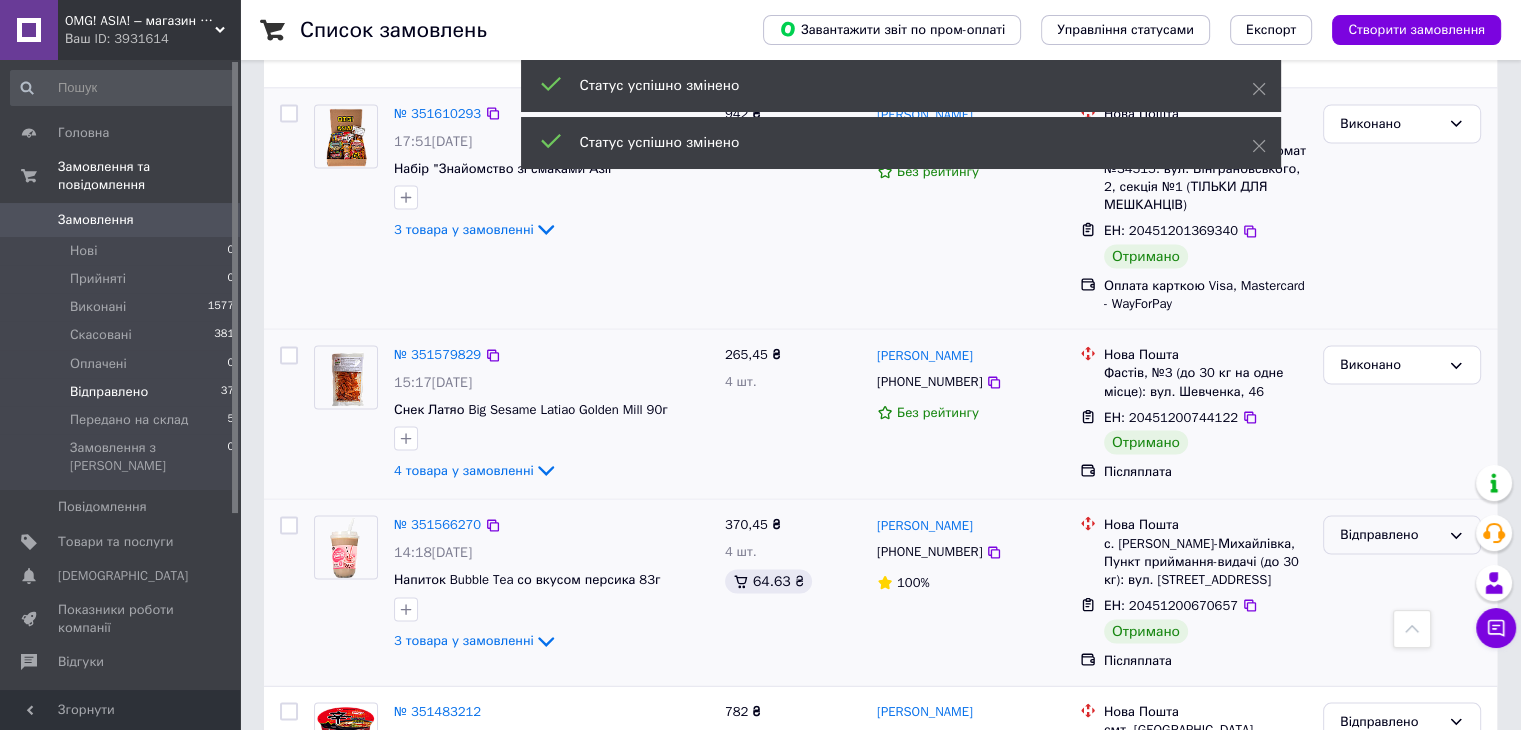 click on "Відправлено" at bounding box center [1390, 534] 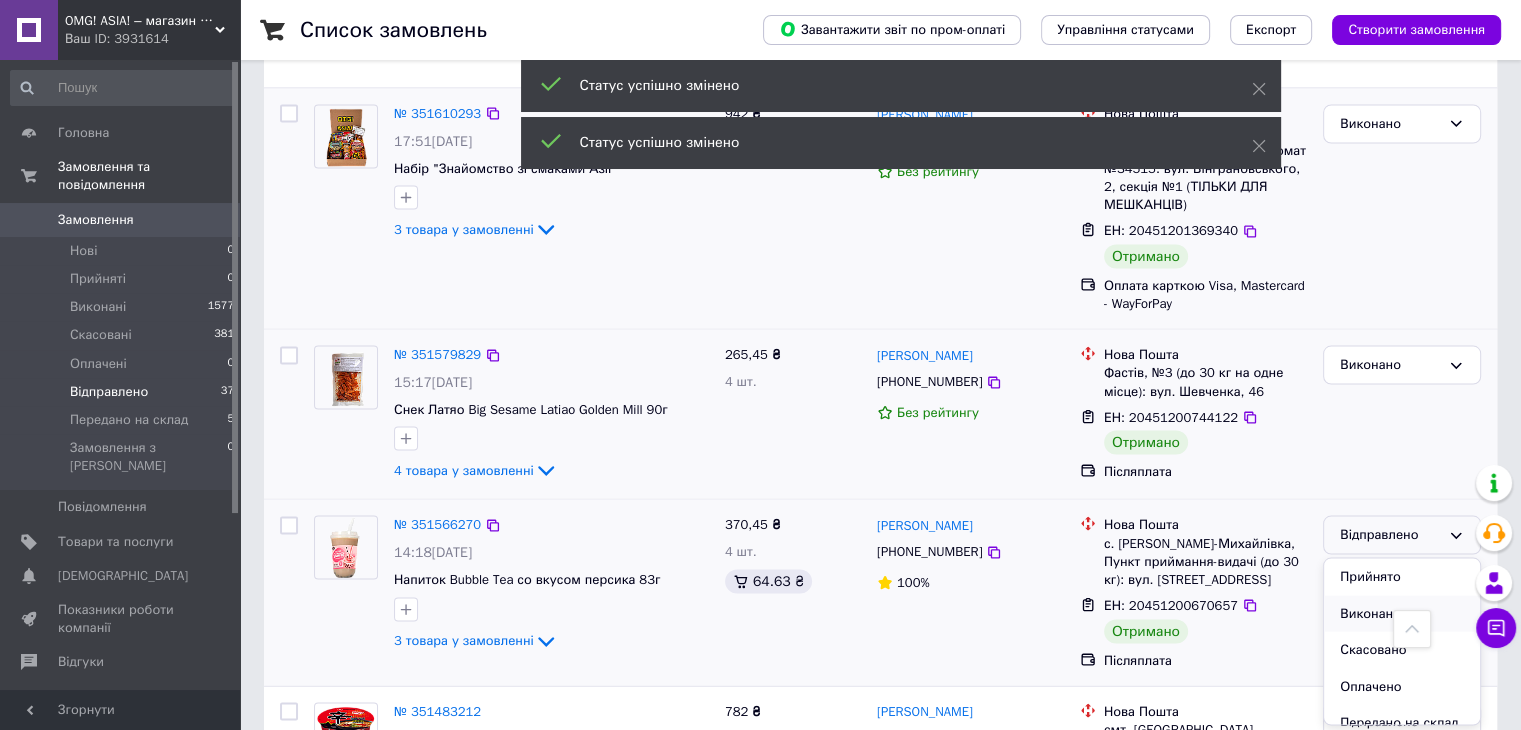 click on "Виконано" at bounding box center (1402, 613) 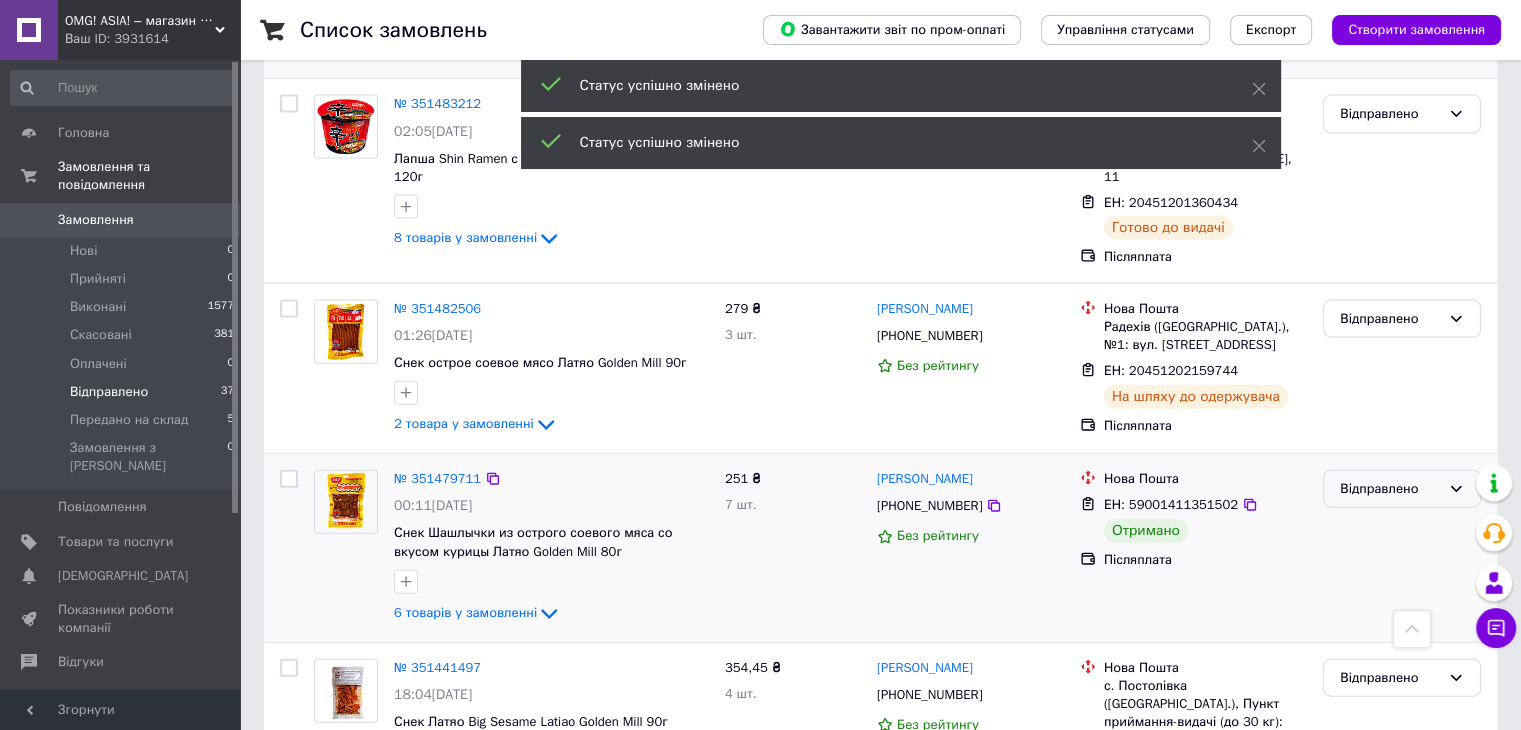 scroll, scrollTop: 4400, scrollLeft: 0, axis: vertical 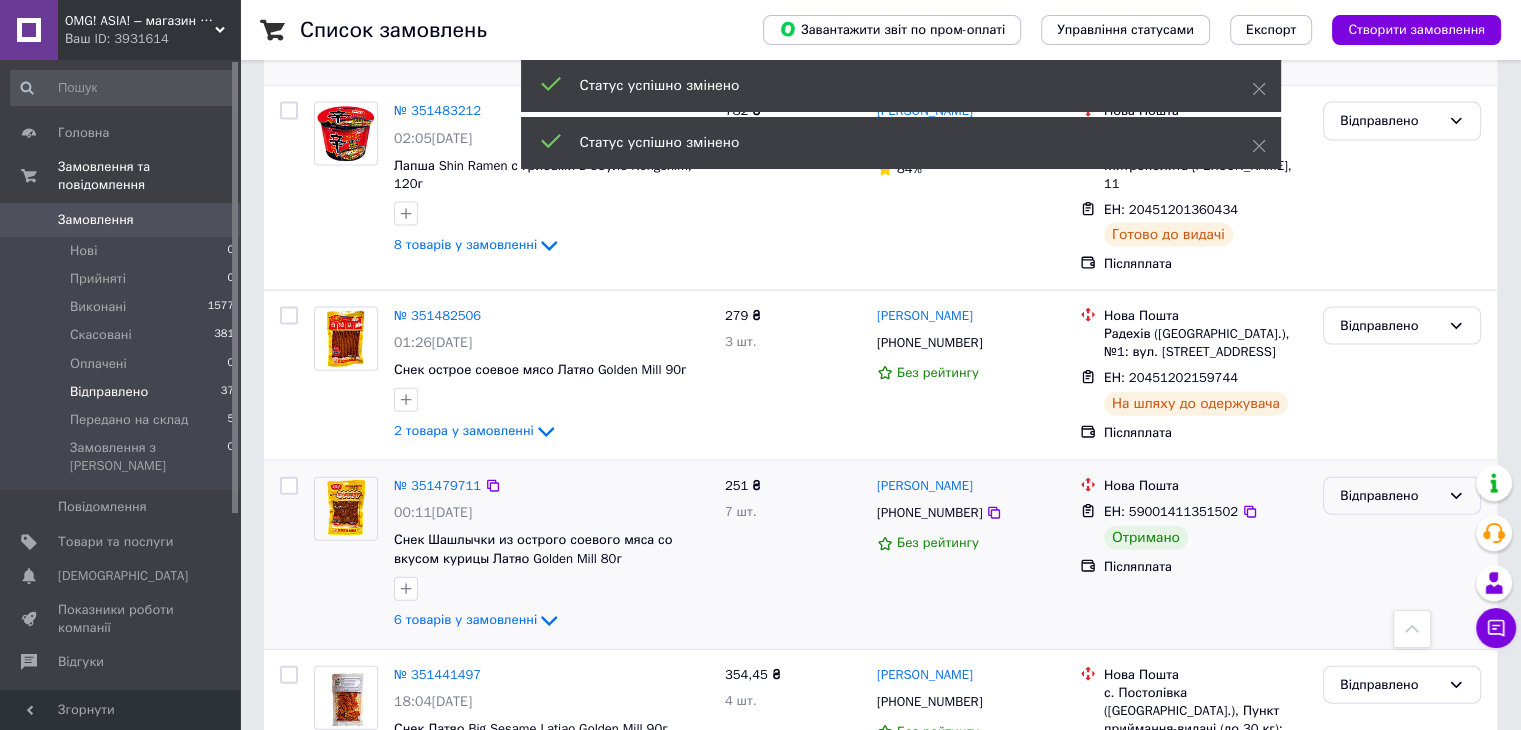 click on "Відправлено" at bounding box center [1390, 496] 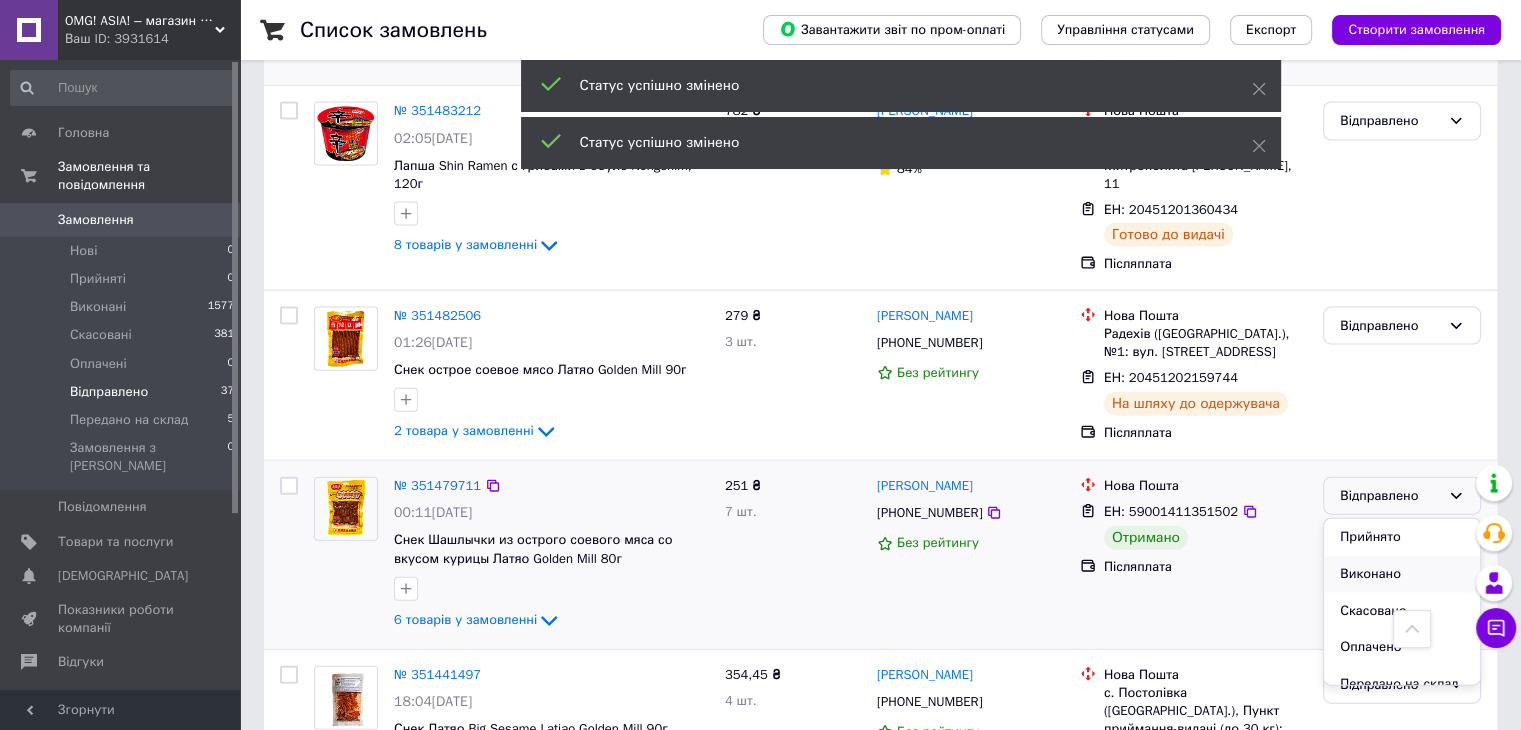 click on "Виконано" at bounding box center (1402, 574) 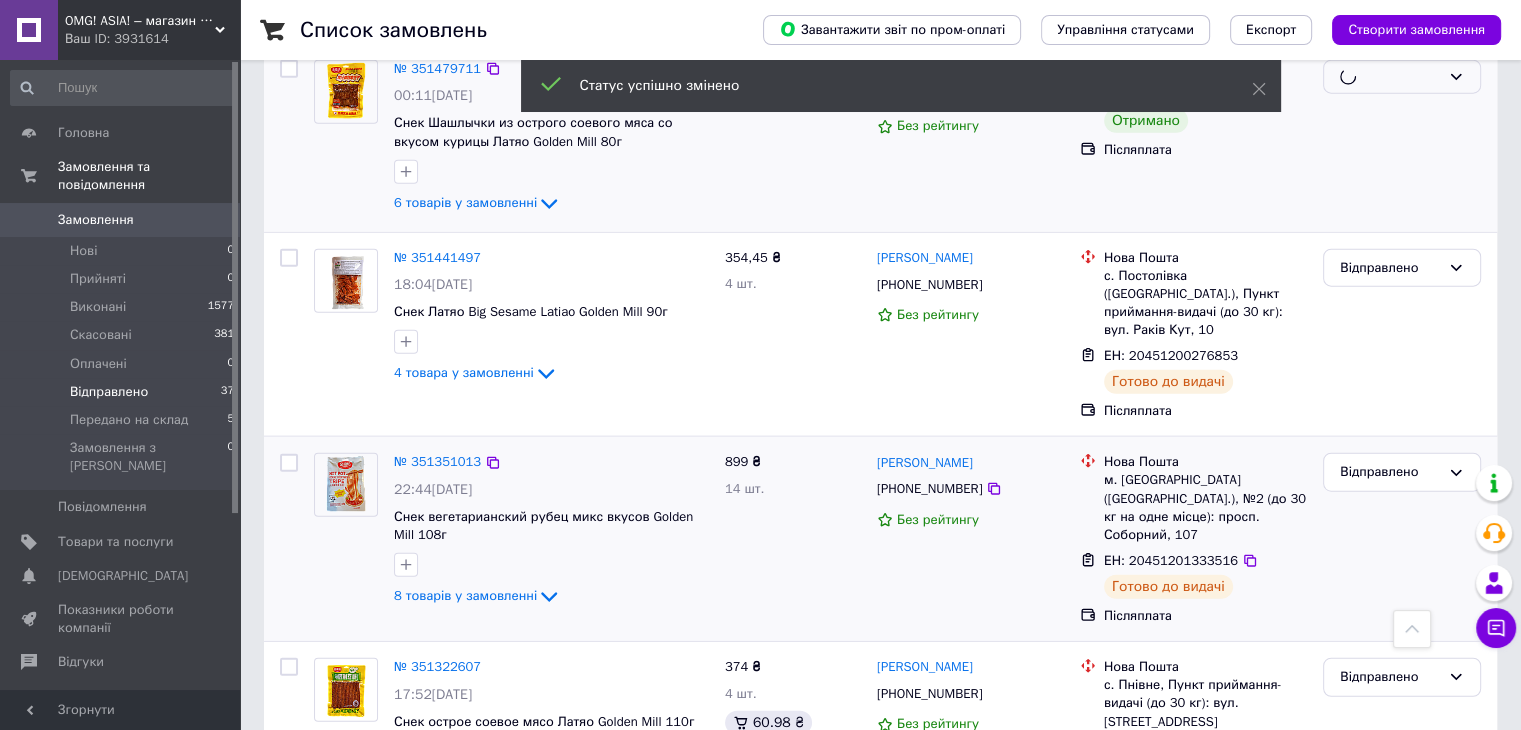 scroll, scrollTop: 4900, scrollLeft: 0, axis: vertical 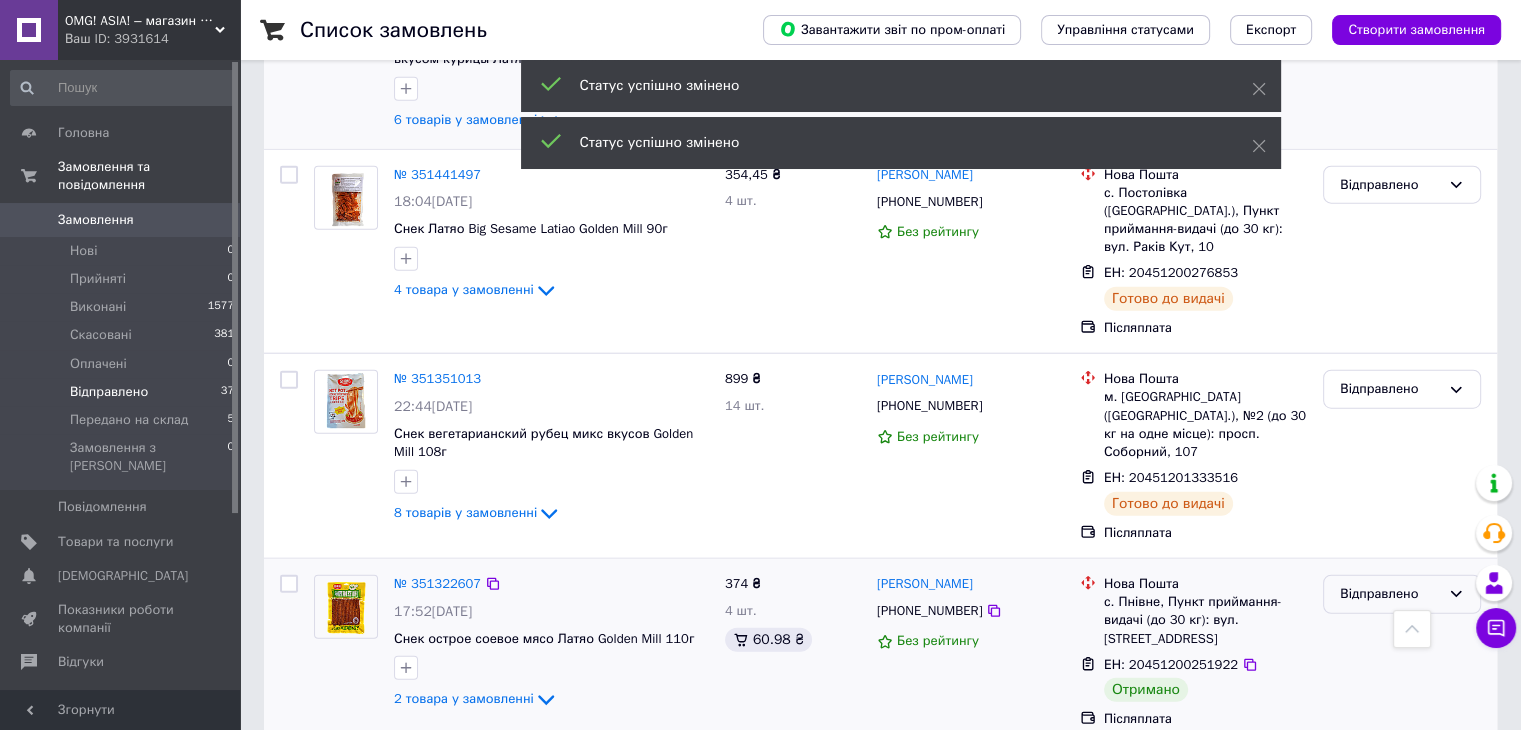 click on "Відправлено" at bounding box center (1390, 594) 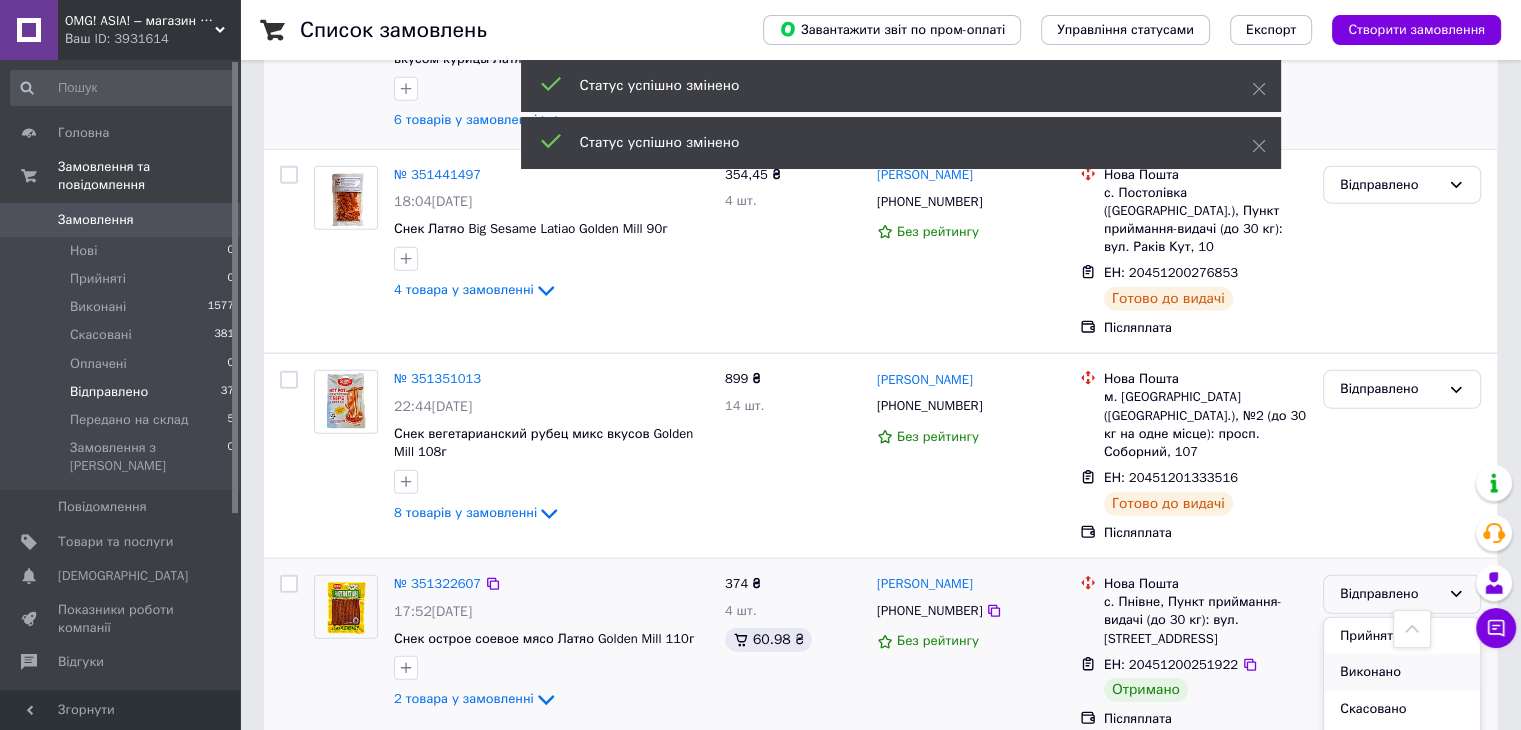 click on "Виконано" at bounding box center (1402, 672) 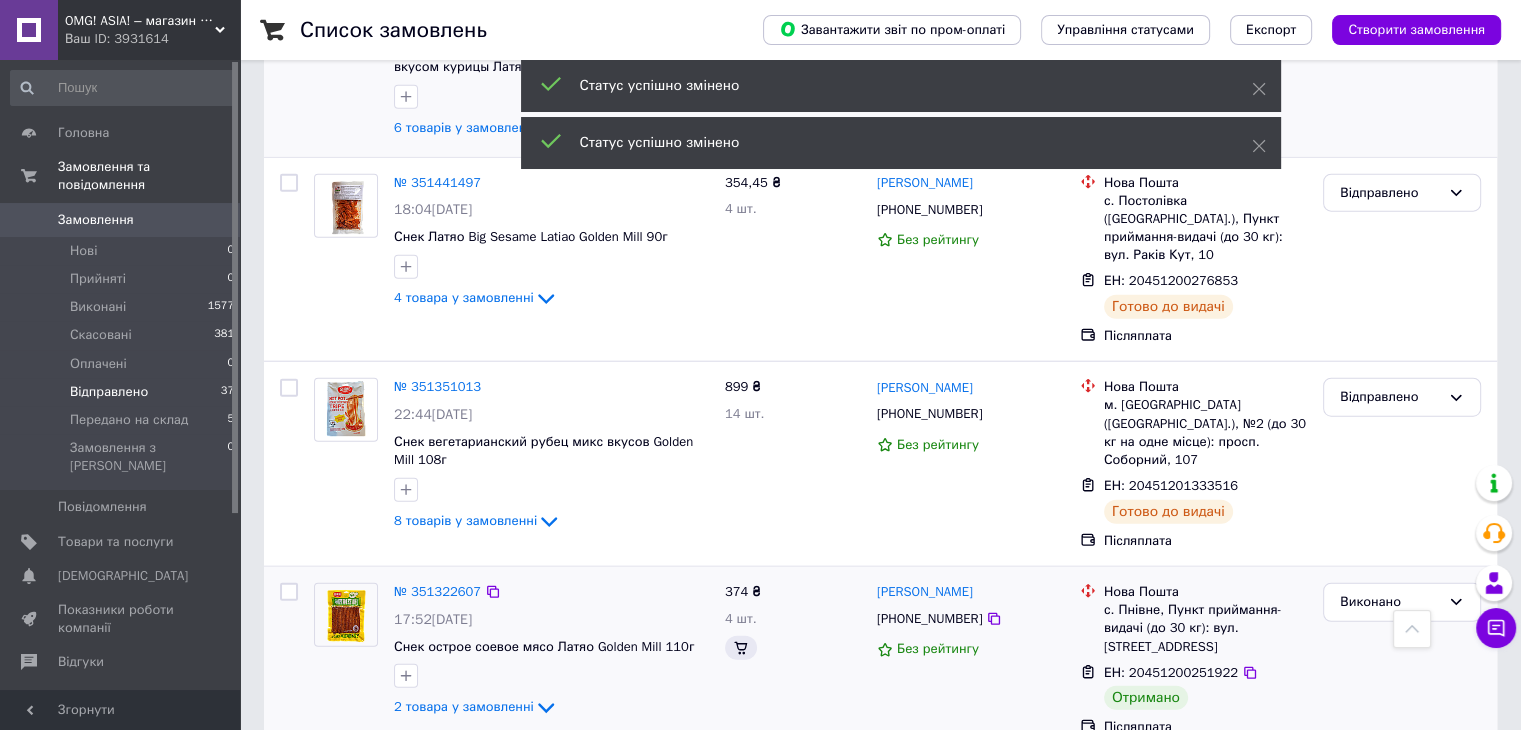 scroll, scrollTop: 5100, scrollLeft: 0, axis: vertical 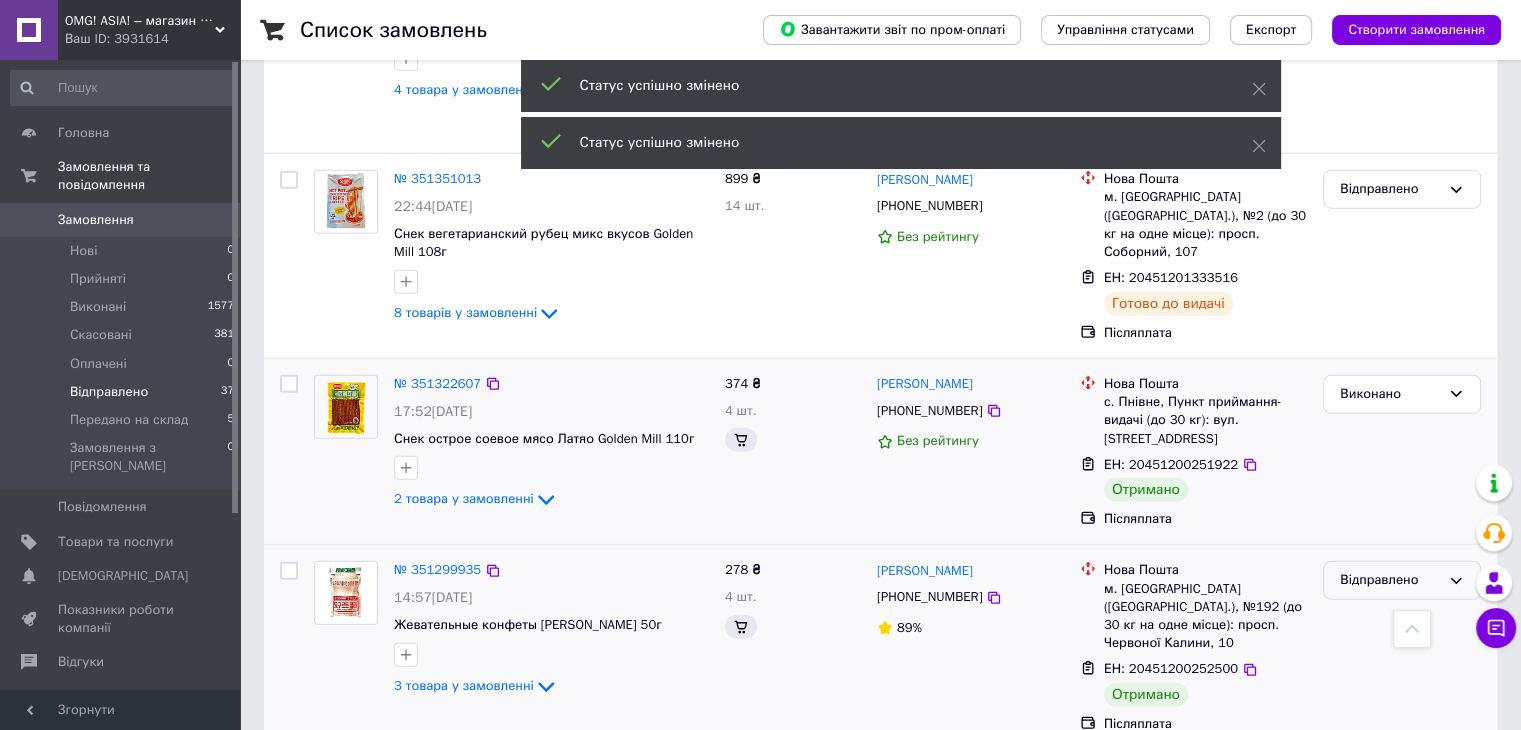 click on "Відправлено" at bounding box center [1402, 580] 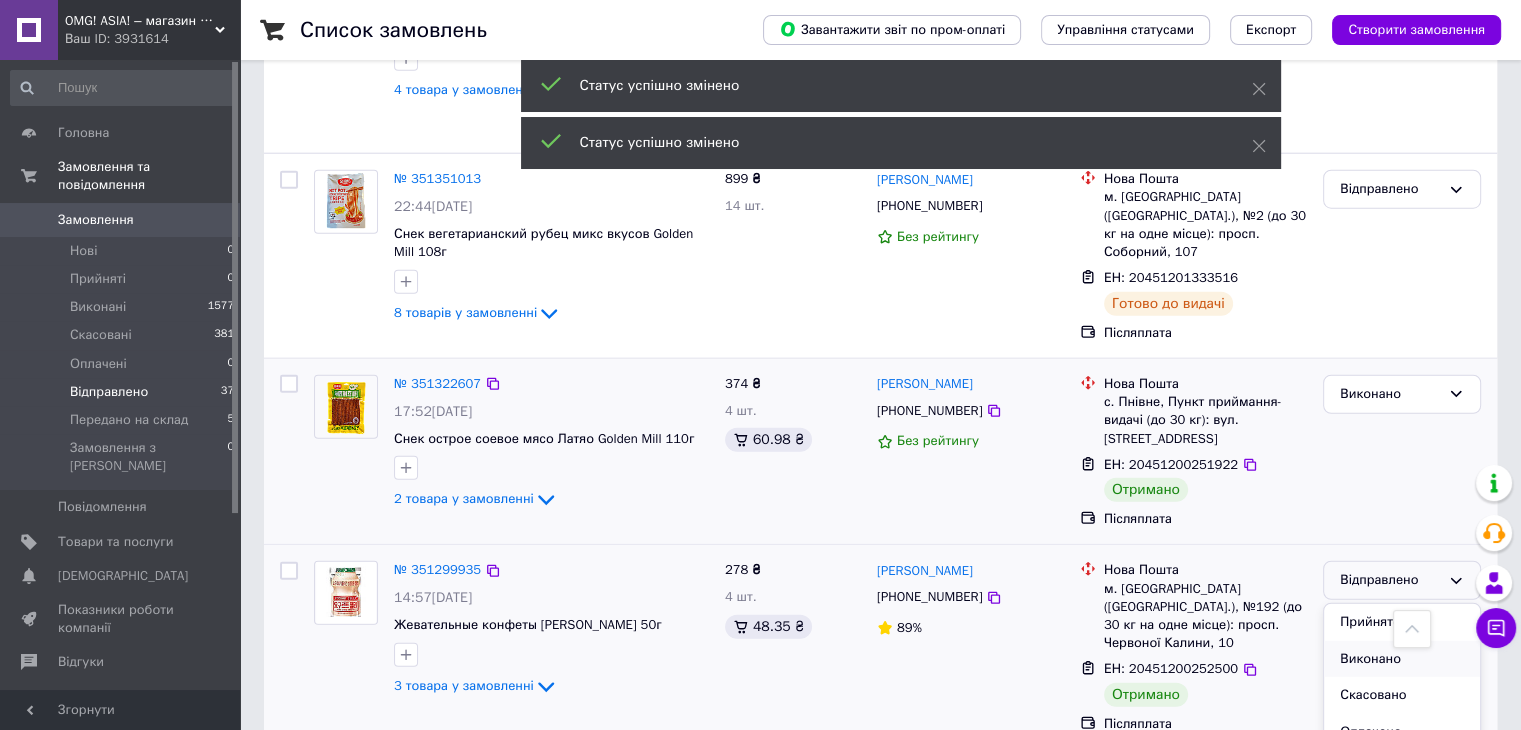 click on "Виконано" at bounding box center [1402, 659] 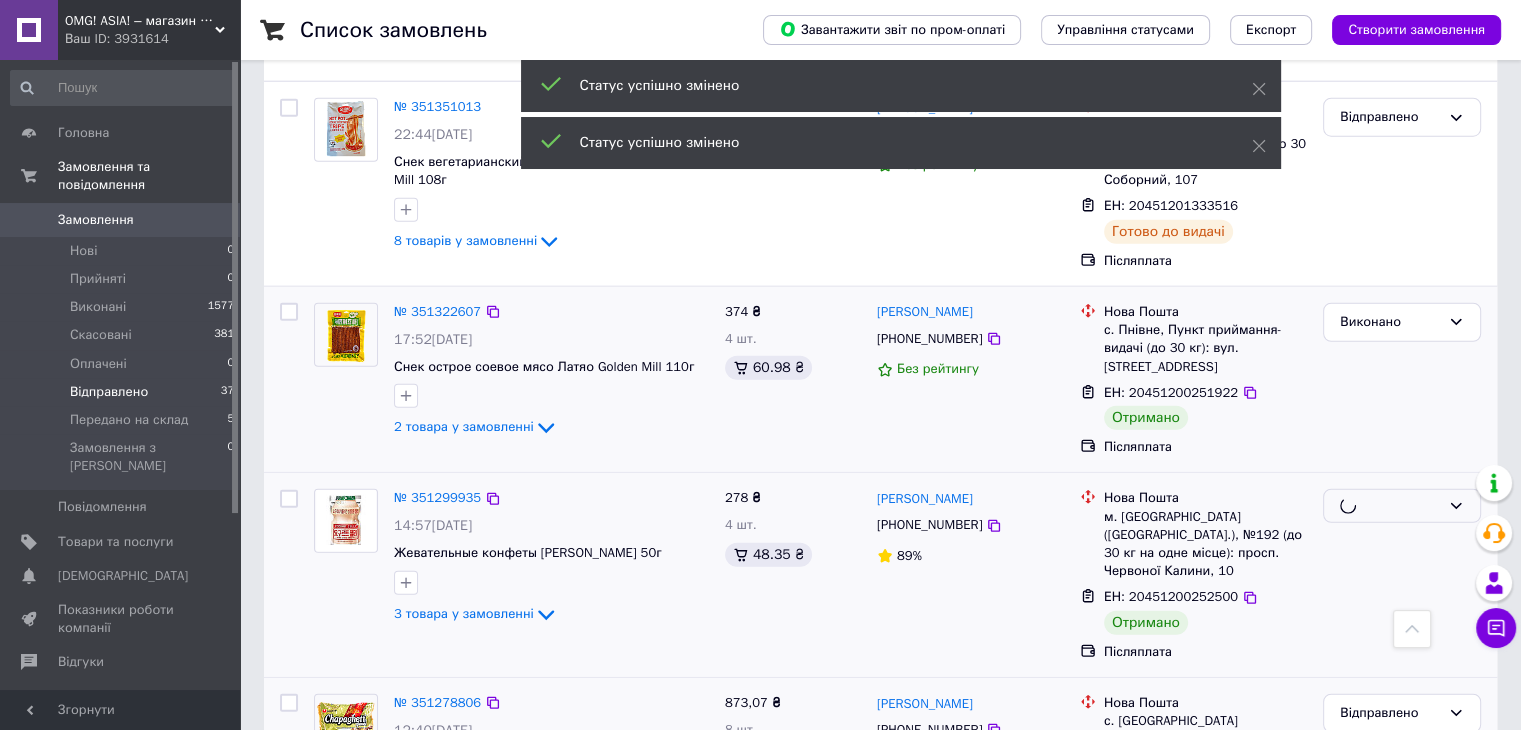 scroll, scrollTop: 5300, scrollLeft: 0, axis: vertical 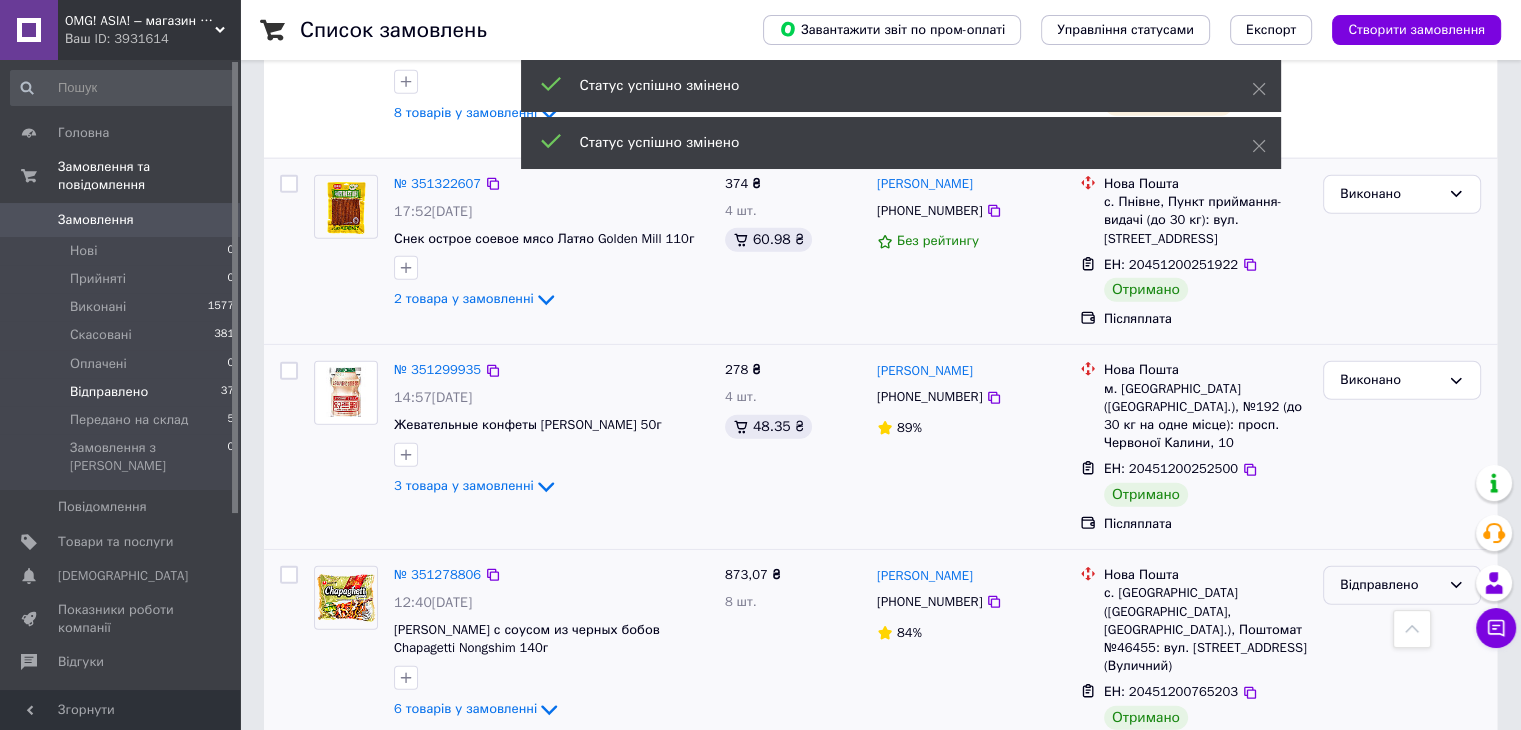 click on "Відправлено" at bounding box center (1390, 585) 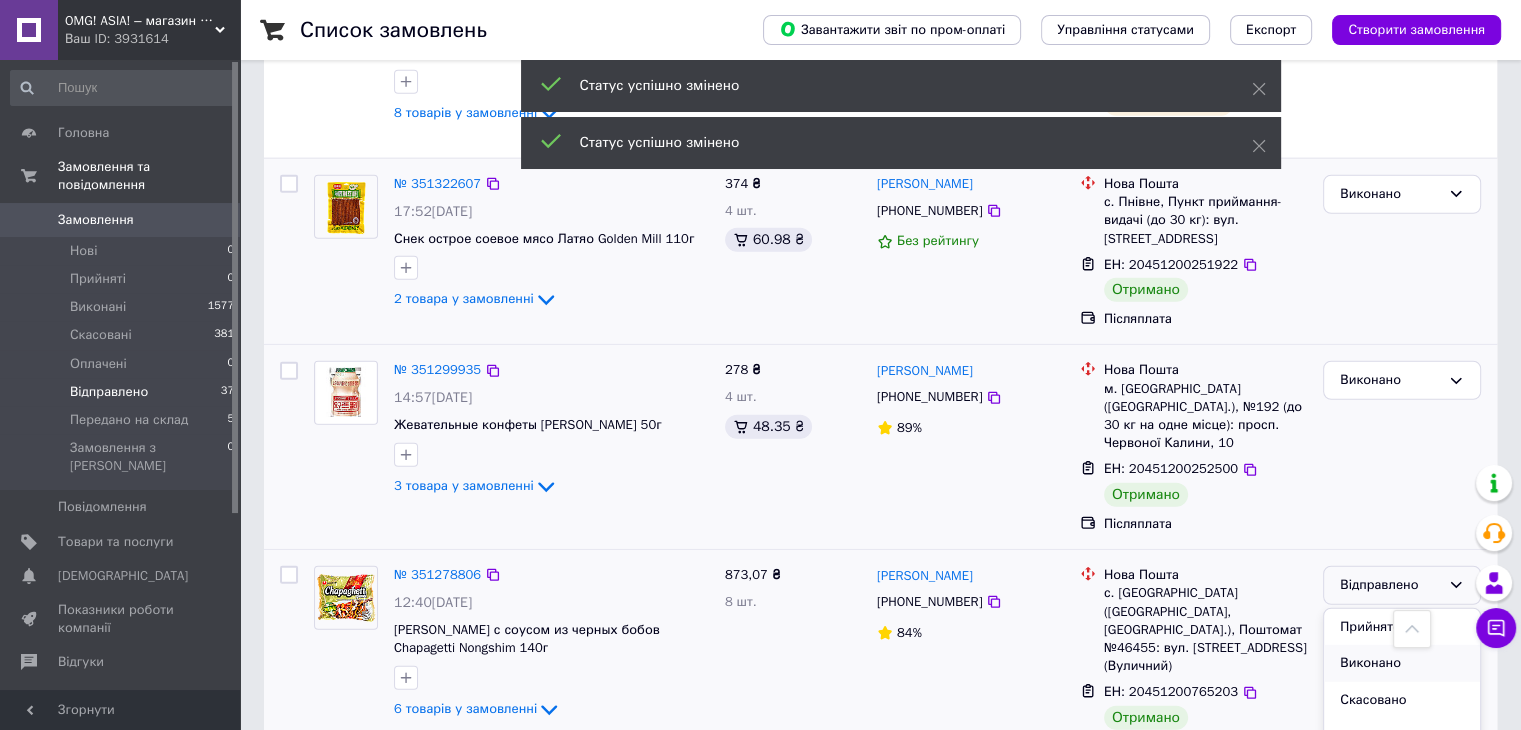 click on "Виконано" at bounding box center [1402, 663] 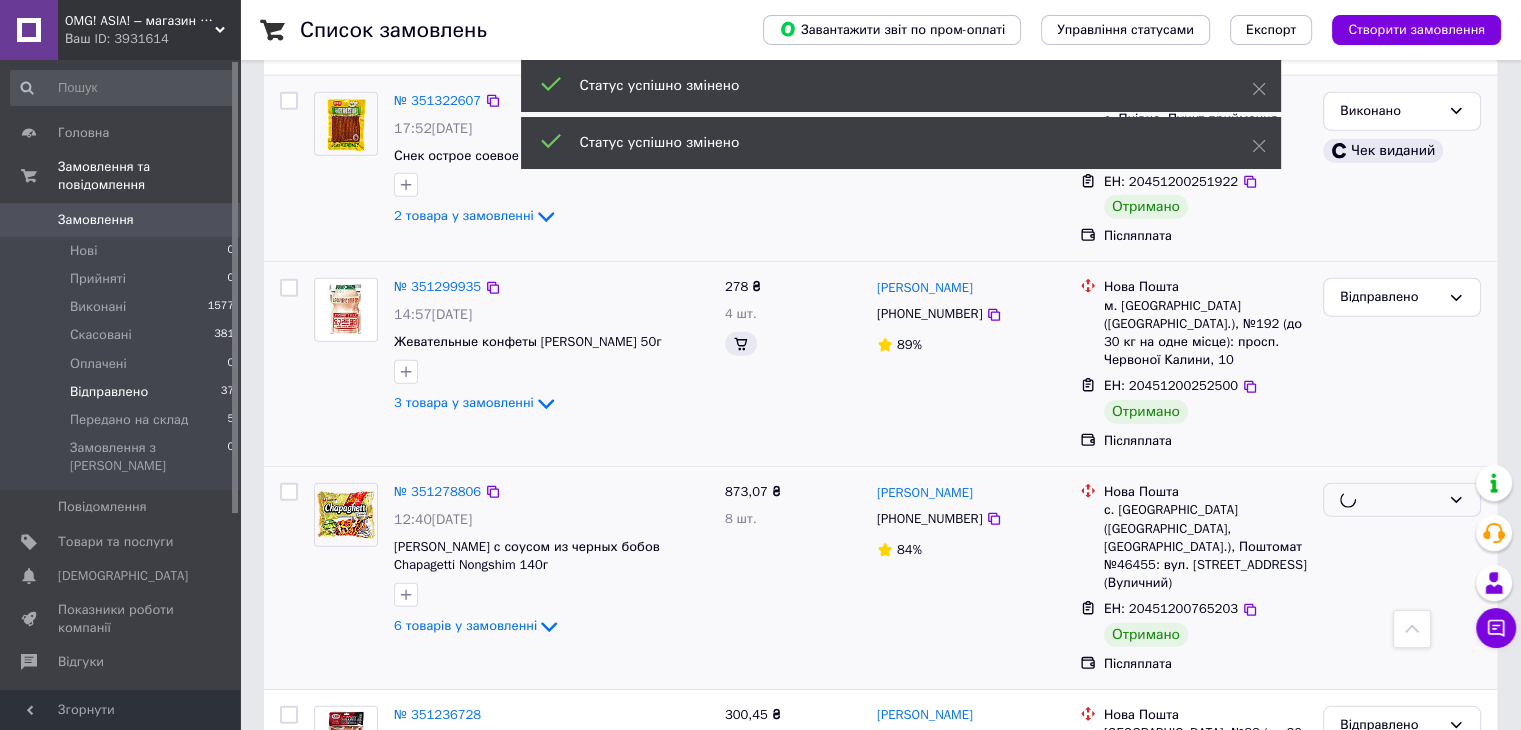 scroll, scrollTop: 5600, scrollLeft: 0, axis: vertical 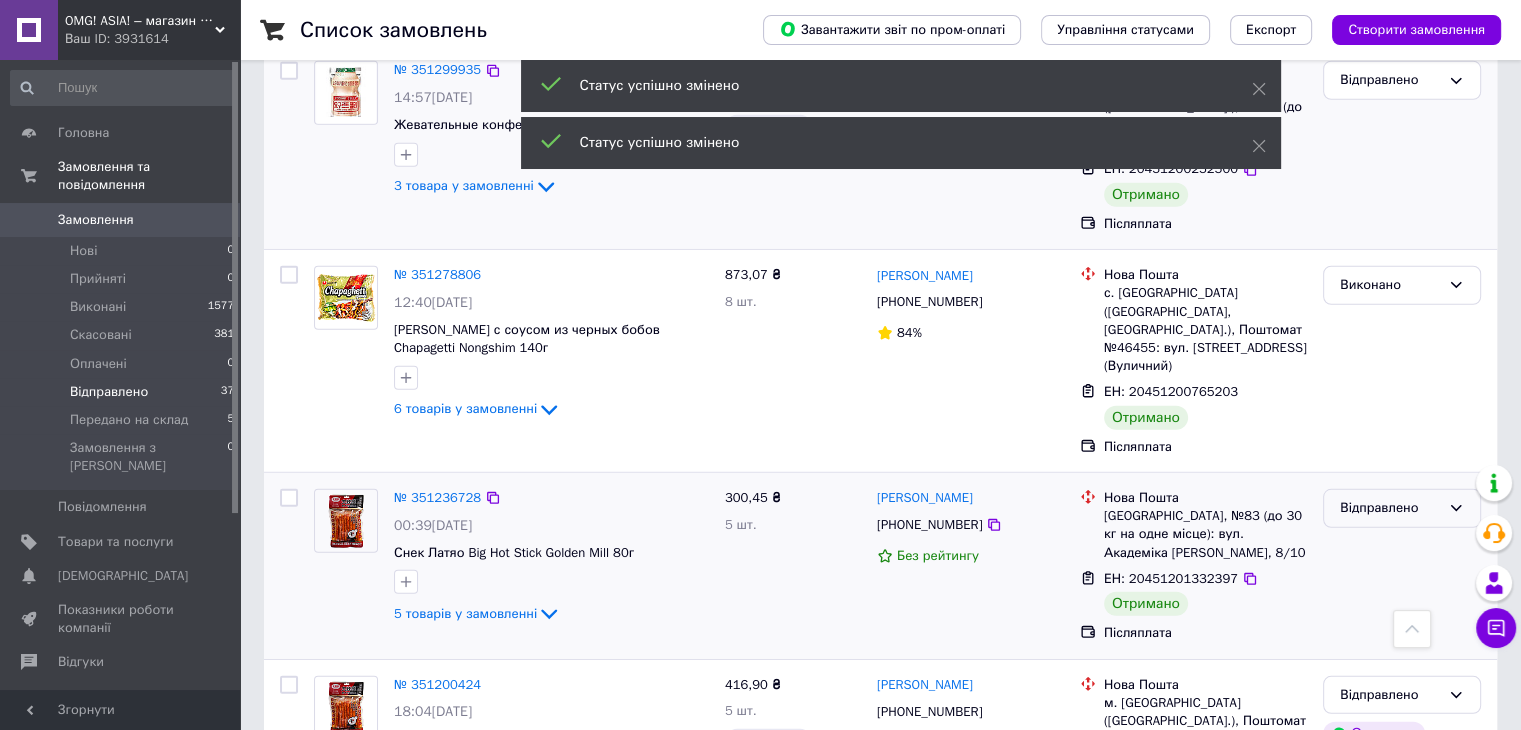 click on "Відправлено" at bounding box center (1390, 508) 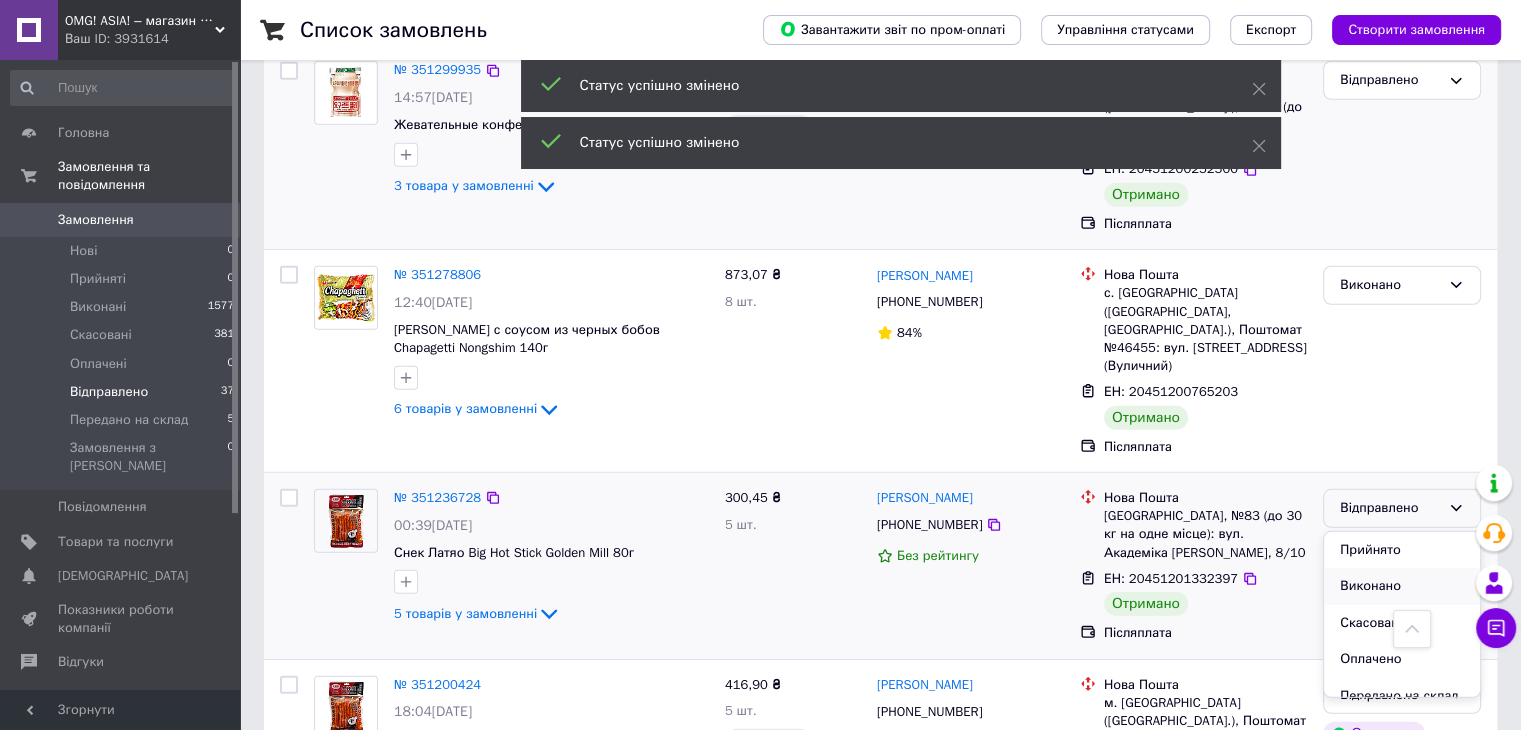 click on "Виконано" at bounding box center (1402, 586) 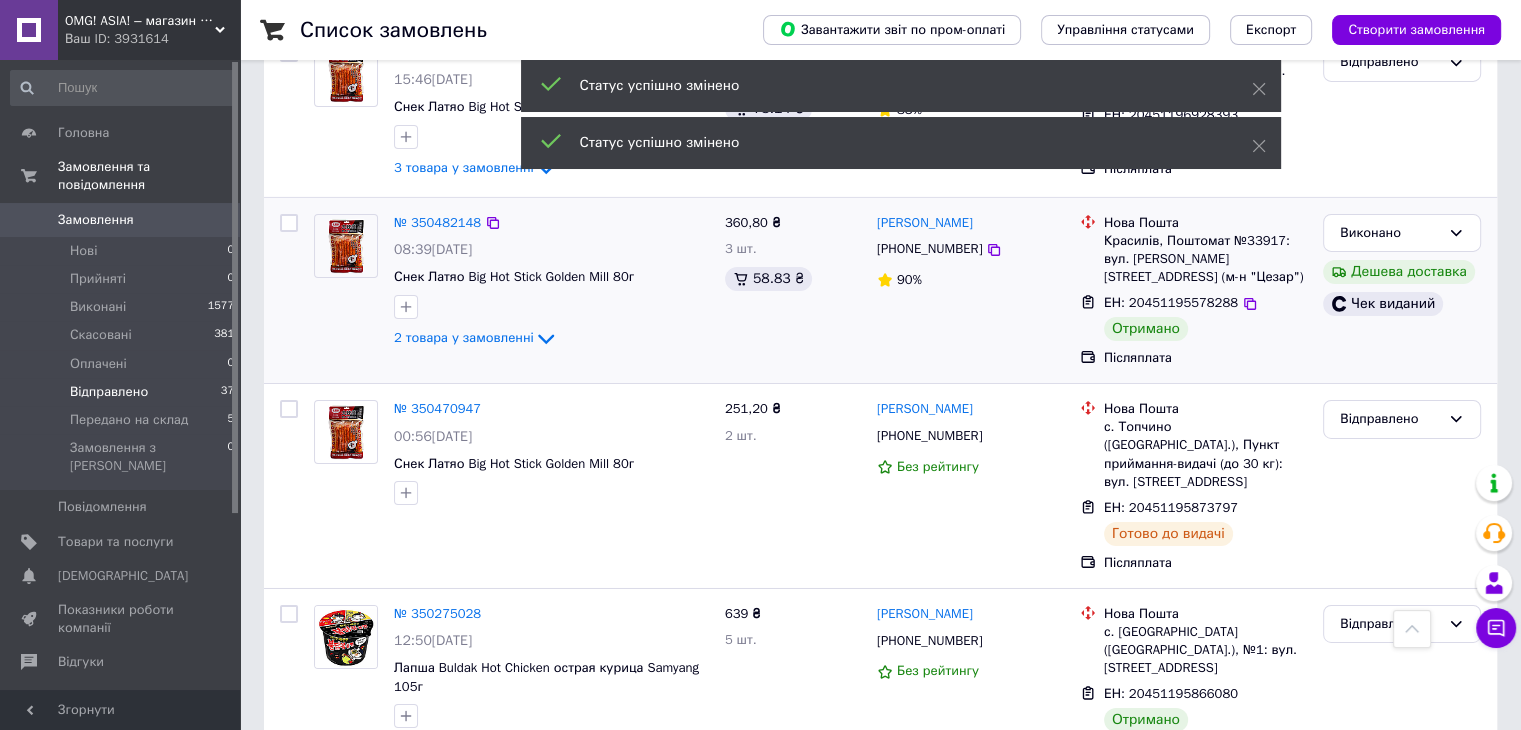 scroll, scrollTop: 6700, scrollLeft: 0, axis: vertical 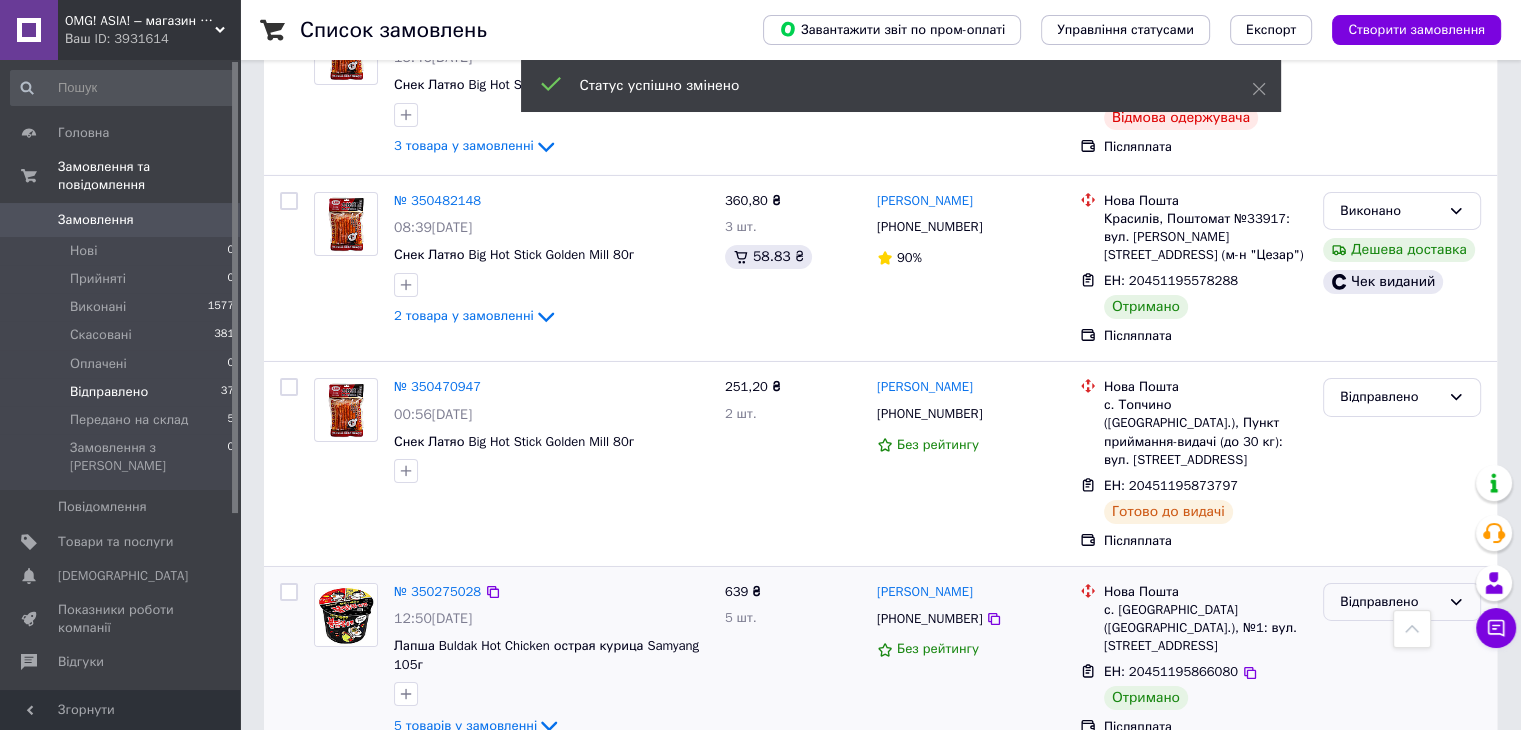 click on "Відправлено" at bounding box center [1390, 602] 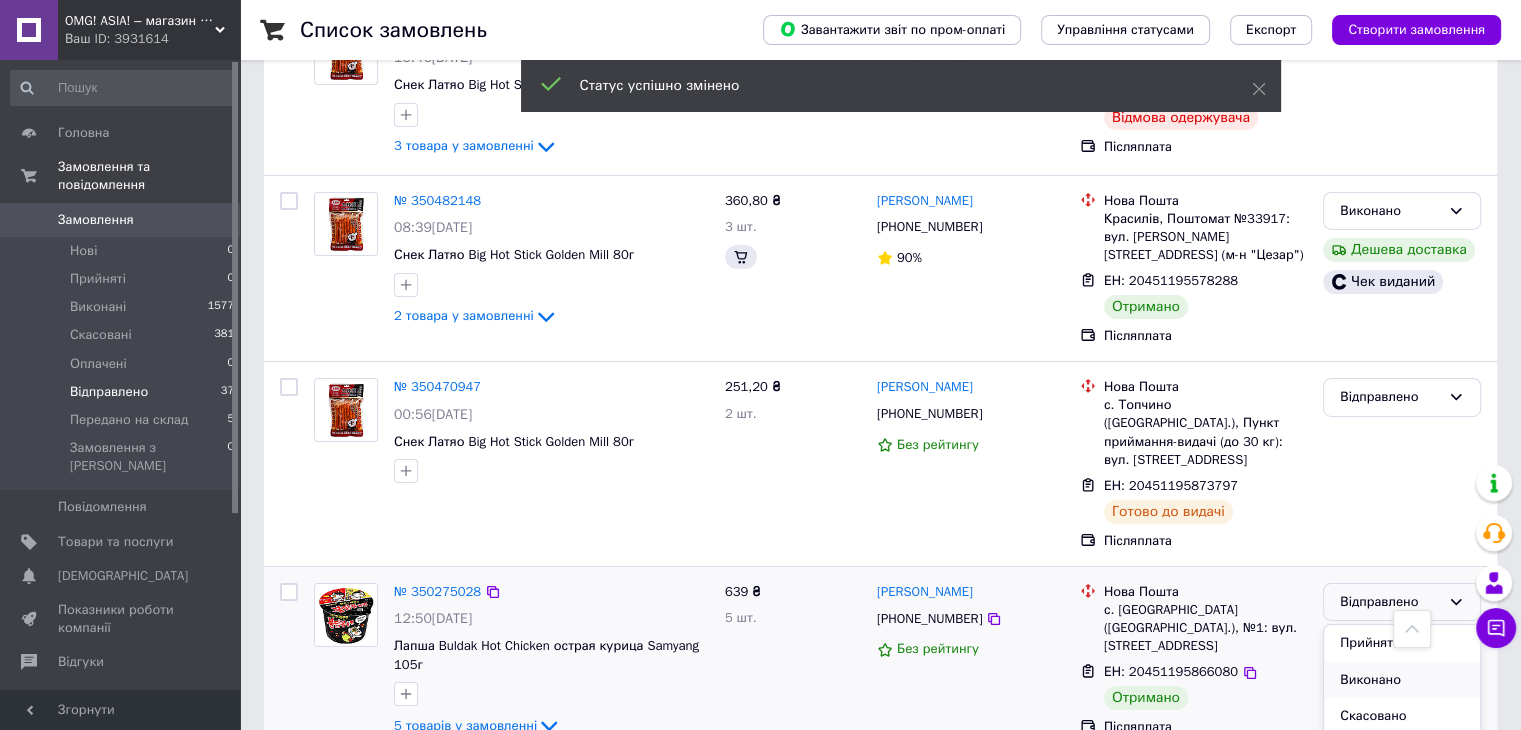 click on "Виконано" at bounding box center (1402, 680) 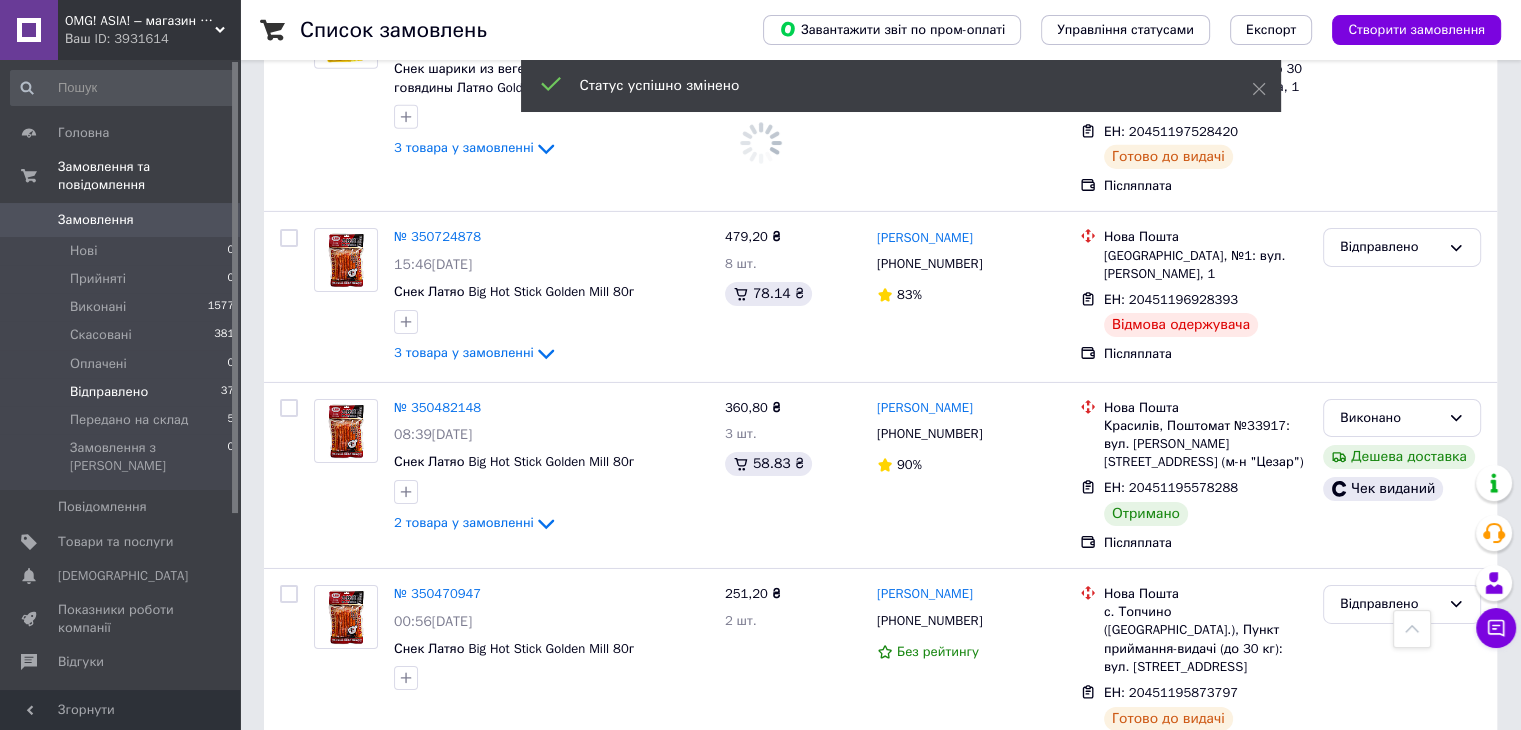 scroll, scrollTop: 6701, scrollLeft: 0, axis: vertical 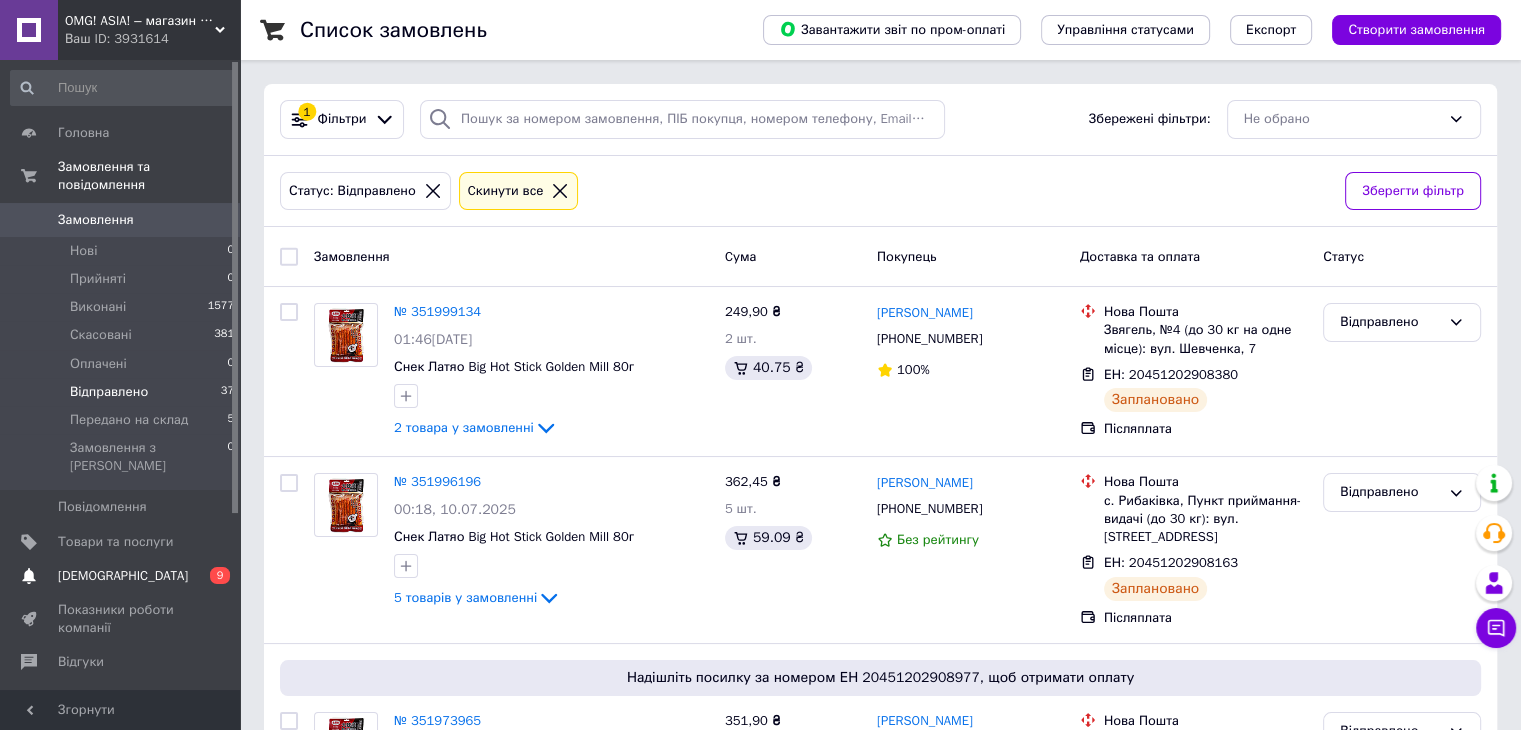 click on "Сповіщення 0 9" at bounding box center (123, 576) 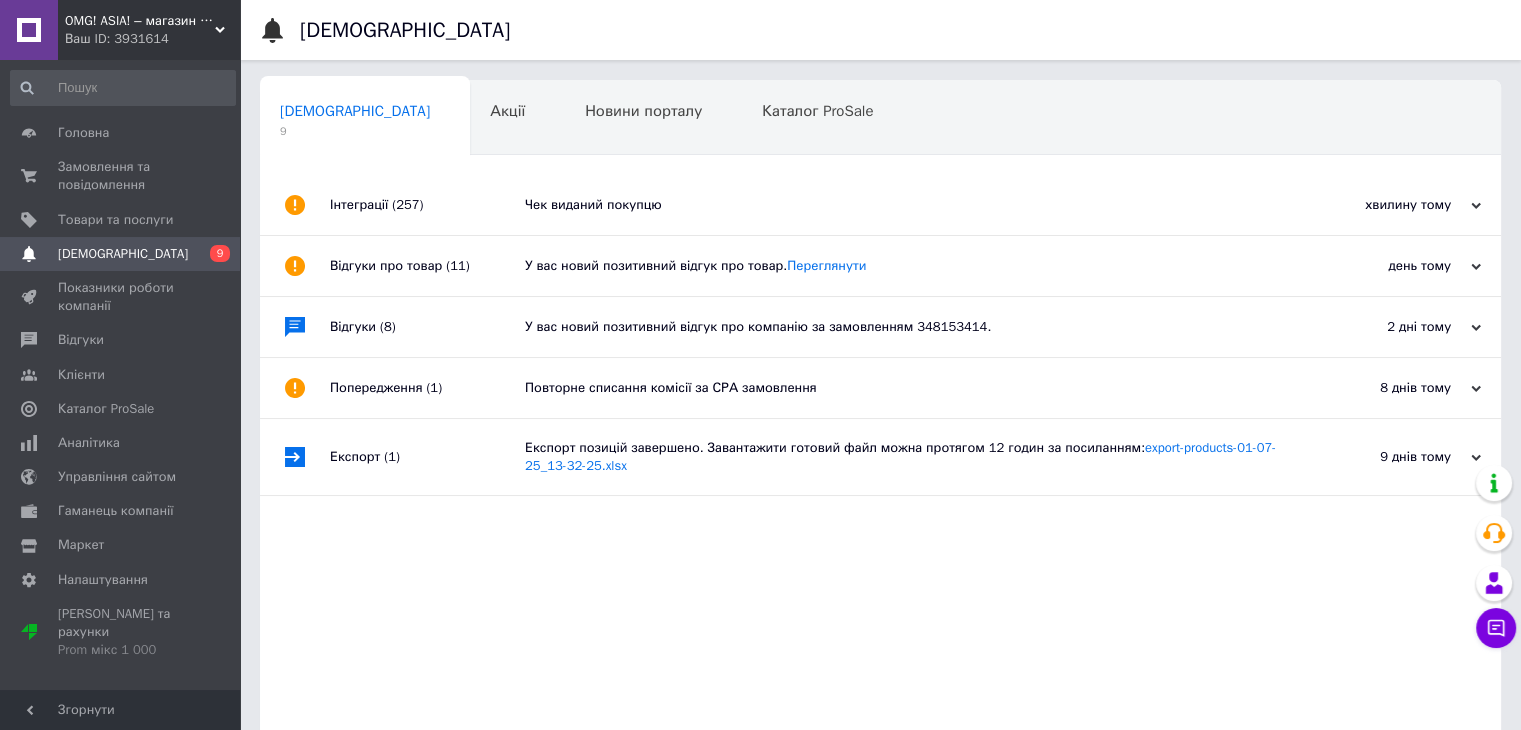click on "Чек виданий покупцю" at bounding box center (903, 205) 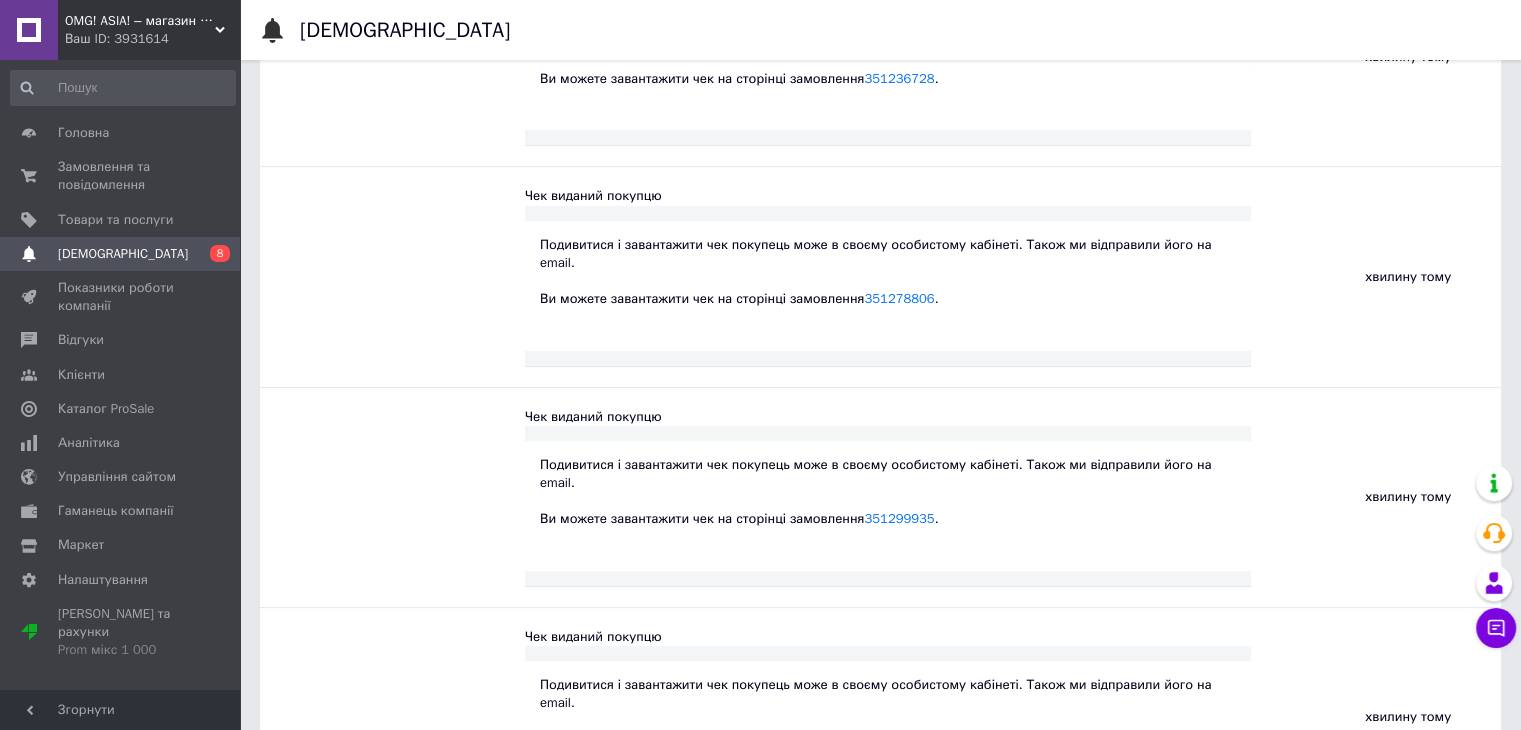 scroll, scrollTop: 0, scrollLeft: 0, axis: both 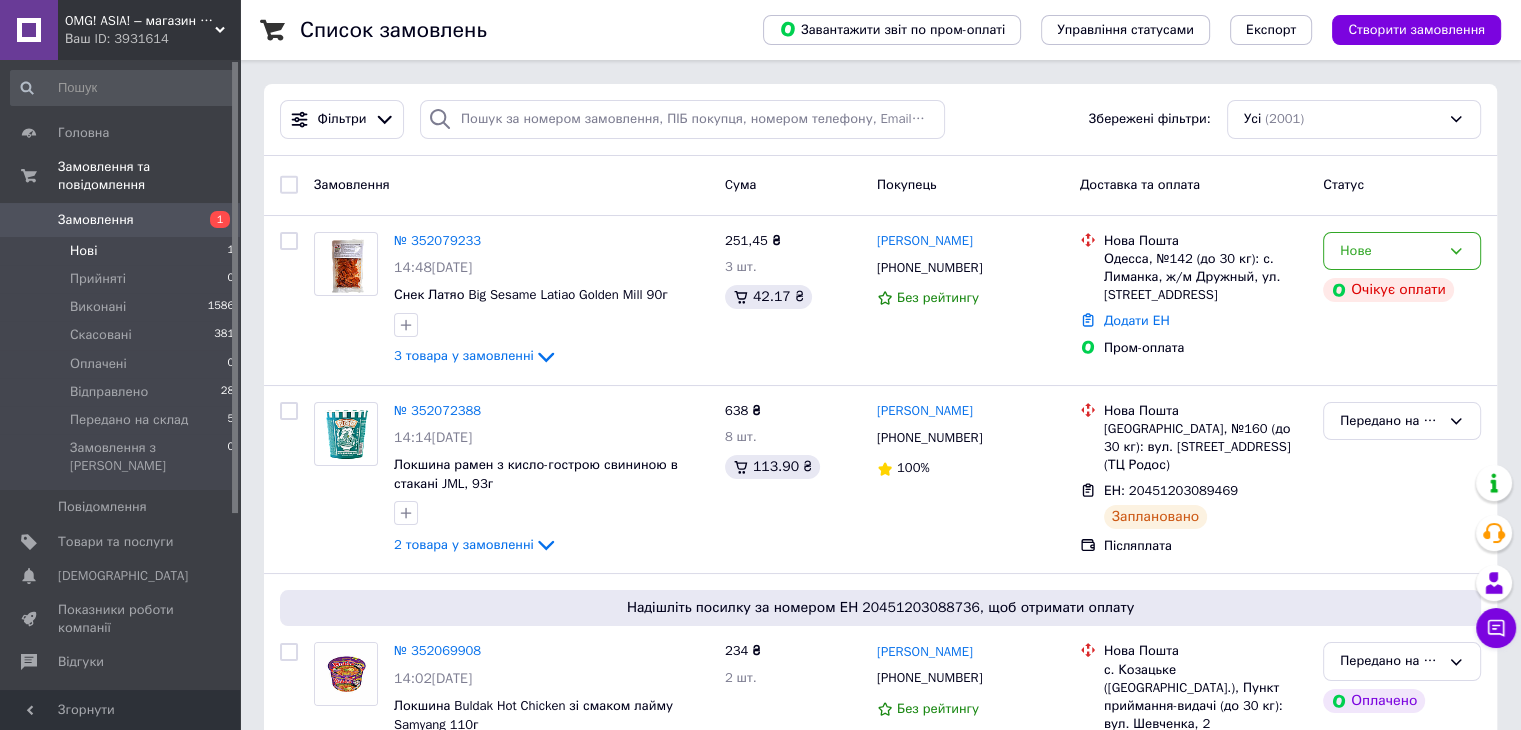 click on "Нові 1" at bounding box center [123, 251] 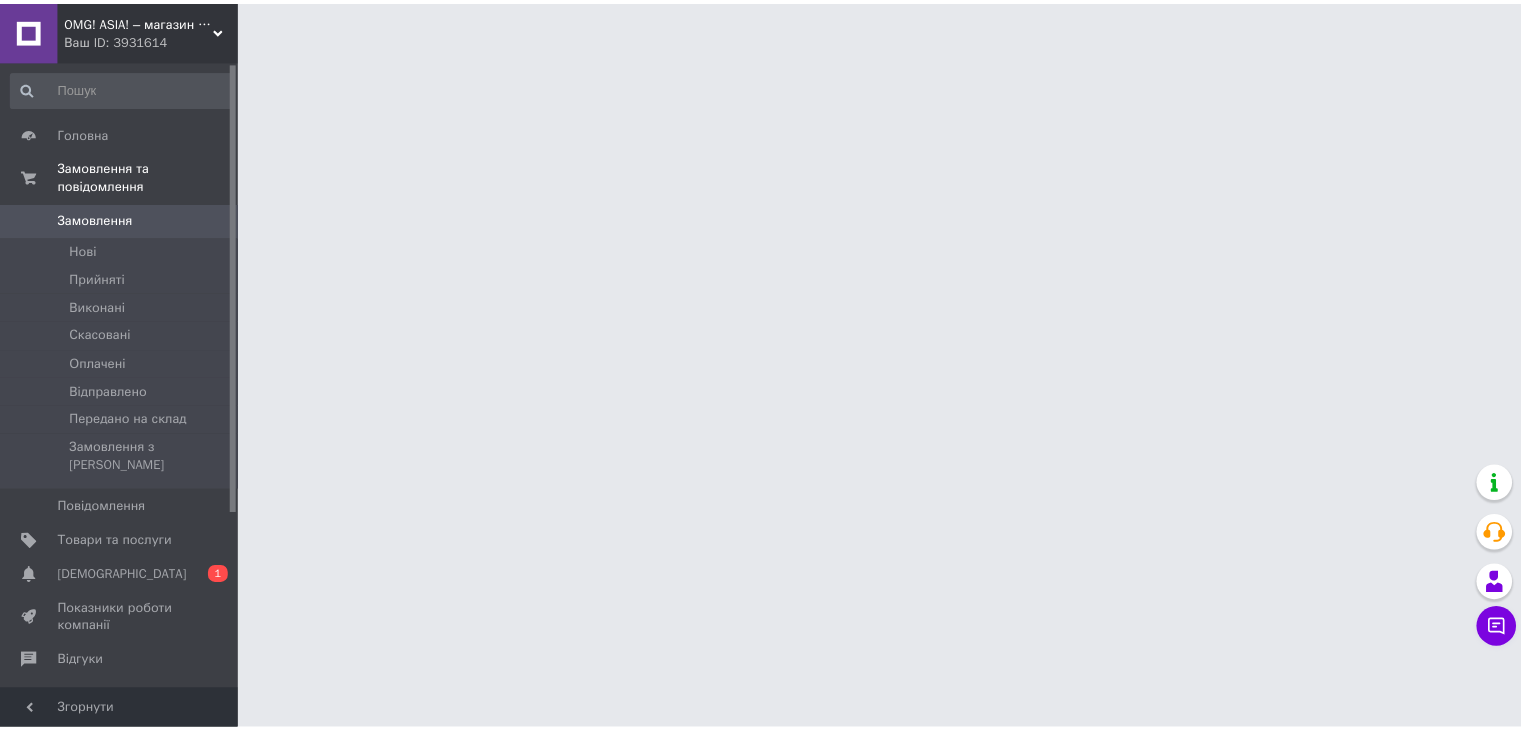 scroll, scrollTop: 0, scrollLeft: 0, axis: both 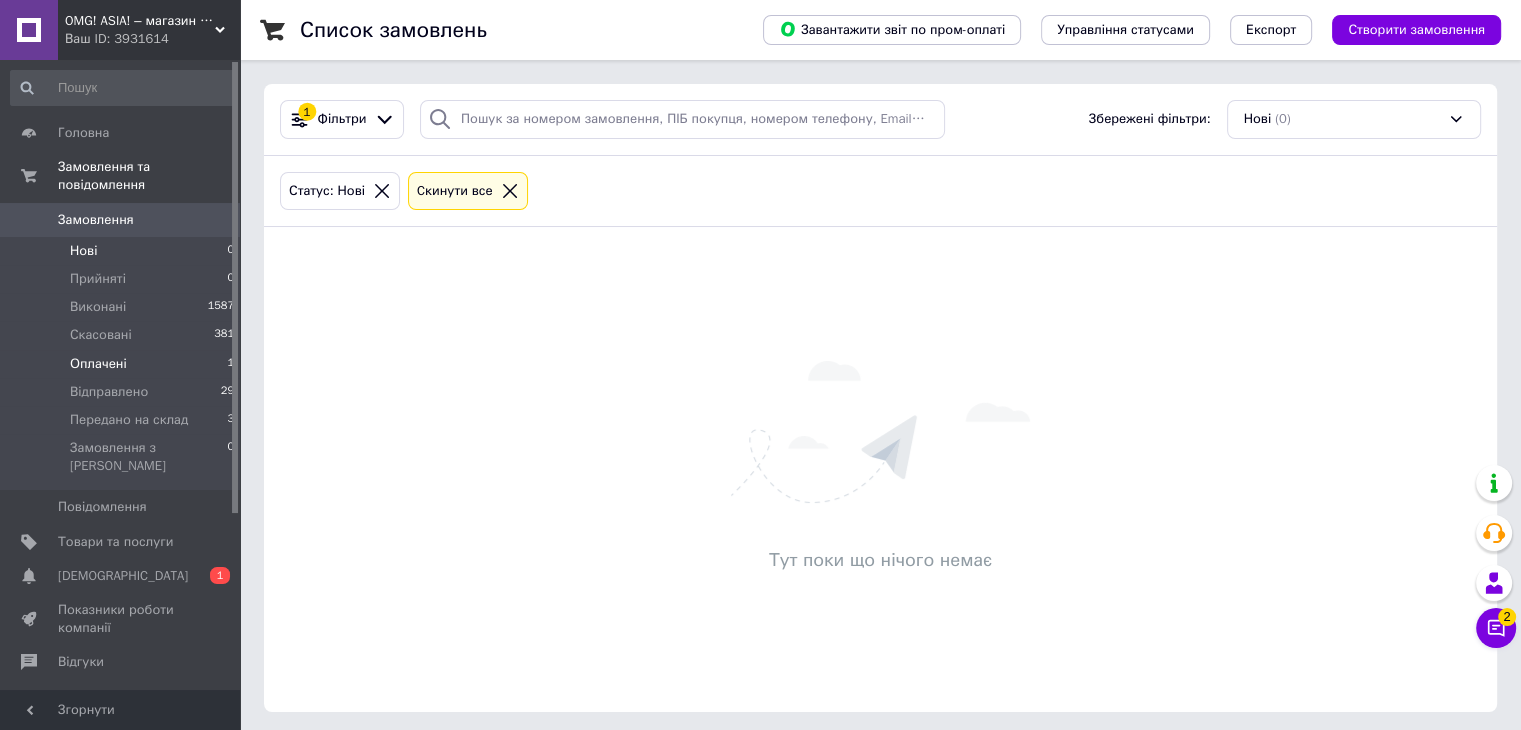 click on "Оплачені 1" at bounding box center [123, 364] 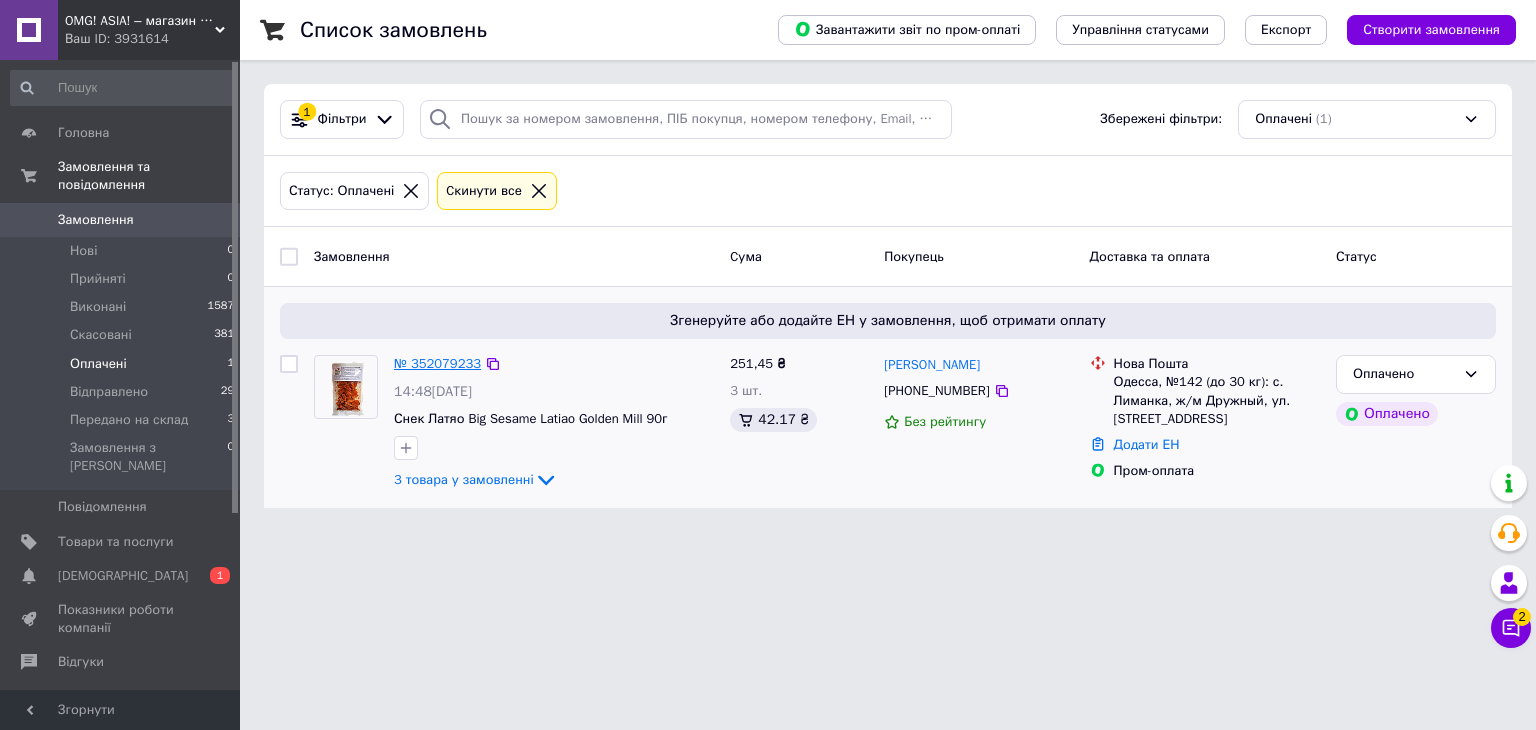 click on "№ 352079233" at bounding box center (437, 363) 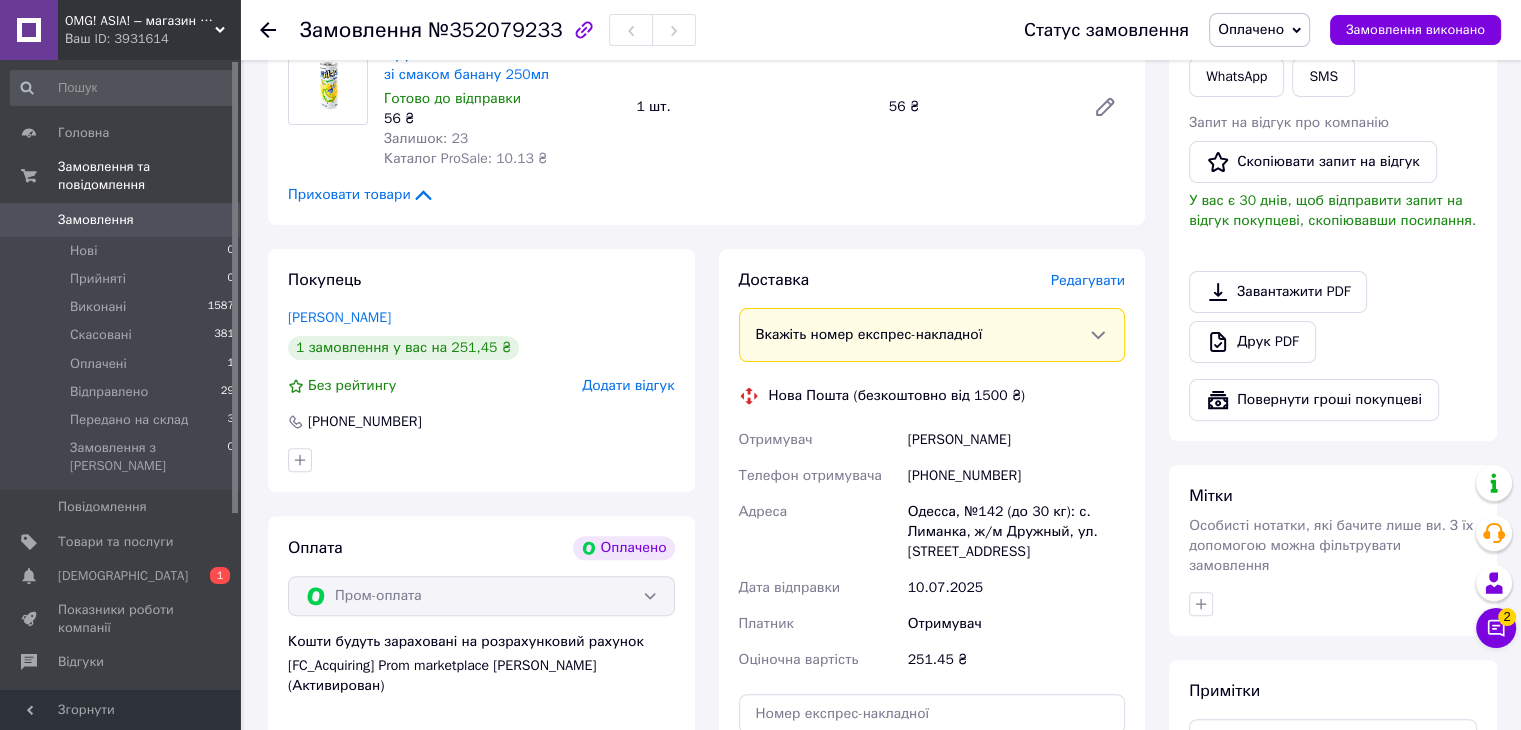 scroll, scrollTop: 800, scrollLeft: 0, axis: vertical 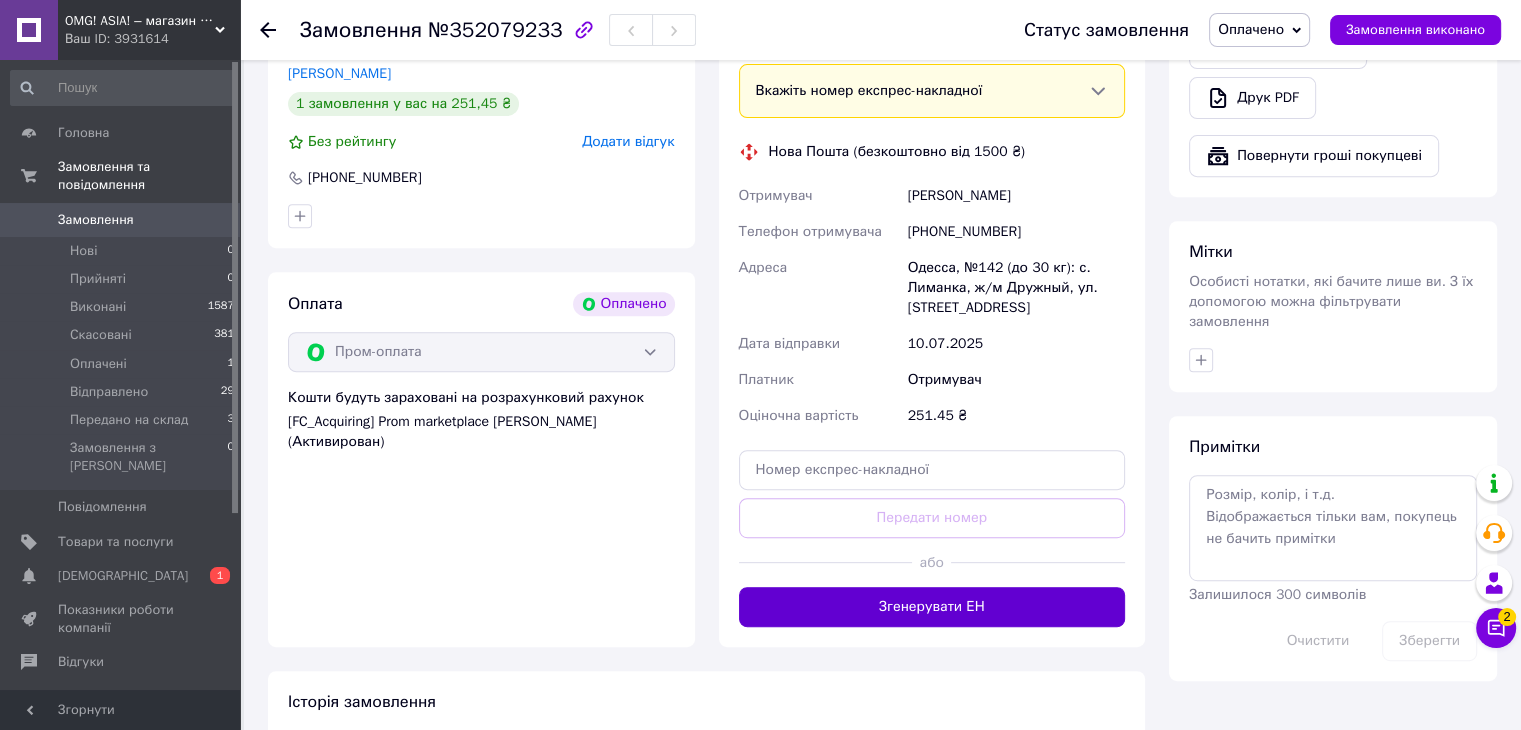 click on "Згенерувати ЕН" at bounding box center (932, 607) 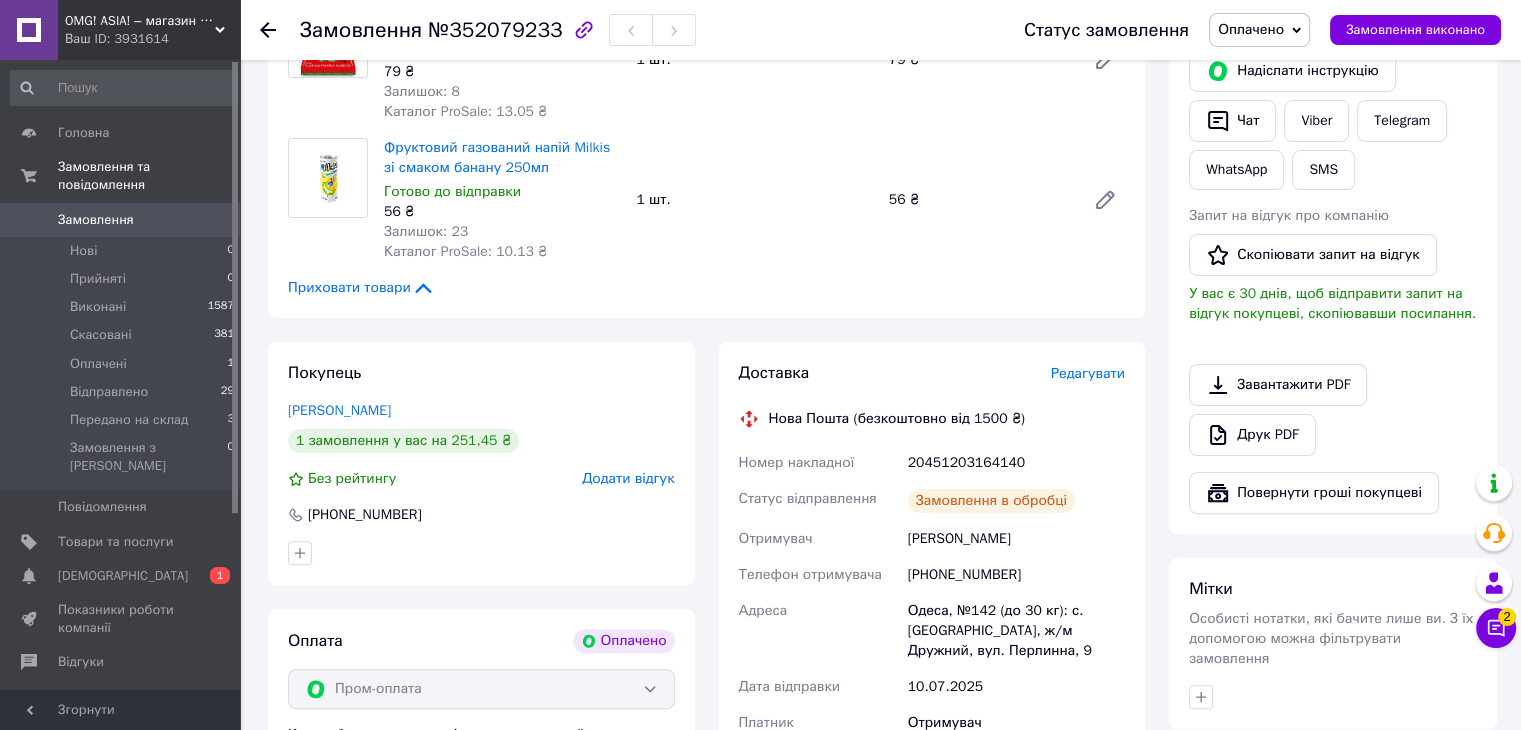scroll, scrollTop: 400, scrollLeft: 0, axis: vertical 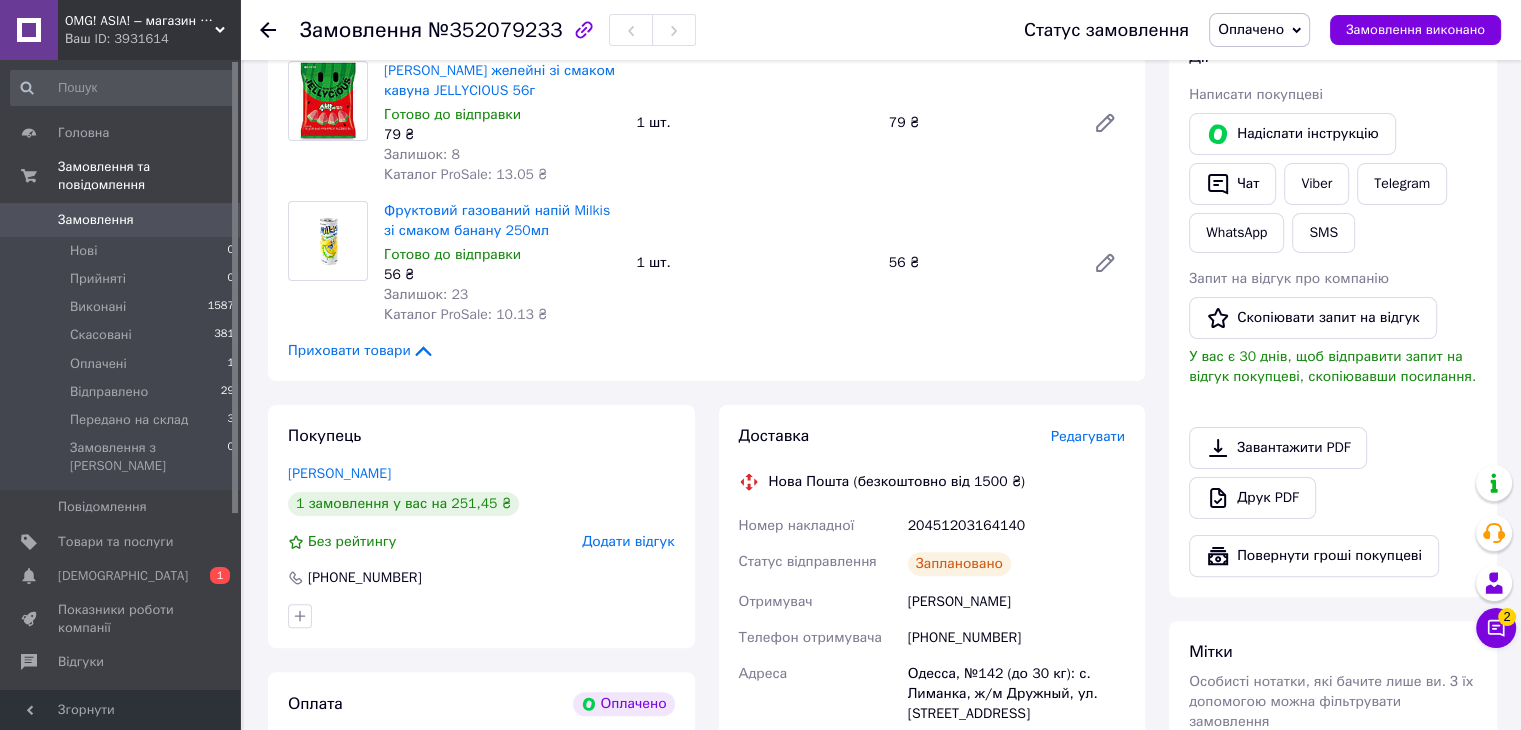 click on "Оплачено" at bounding box center [1259, 30] 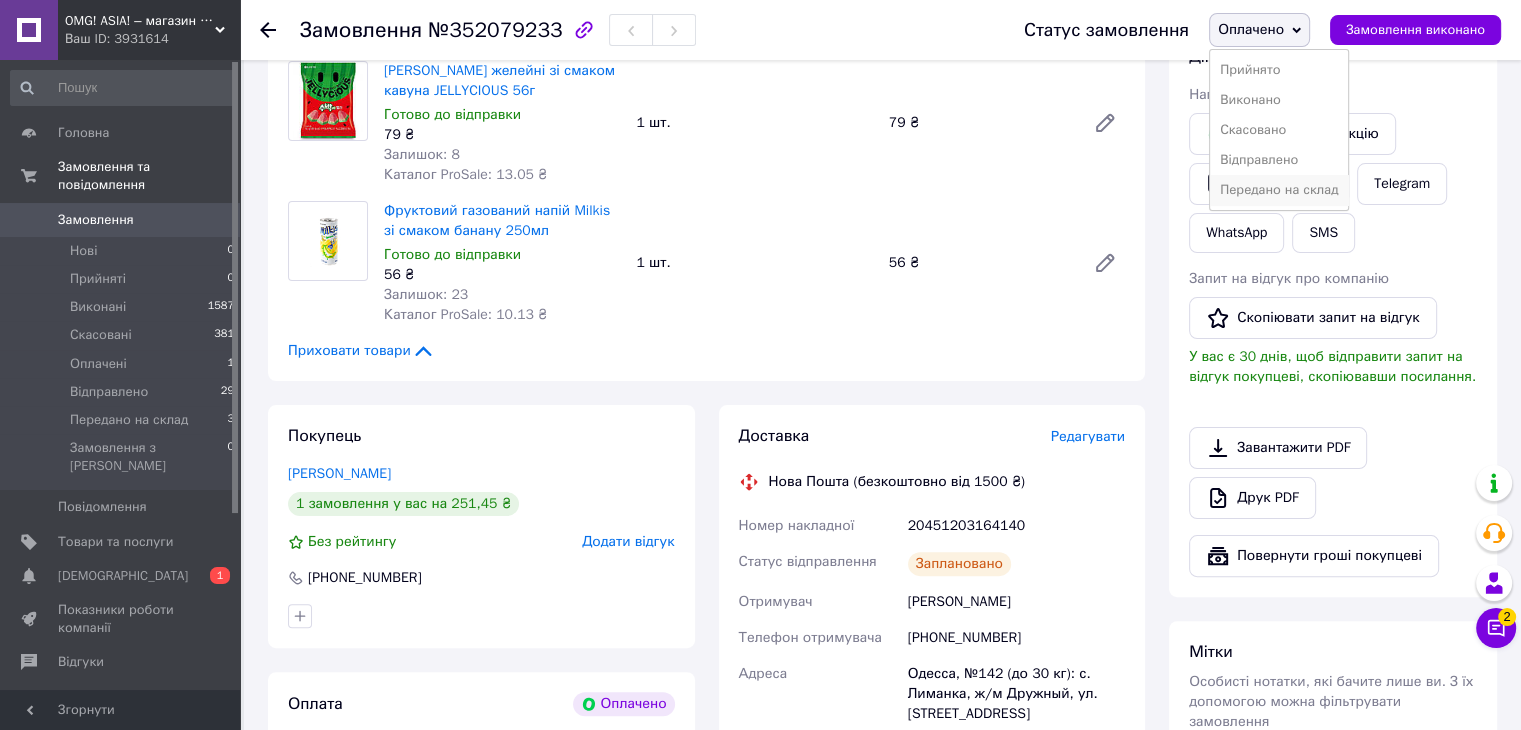 click on "Передано на склад" at bounding box center [1279, 190] 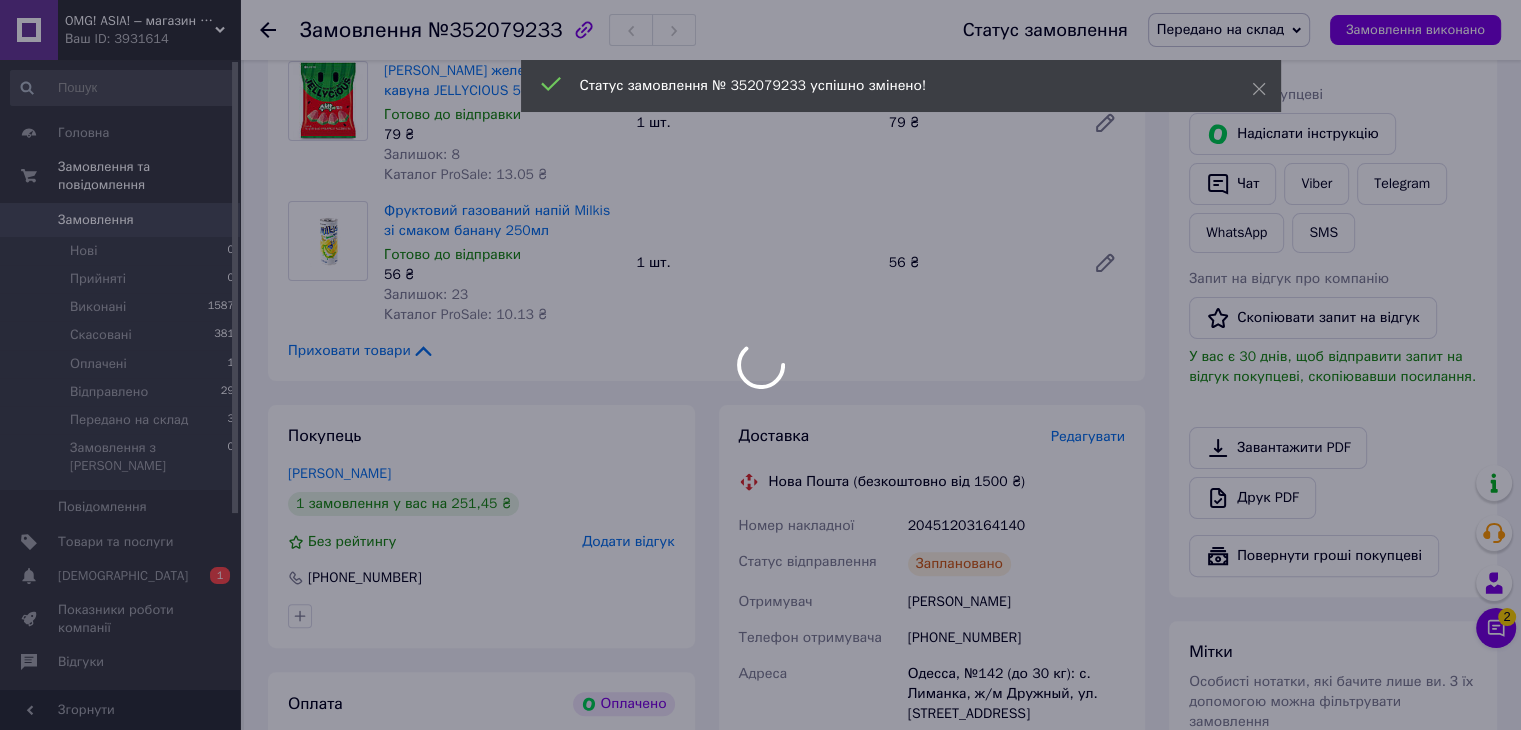 click at bounding box center [760, 365] 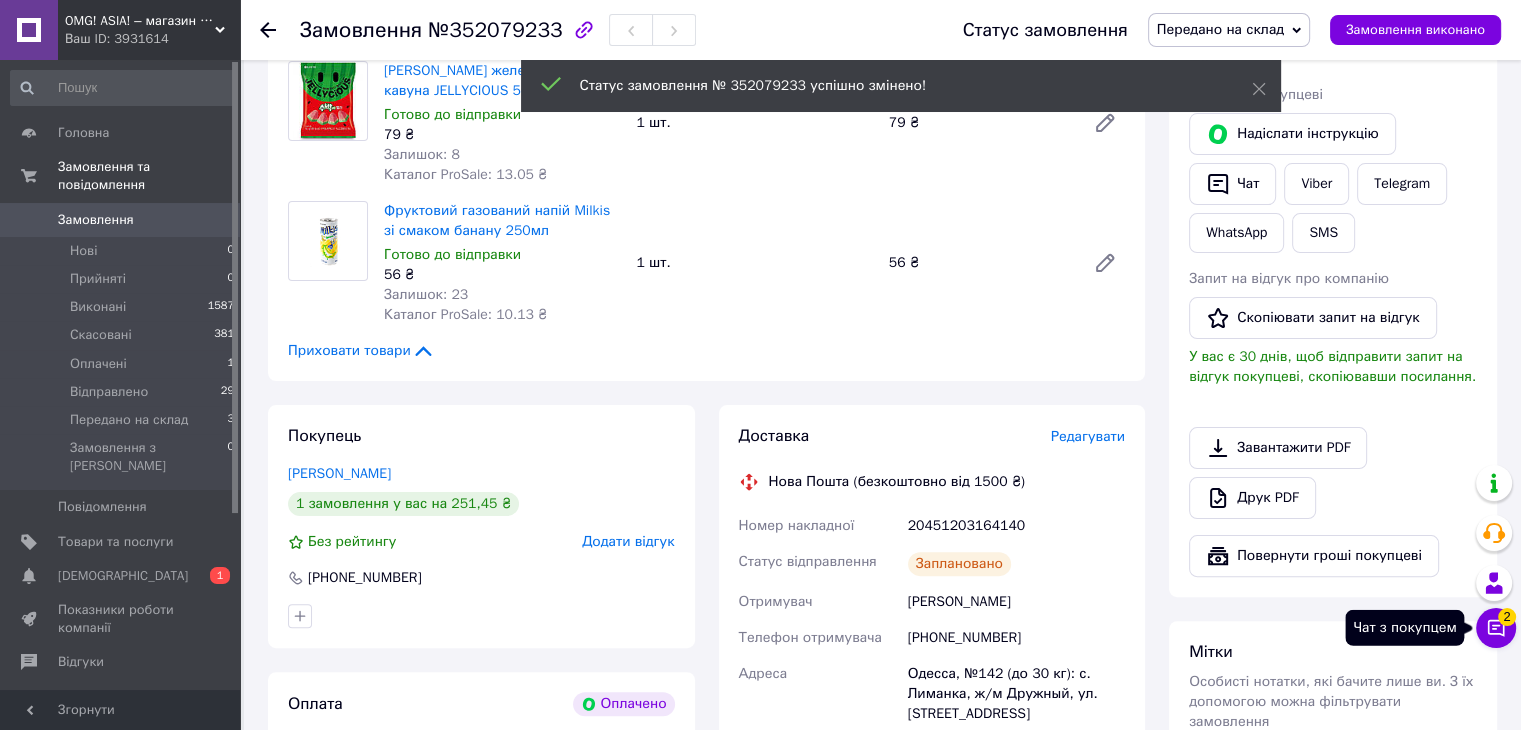 click 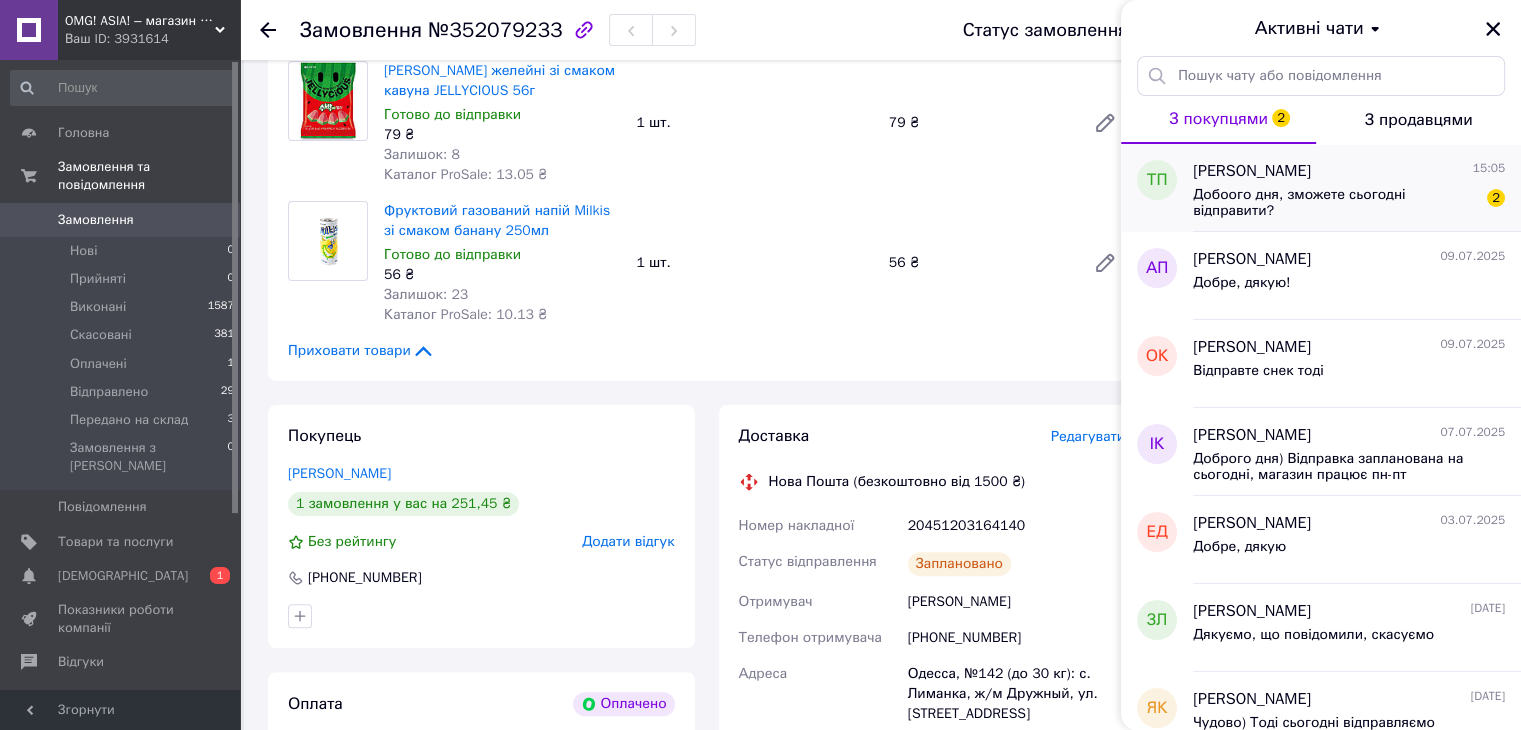 click on "Добоого дня, зможете сьогодні відправити?" at bounding box center [1335, 203] 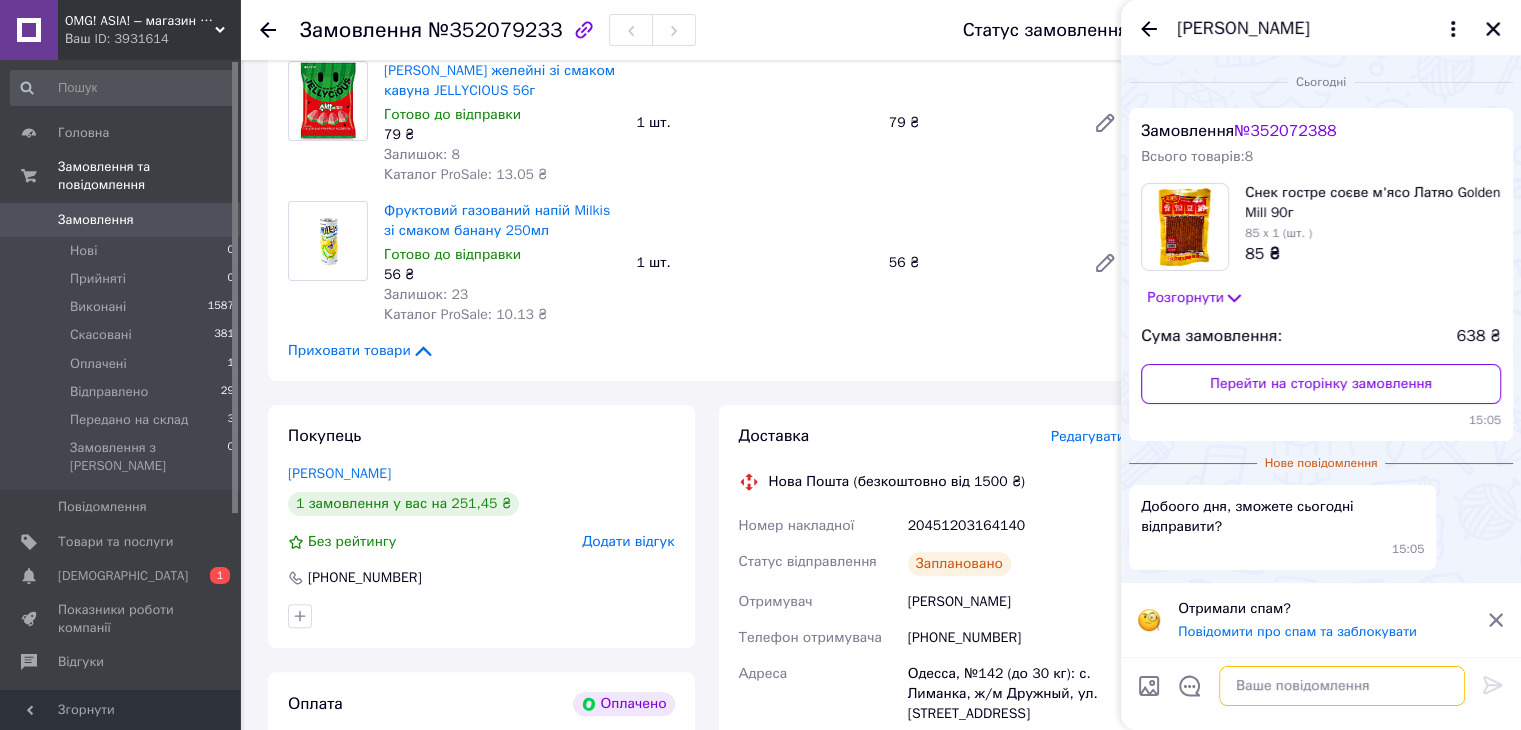 click at bounding box center (1342, 686) 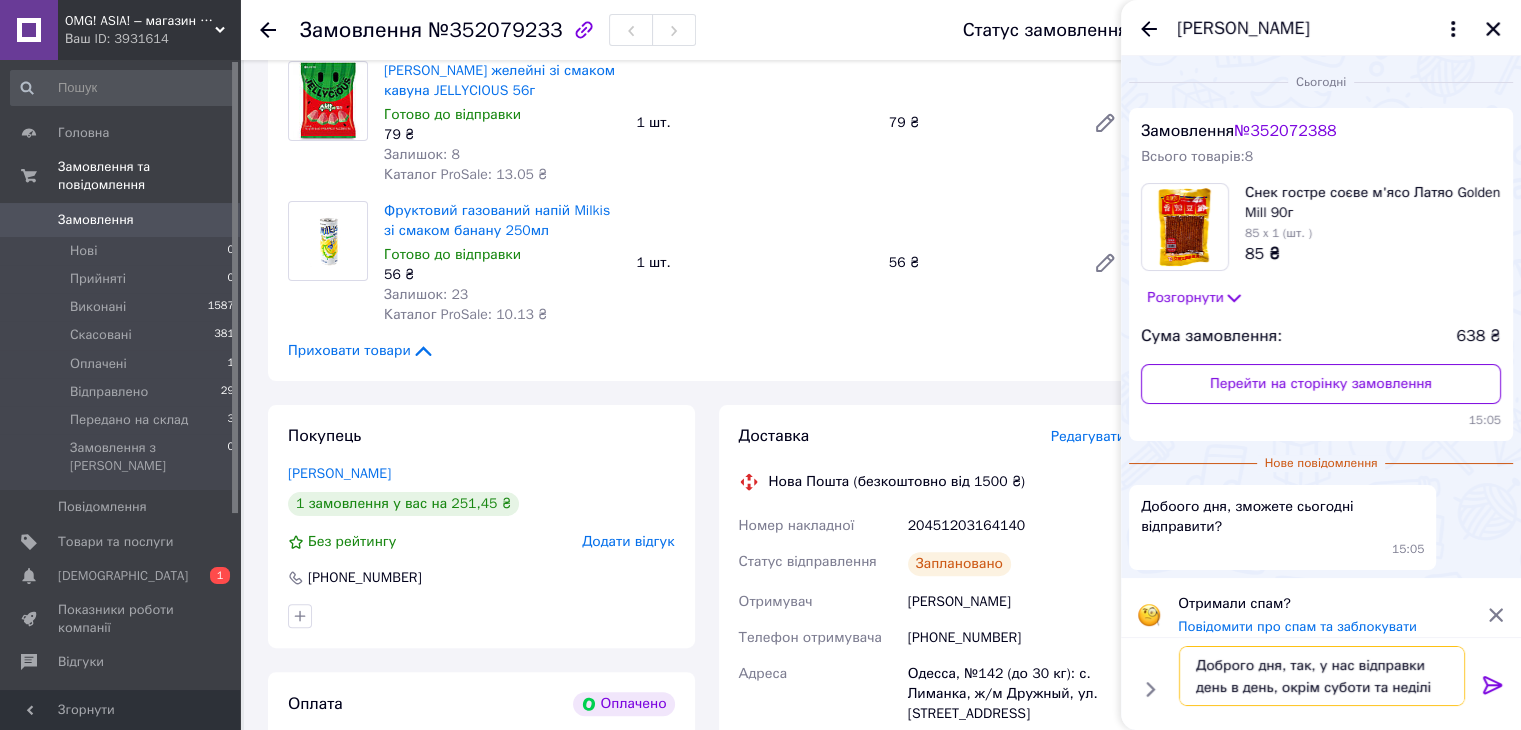 type on "Доброго дня, так, у нас відправки день в день, окрім суботи та неділі)" 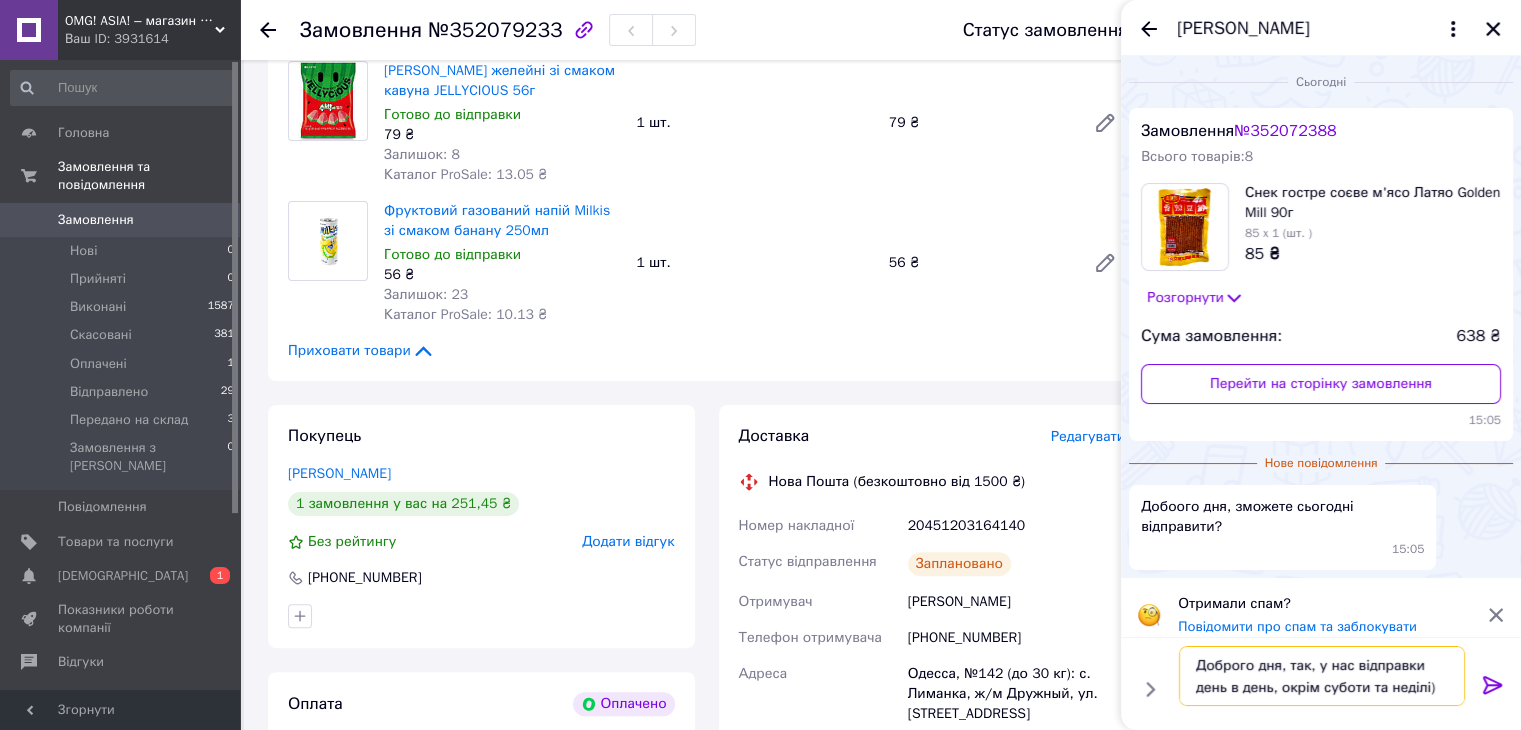 type 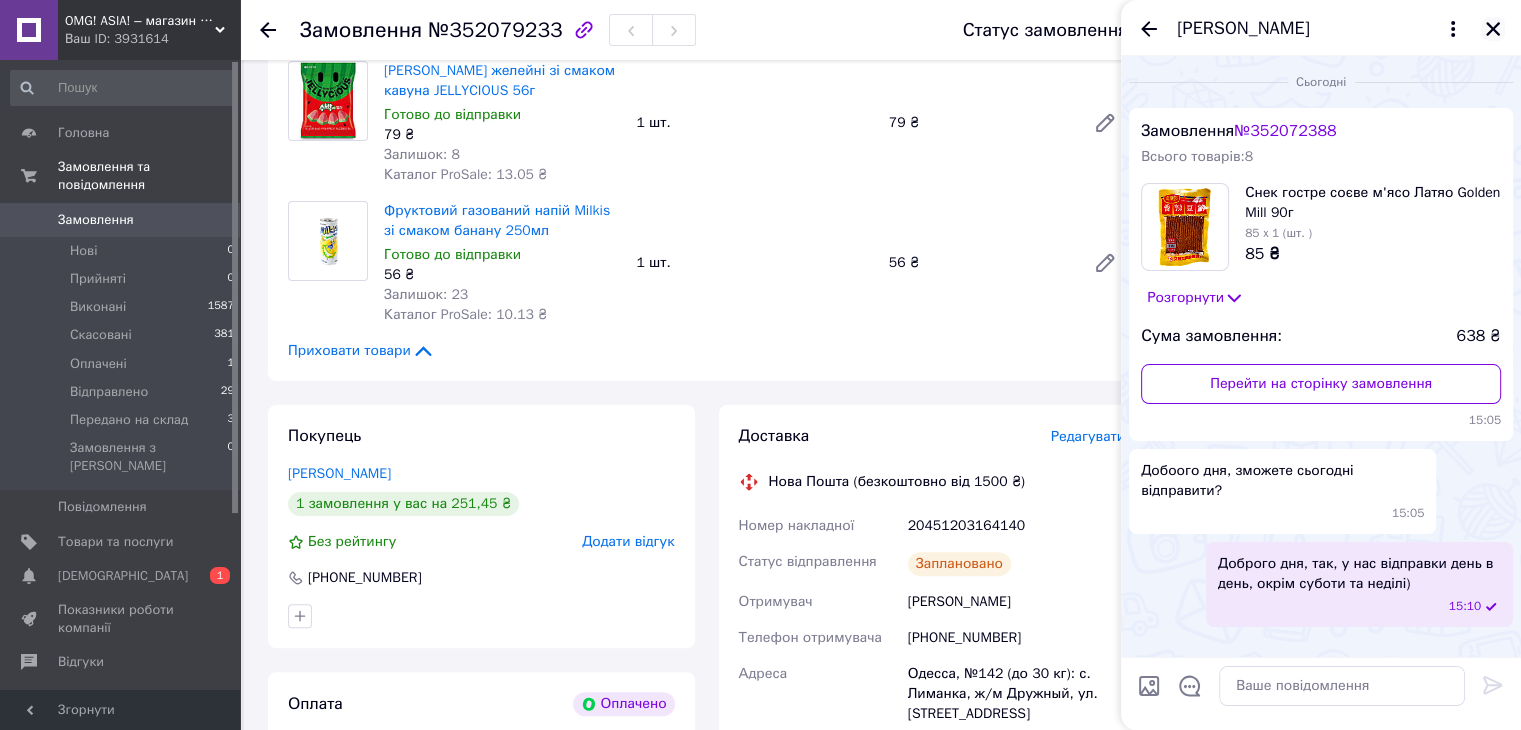 click 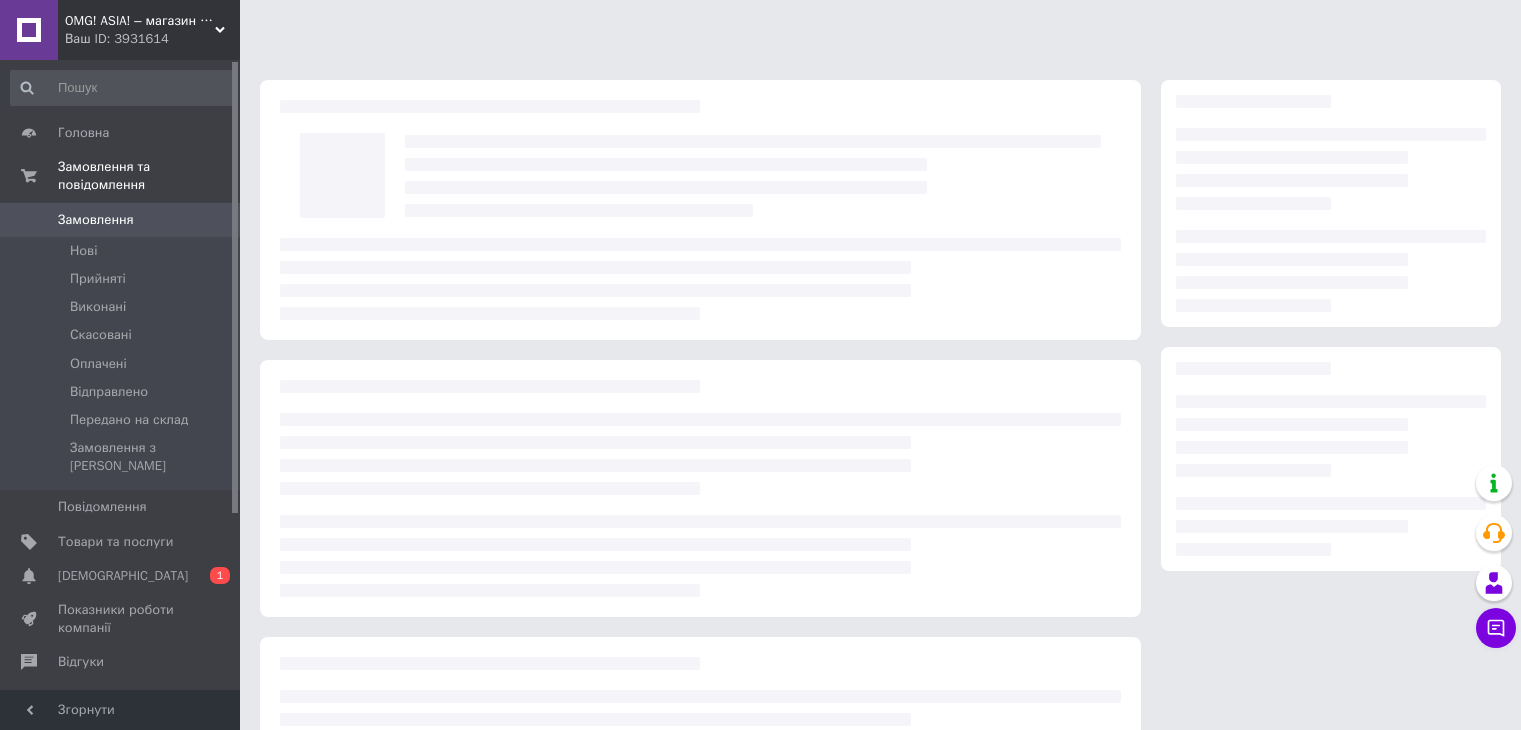 scroll, scrollTop: 184, scrollLeft: 0, axis: vertical 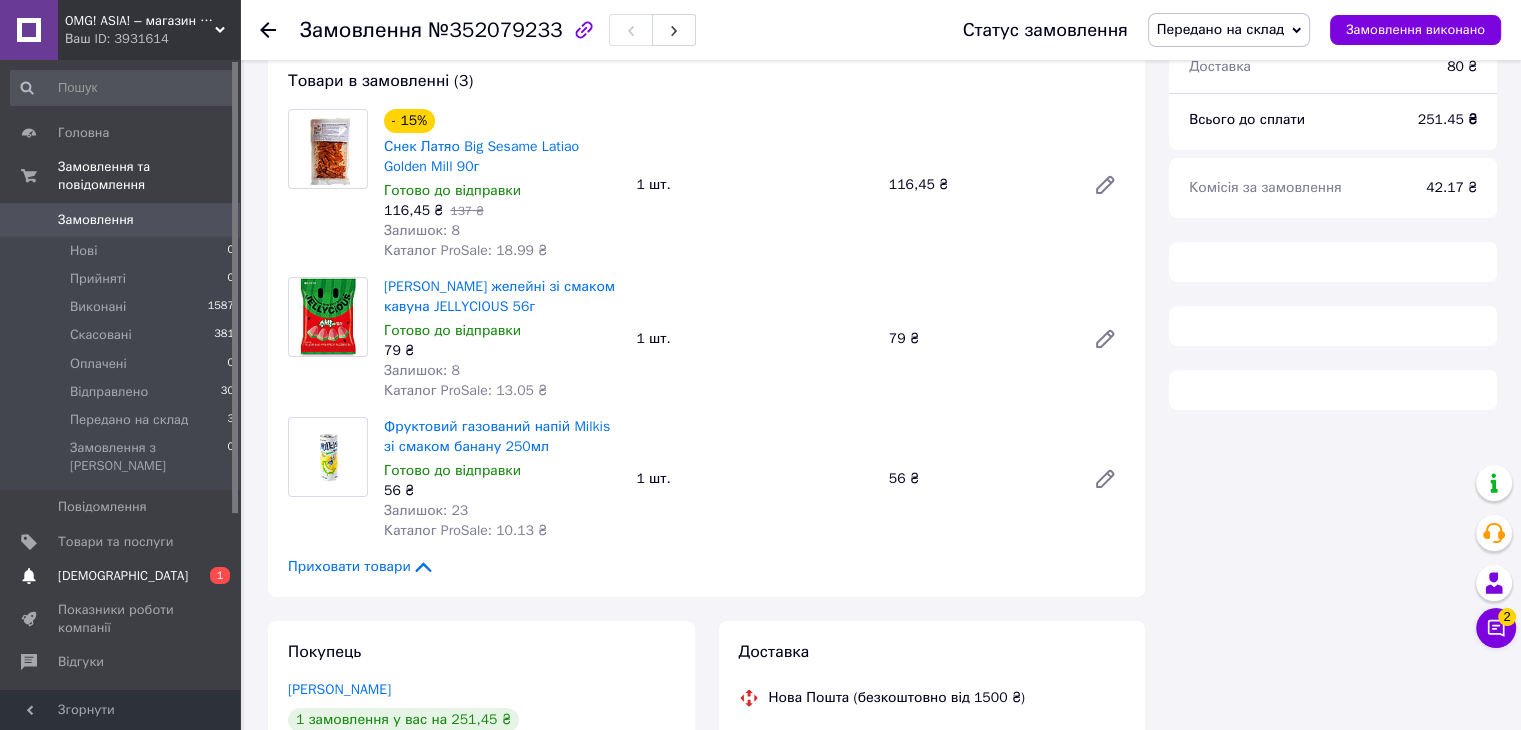 click on "Сповіщення 0 1" at bounding box center (123, 576) 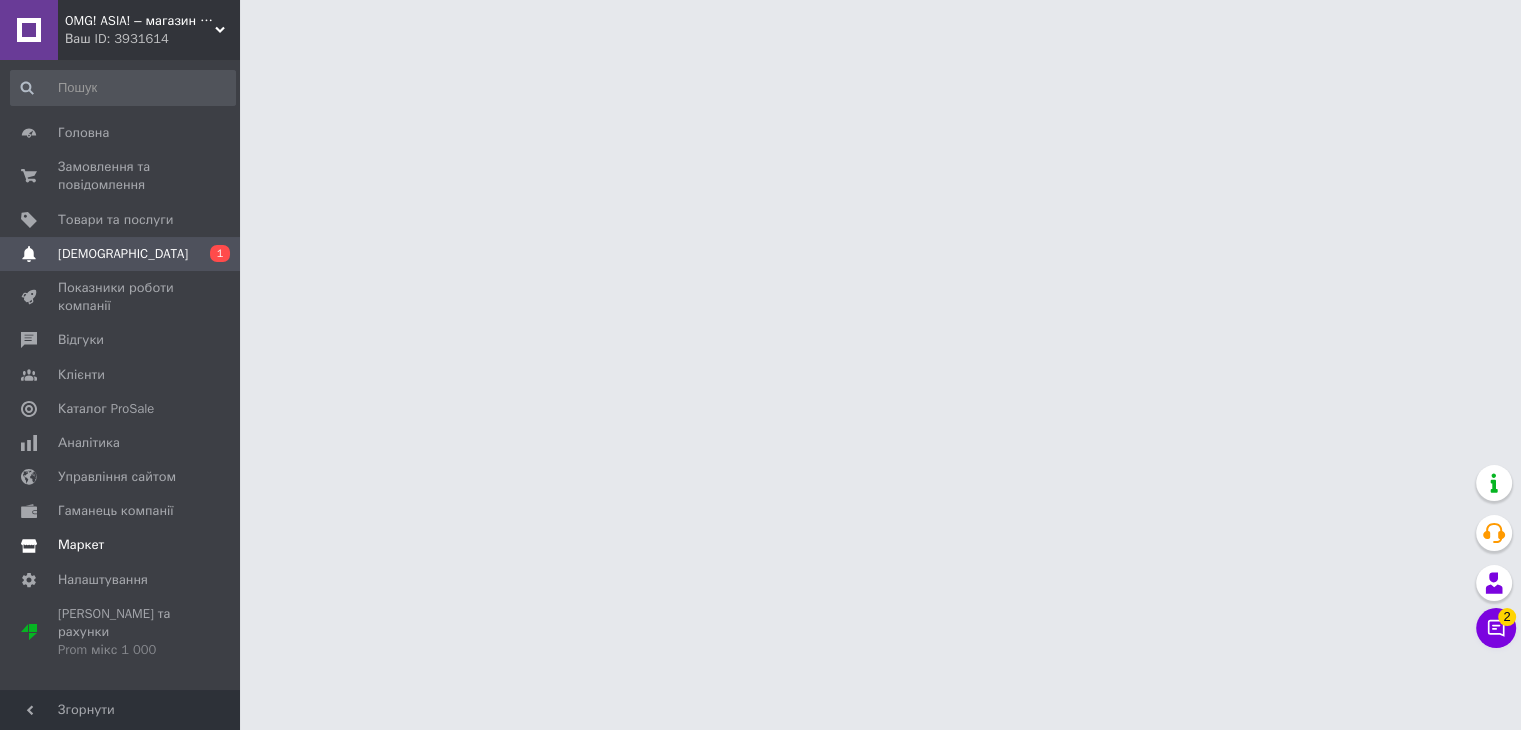 scroll, scrollTop: 0, scrollLeft: 0, axis: both 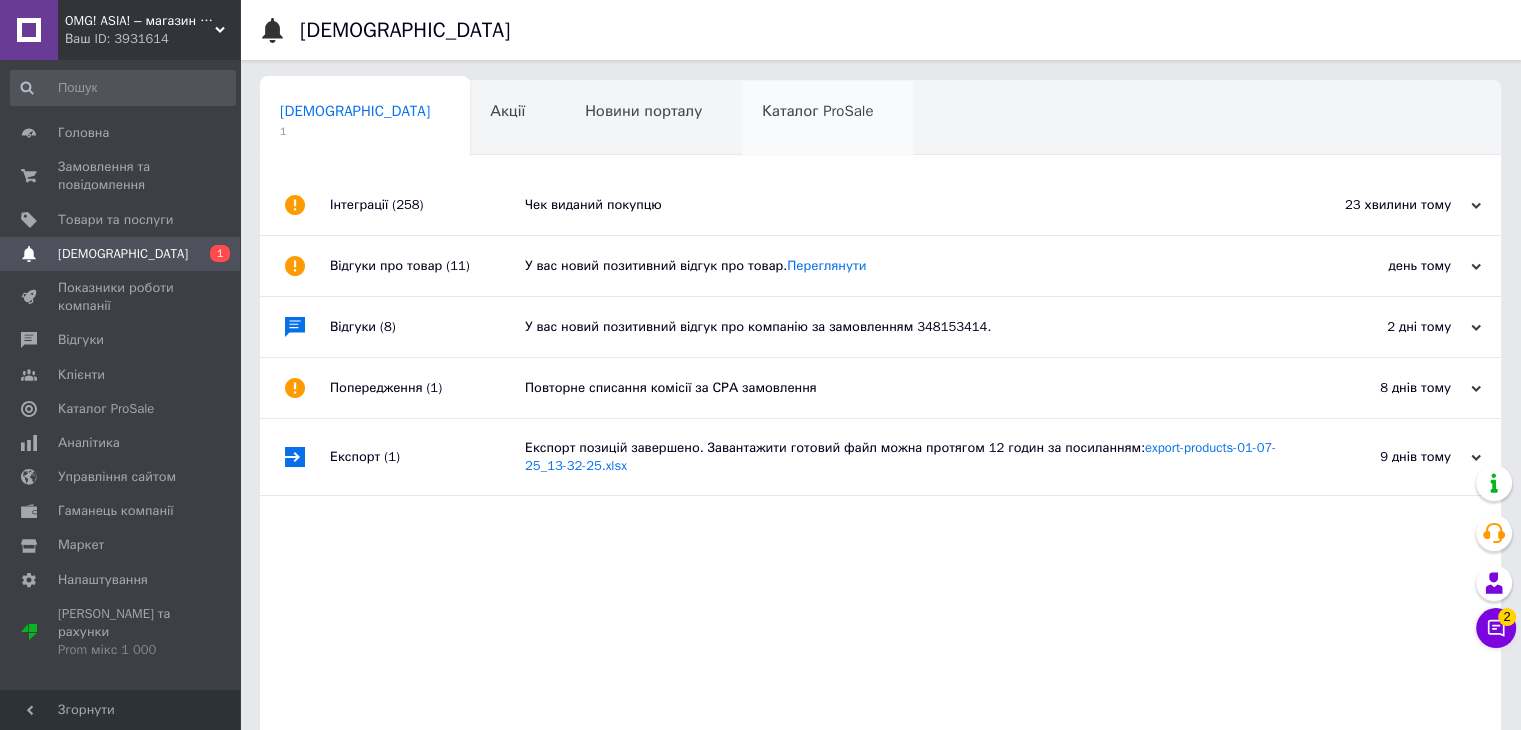 click on "Каталог ProSale 0" at bounding box center (827, 119) 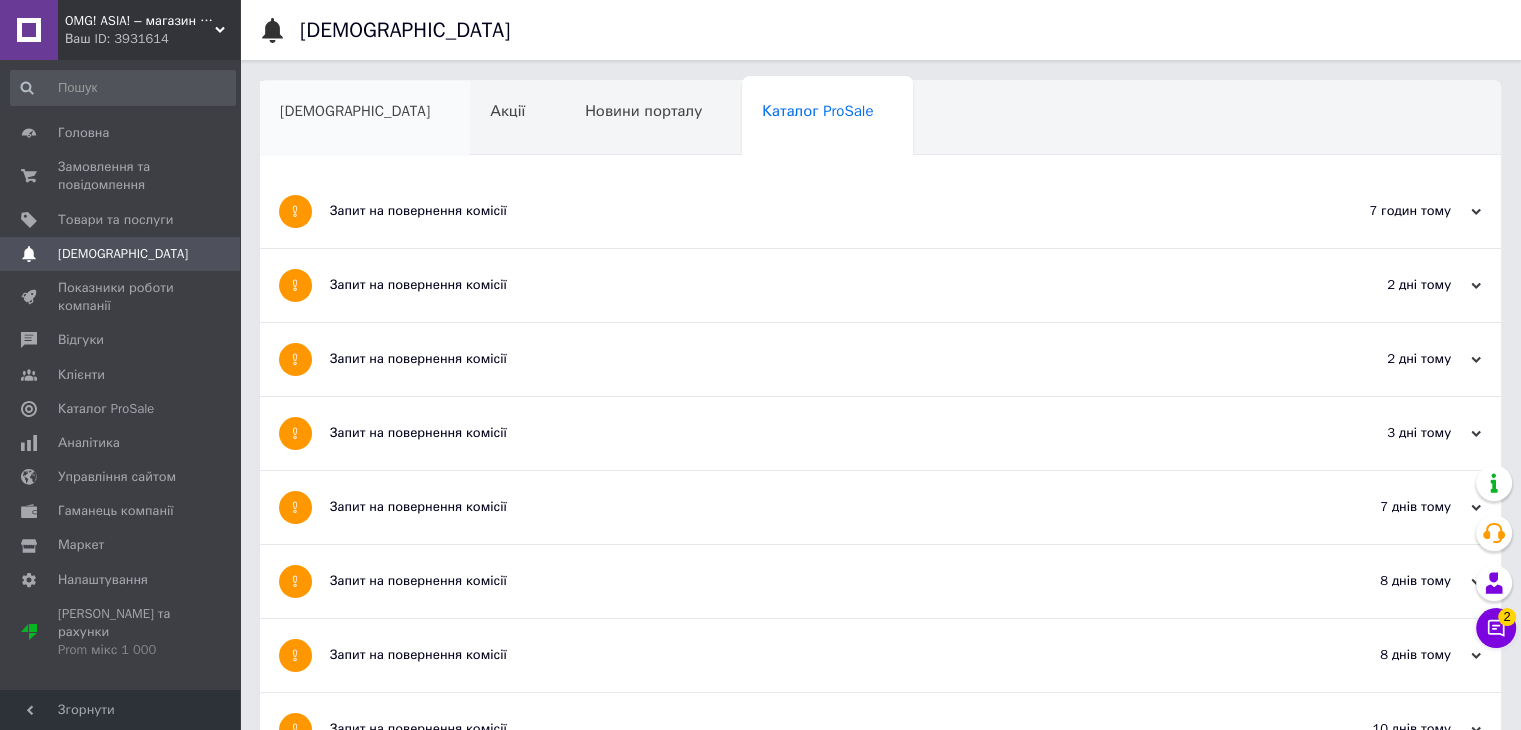 click on "[DEMOGRAPHIC_DATA]" at bounding box center [355, 111] 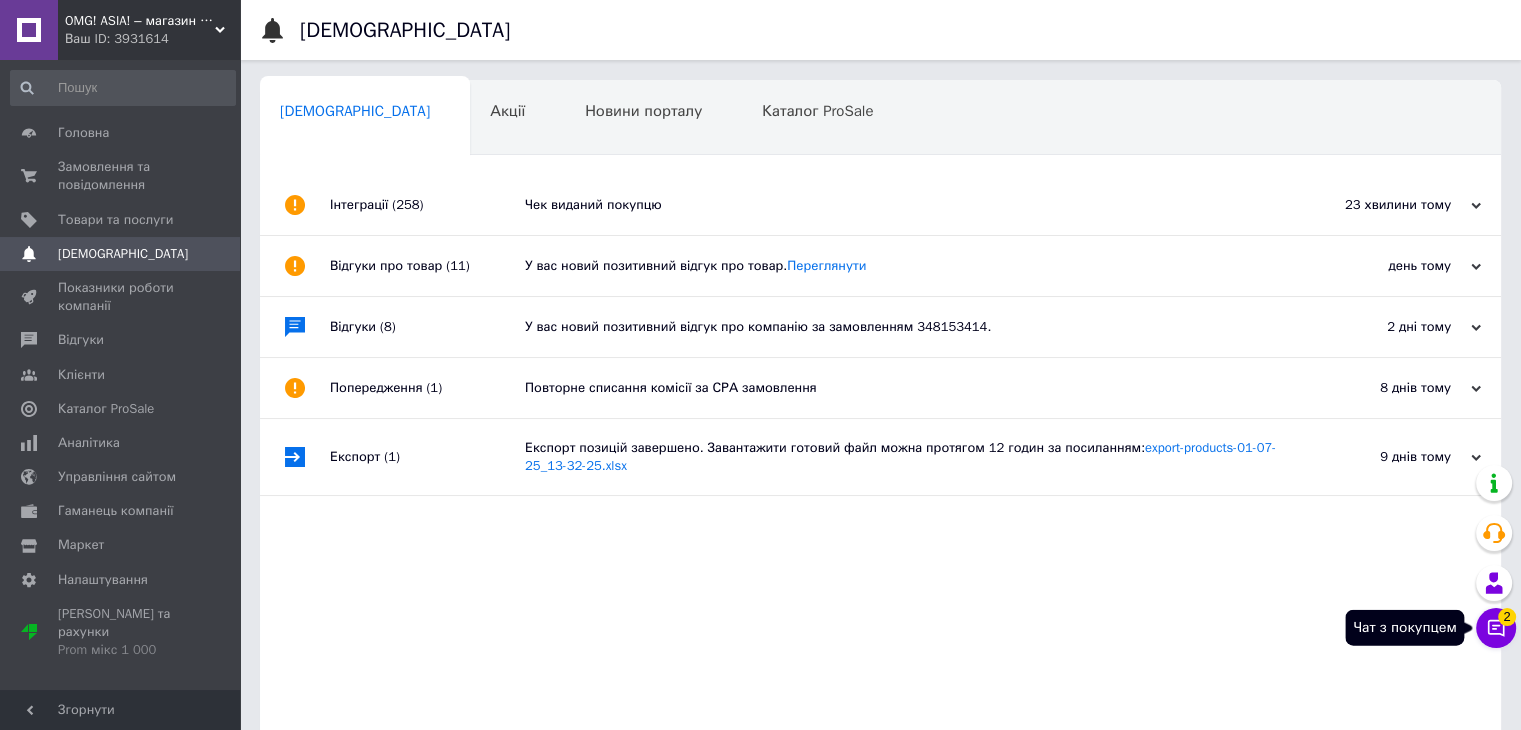 click on "Чат з покупцем 2" at bounding box center (1496, 628) 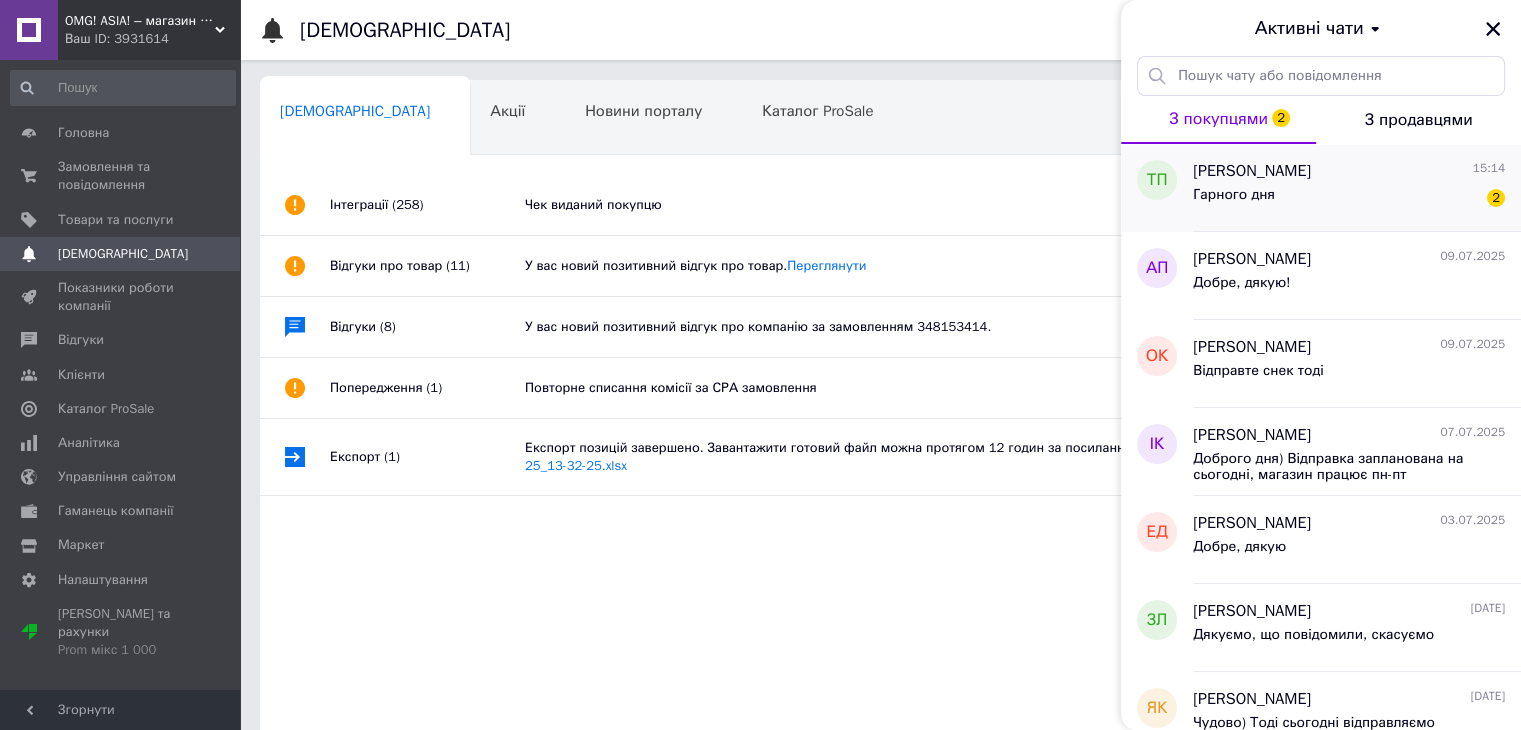click on "Гарного дня" at bounding box center (1234, 195) 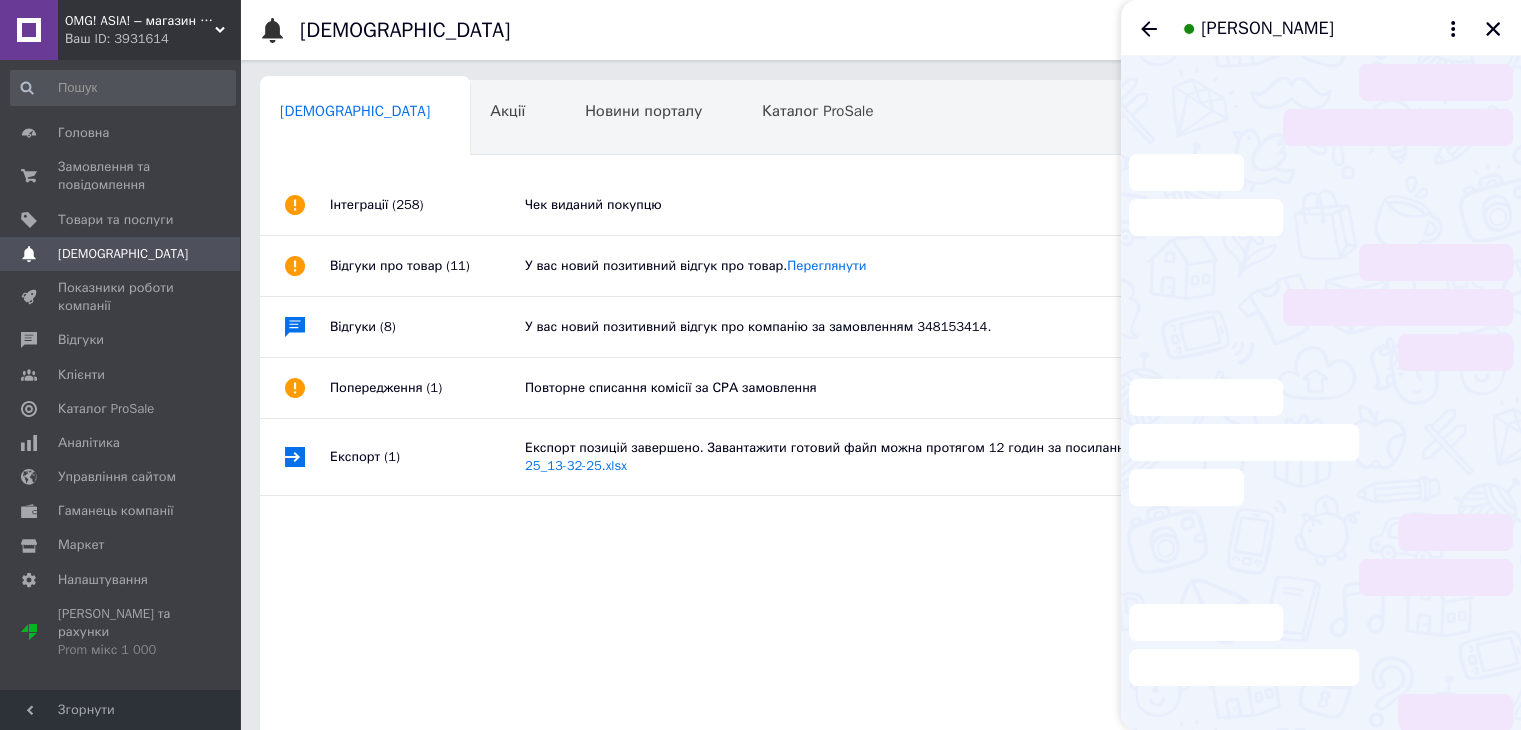 scroll, scrollTop: 120, scrollLeft: 0, axis: vertical 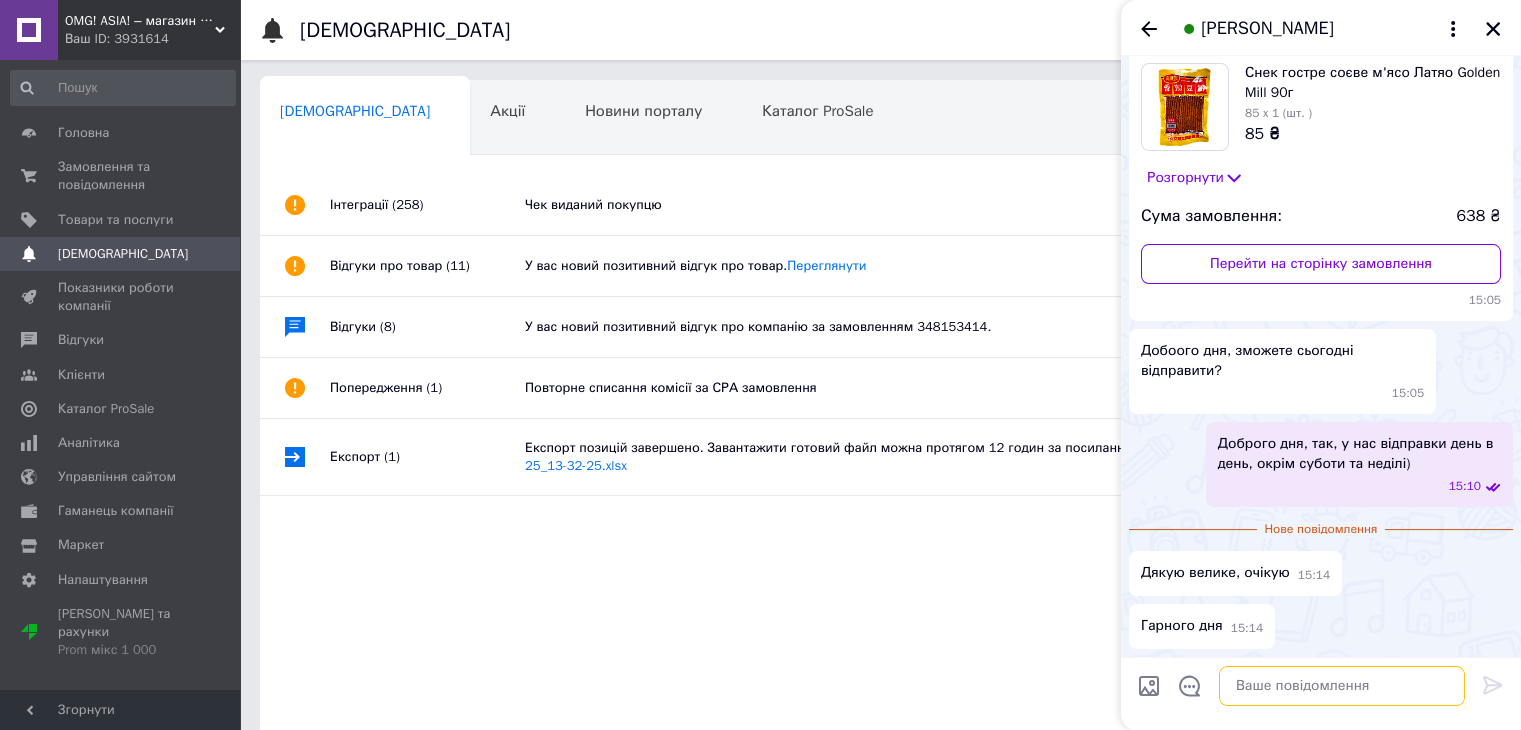 click at bounding box center [1342, 686] 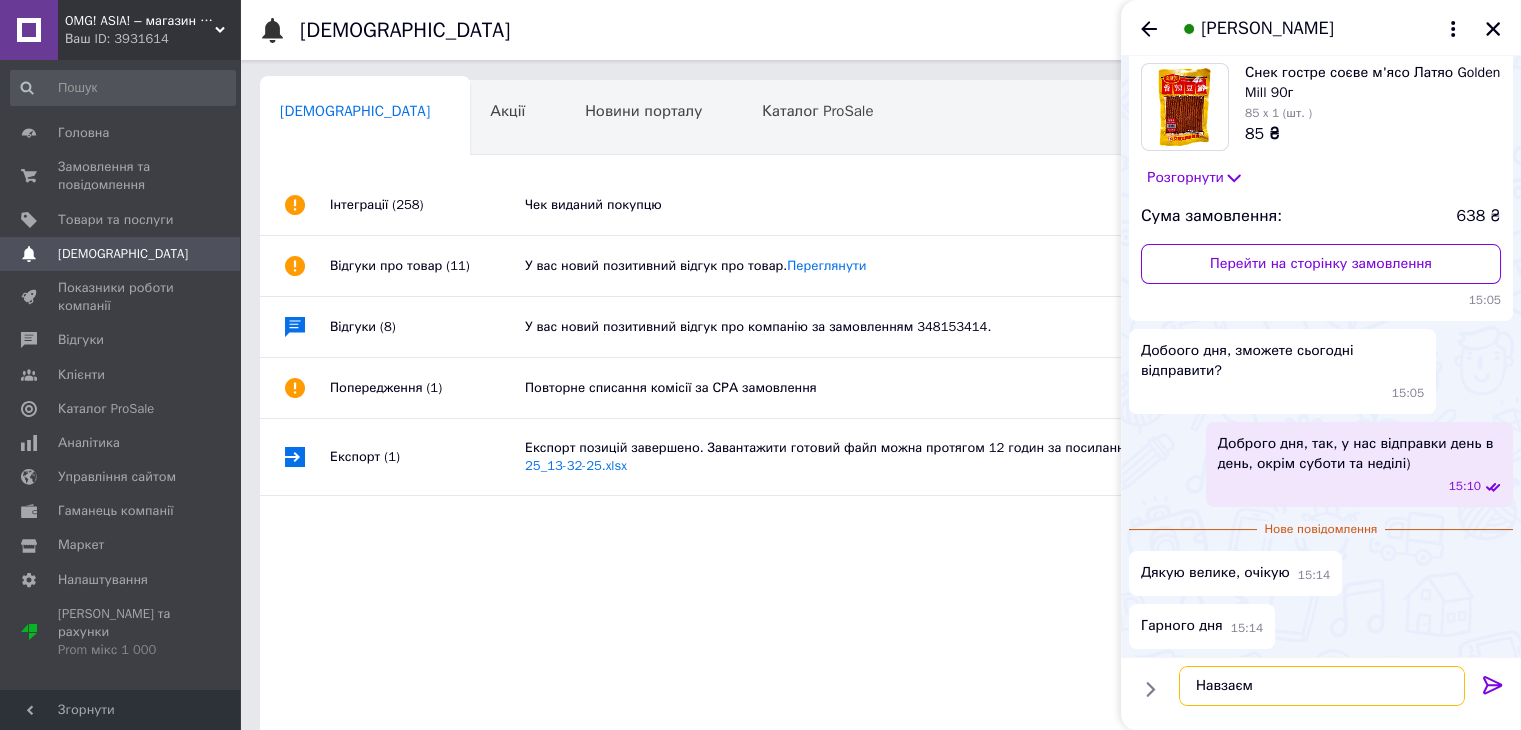 type on "Навзаєм!" 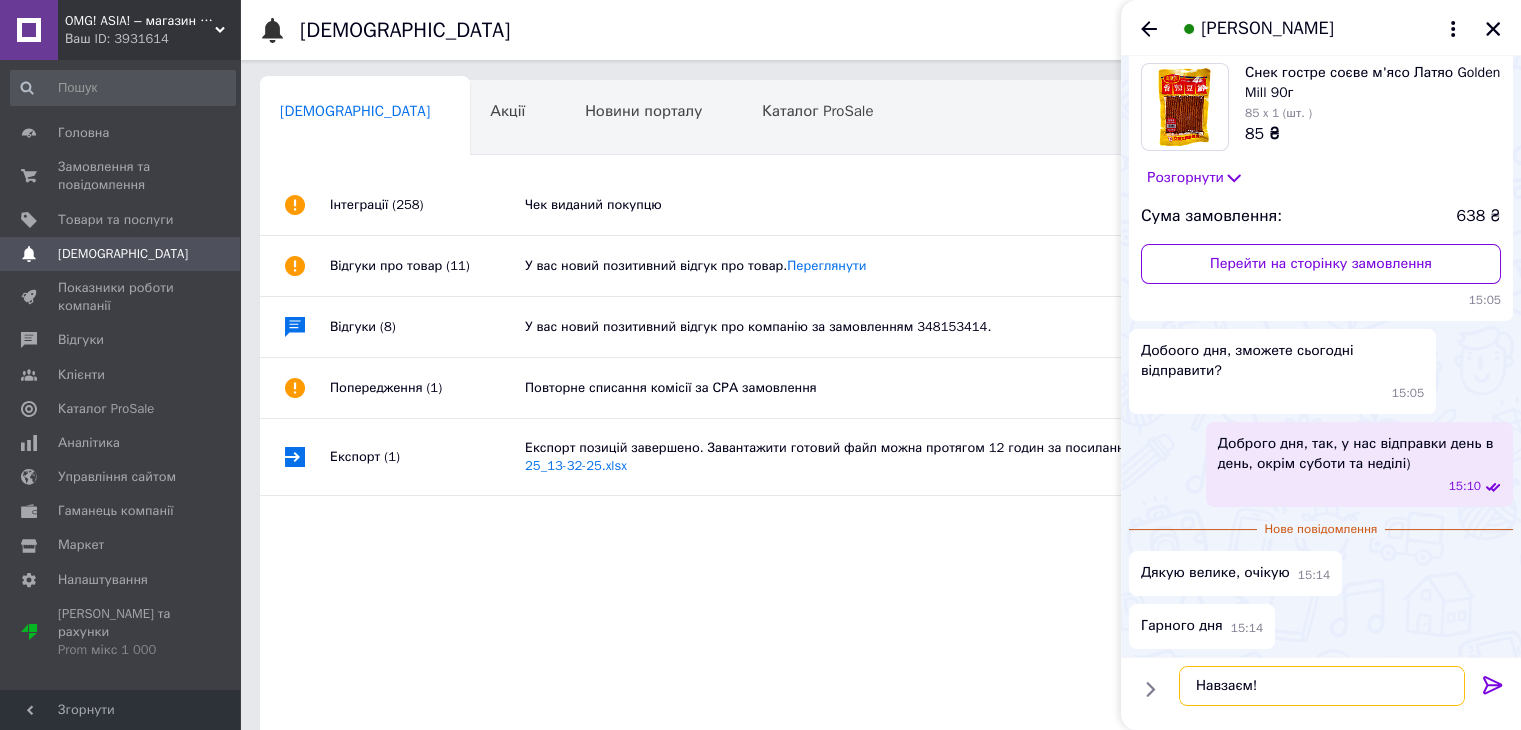 type 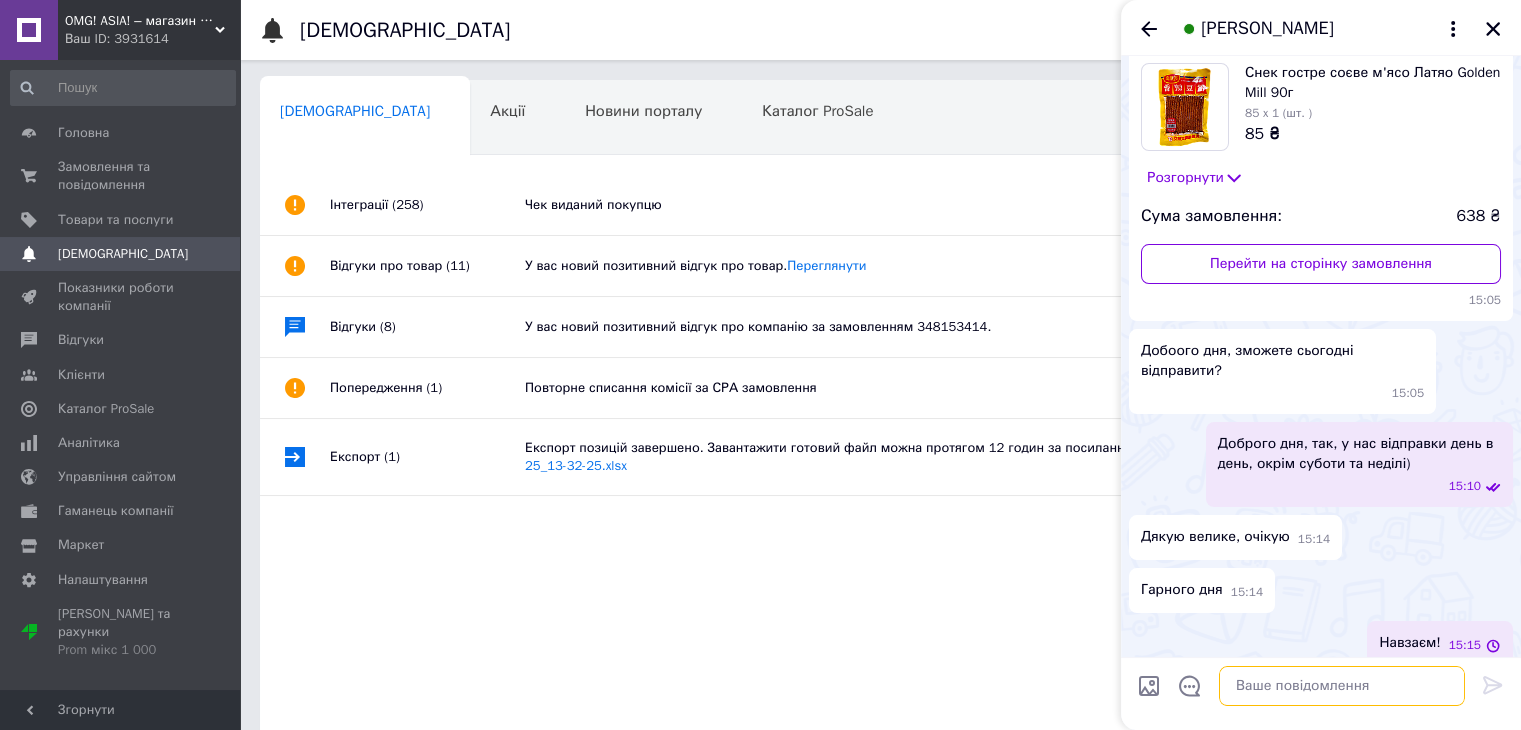 scroll, scrollTop: 137, scrollLeft: 0, axis: vertical 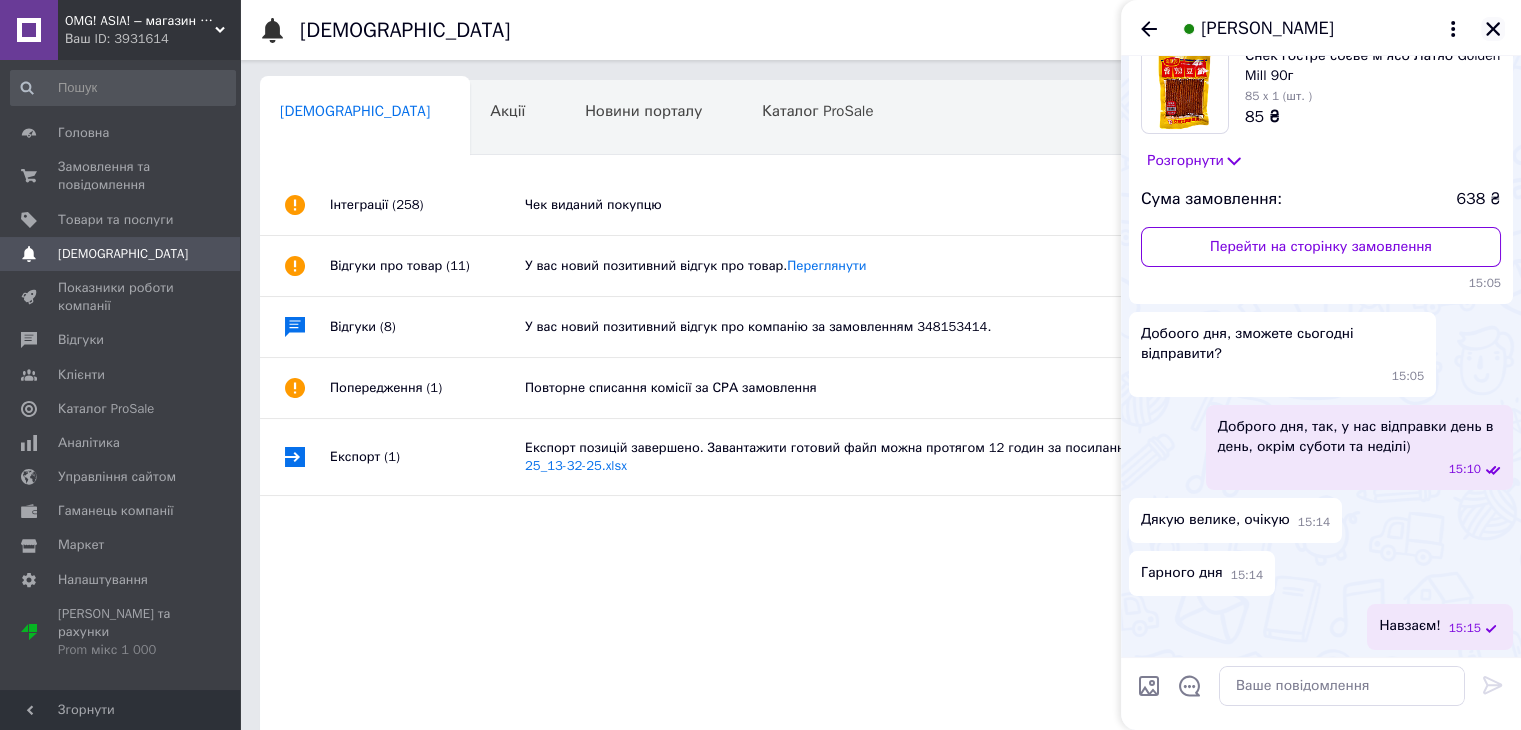 click 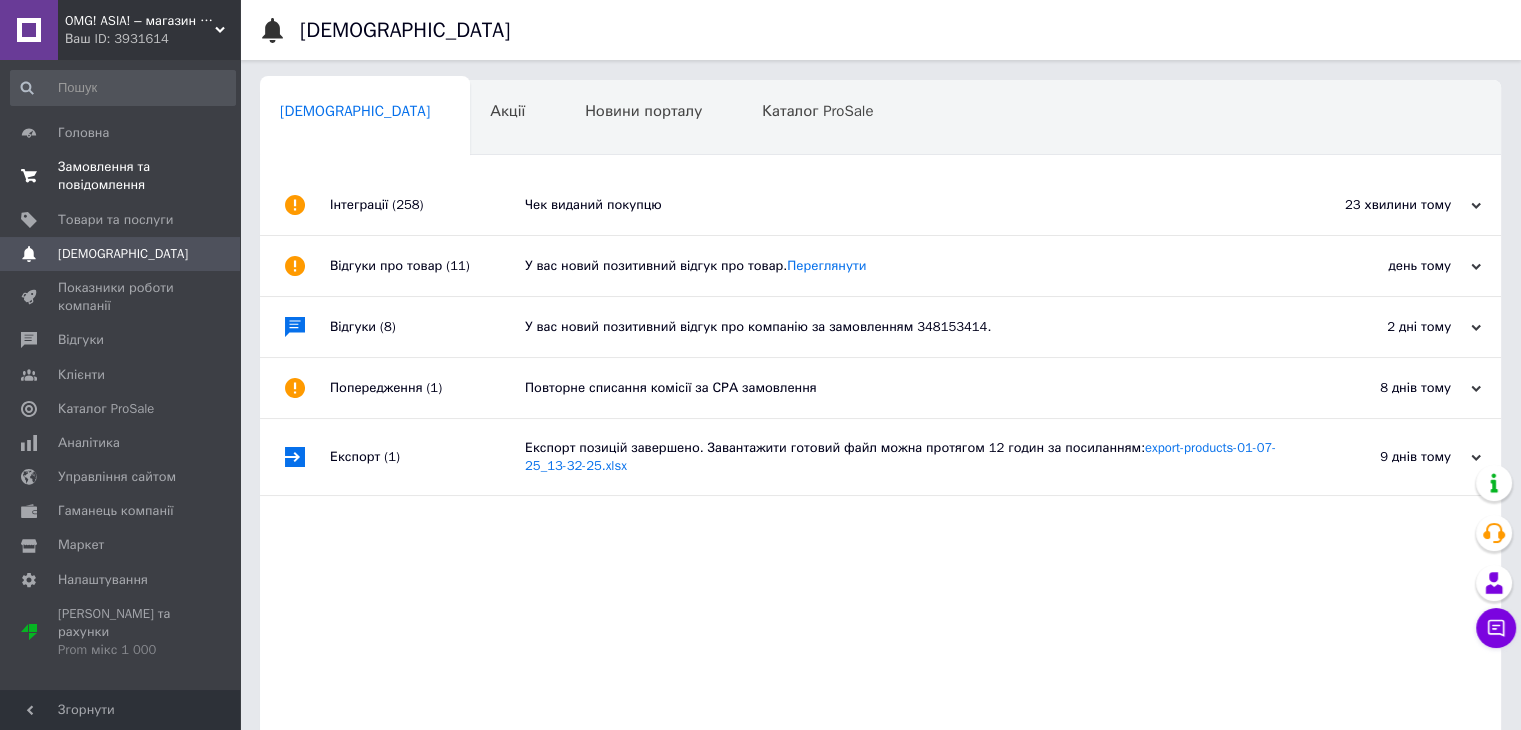 click on "Замовлення та повідомлення" at bounding box center [121, 176] 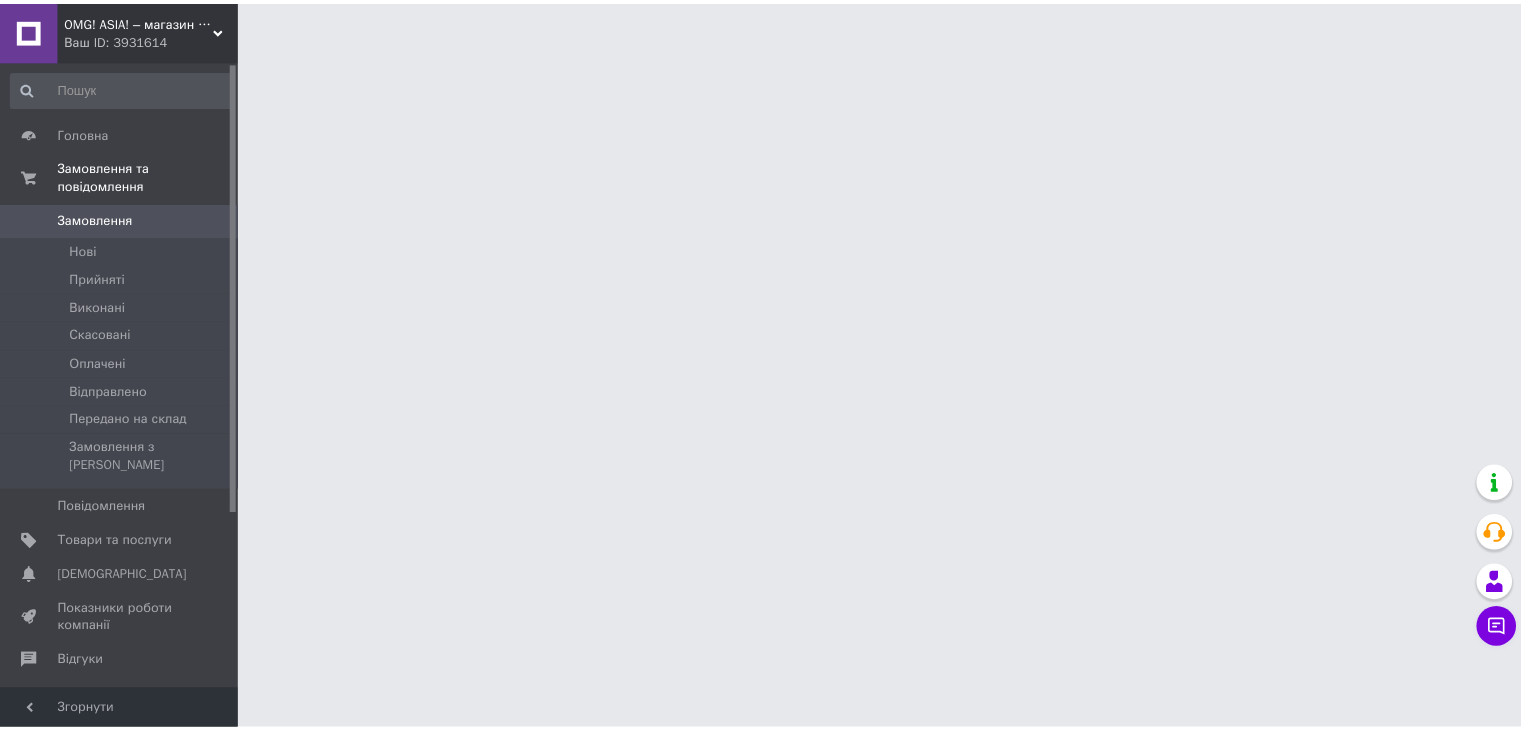 scroll, scrollTop: 0, scrollLeft: 0, axis: both 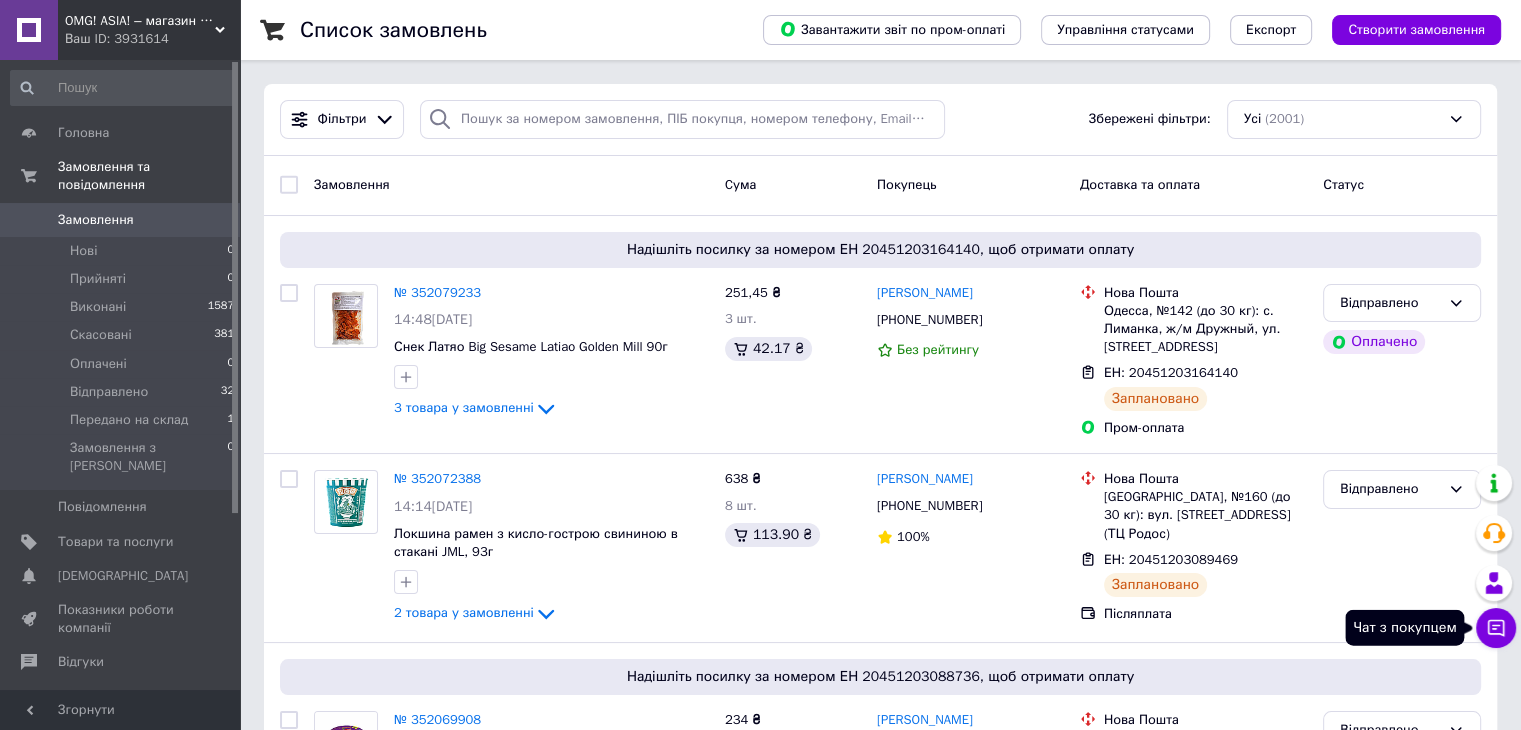 click 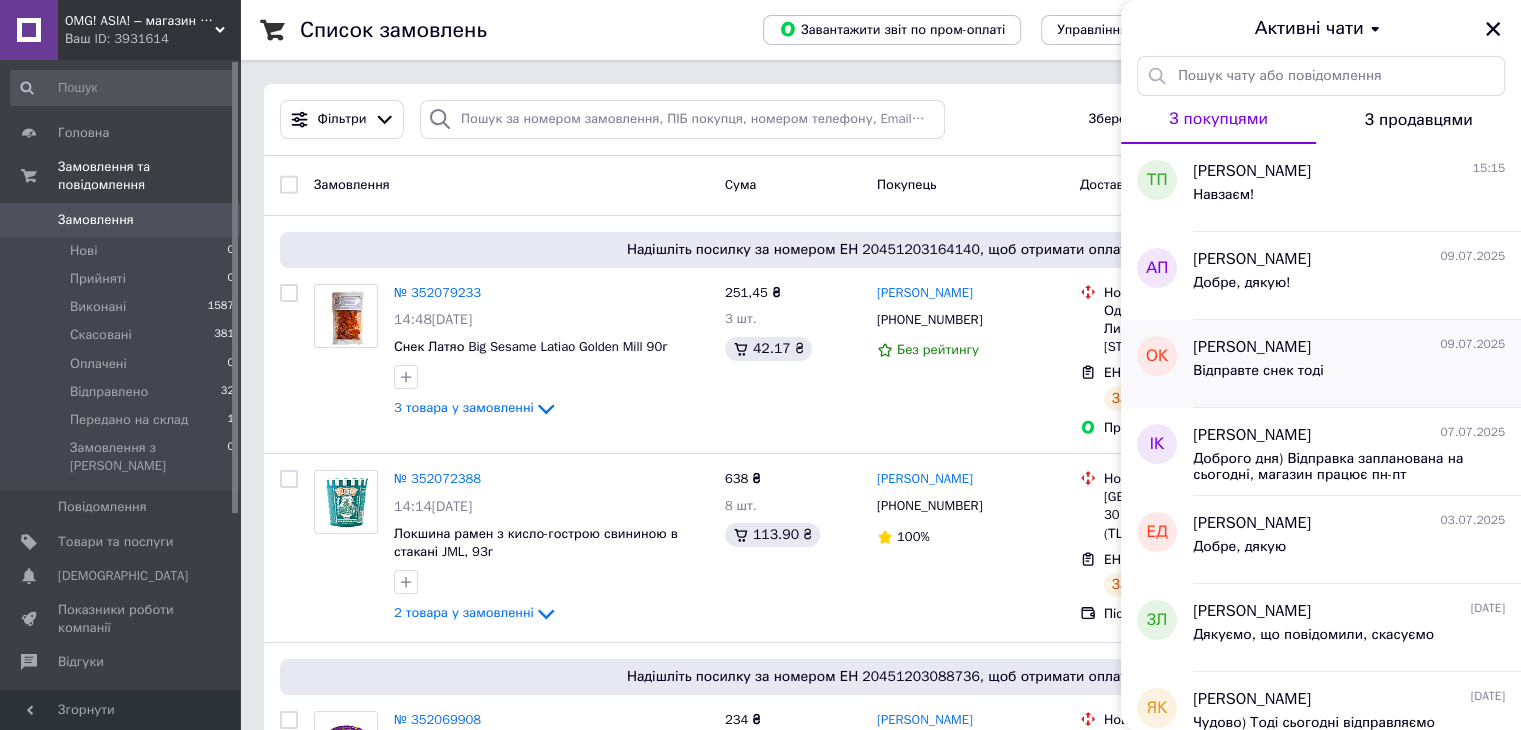 click on "Відправте снек тоді" at bounding box center (1349, 375) 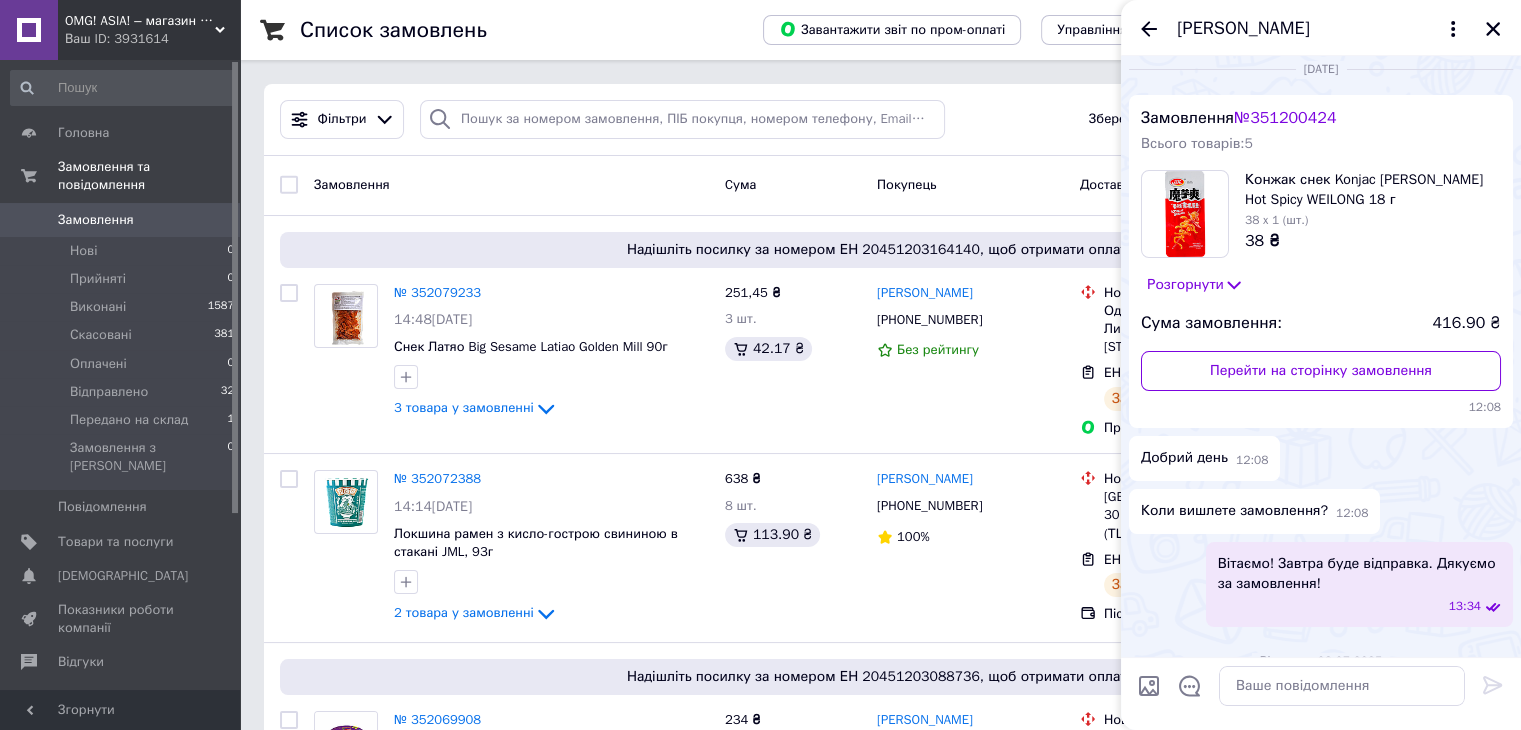 scroll, scrollTop: 0, scrollLeft: 0, axis: both 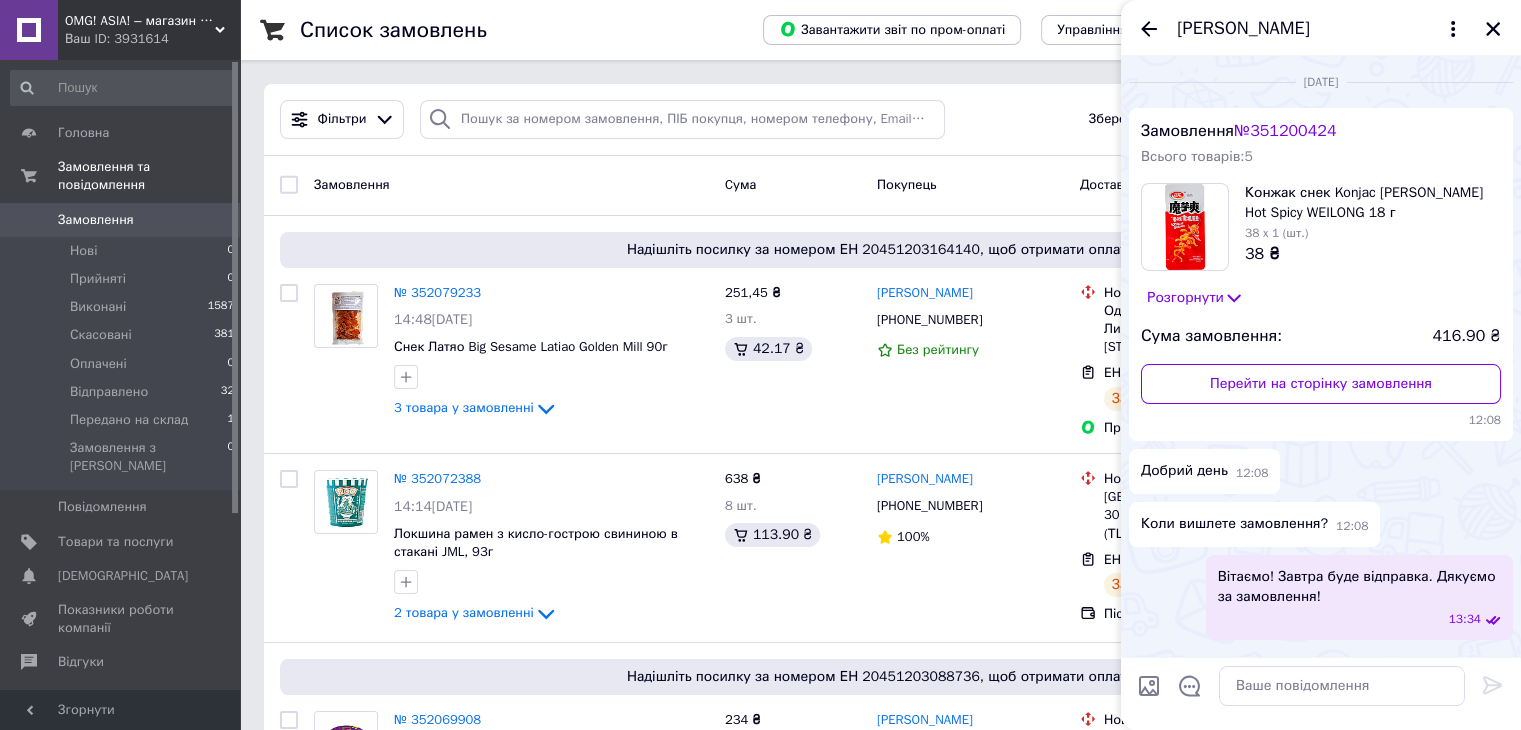 click on "№ 351200424" at bounding box center (1285, 131) 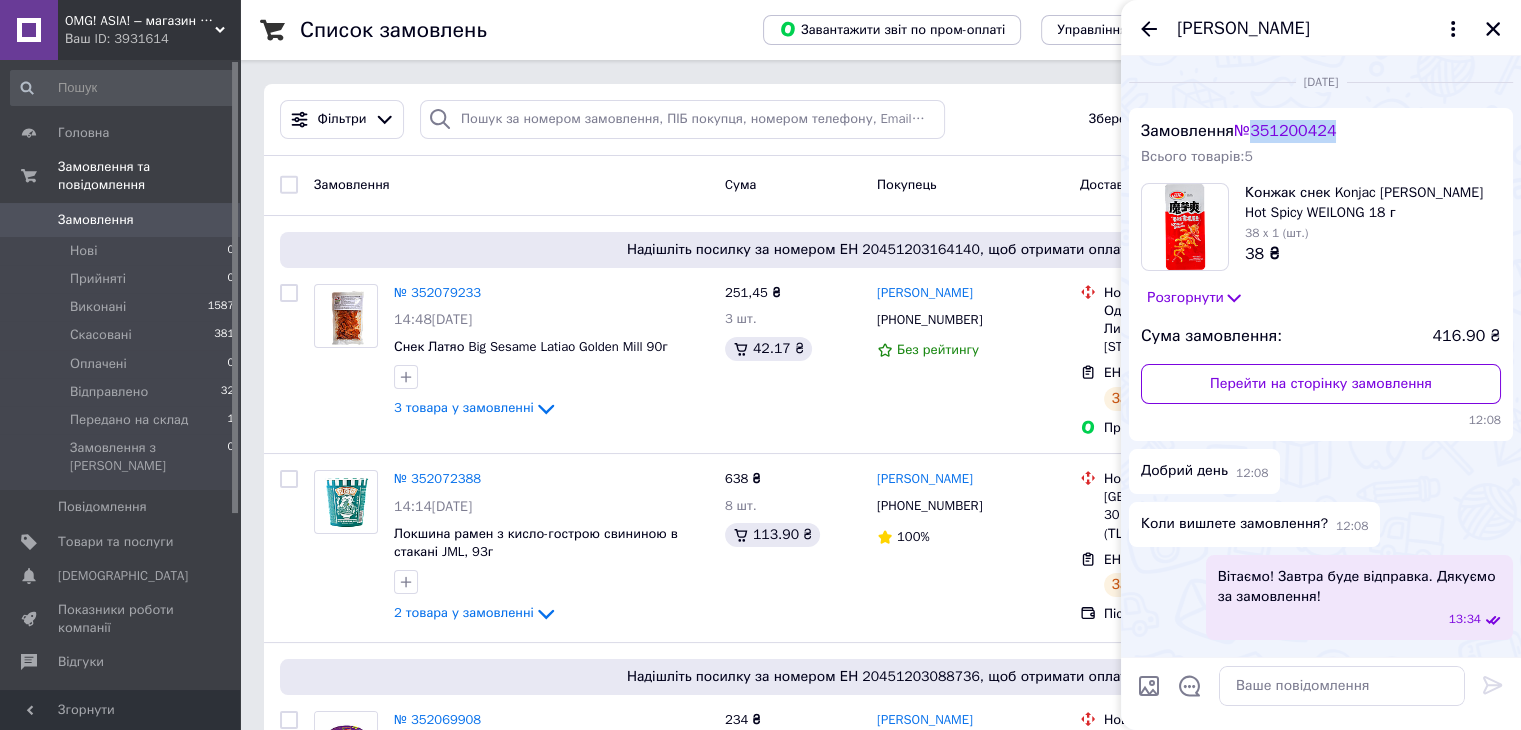 drag, startPoint x: 1262, startPoint y: 128, endPoint x: 1348, endPoint y: 134, distance: 86.209045 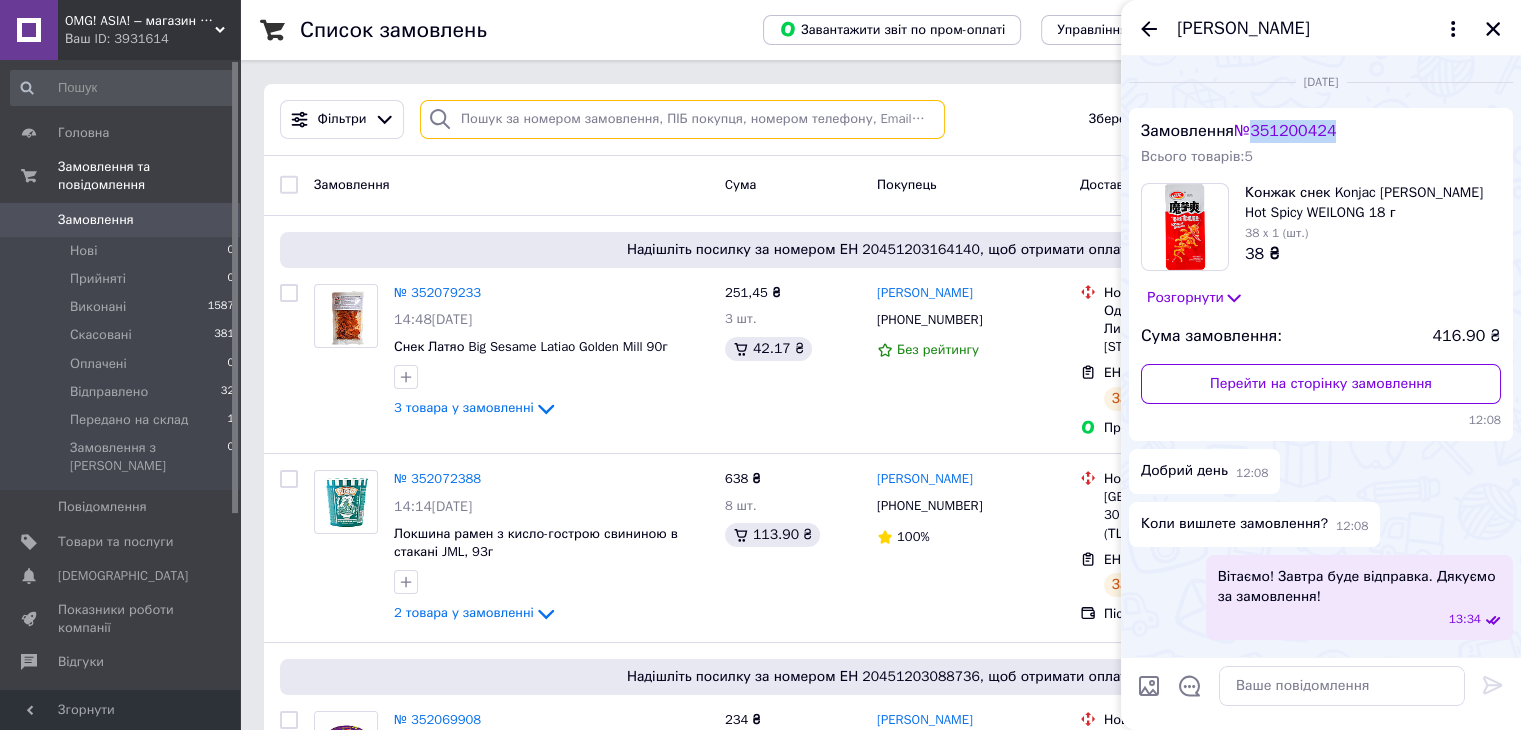 drag, startPoint x: 485, startPoint y: 137, endPoint x: 488, endPoint y: 127, distance: 10.440307 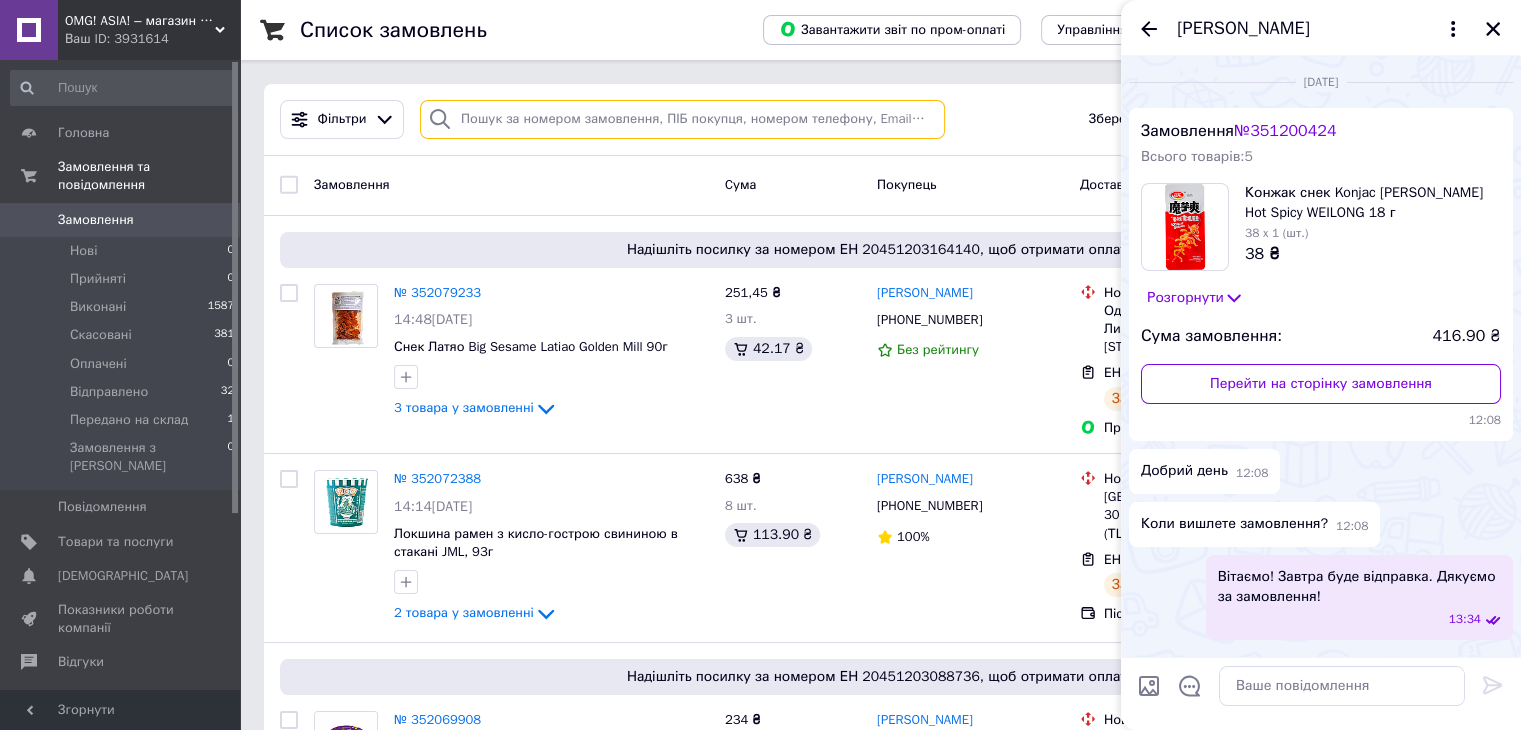 paste on "351200424" 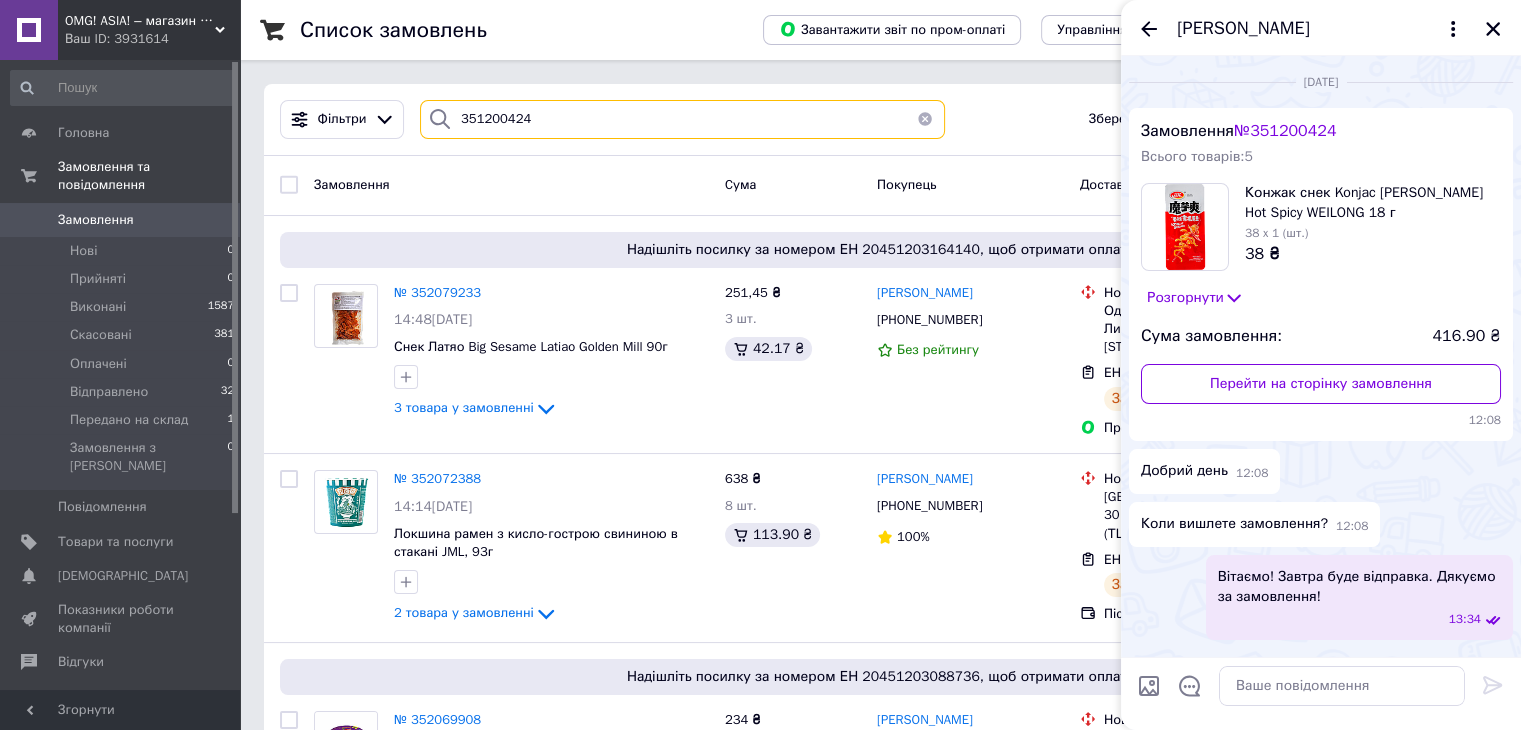 type on "351200424" 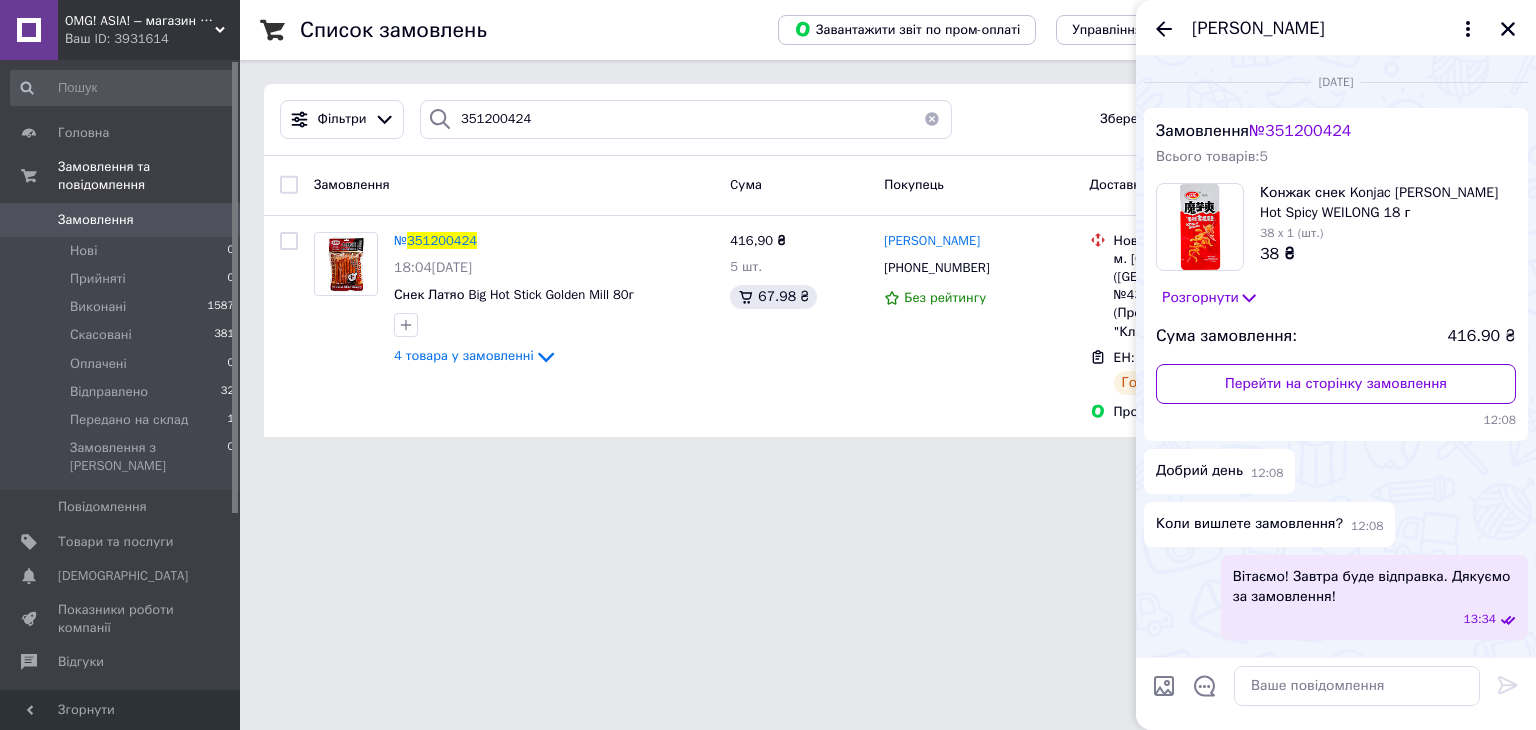 click 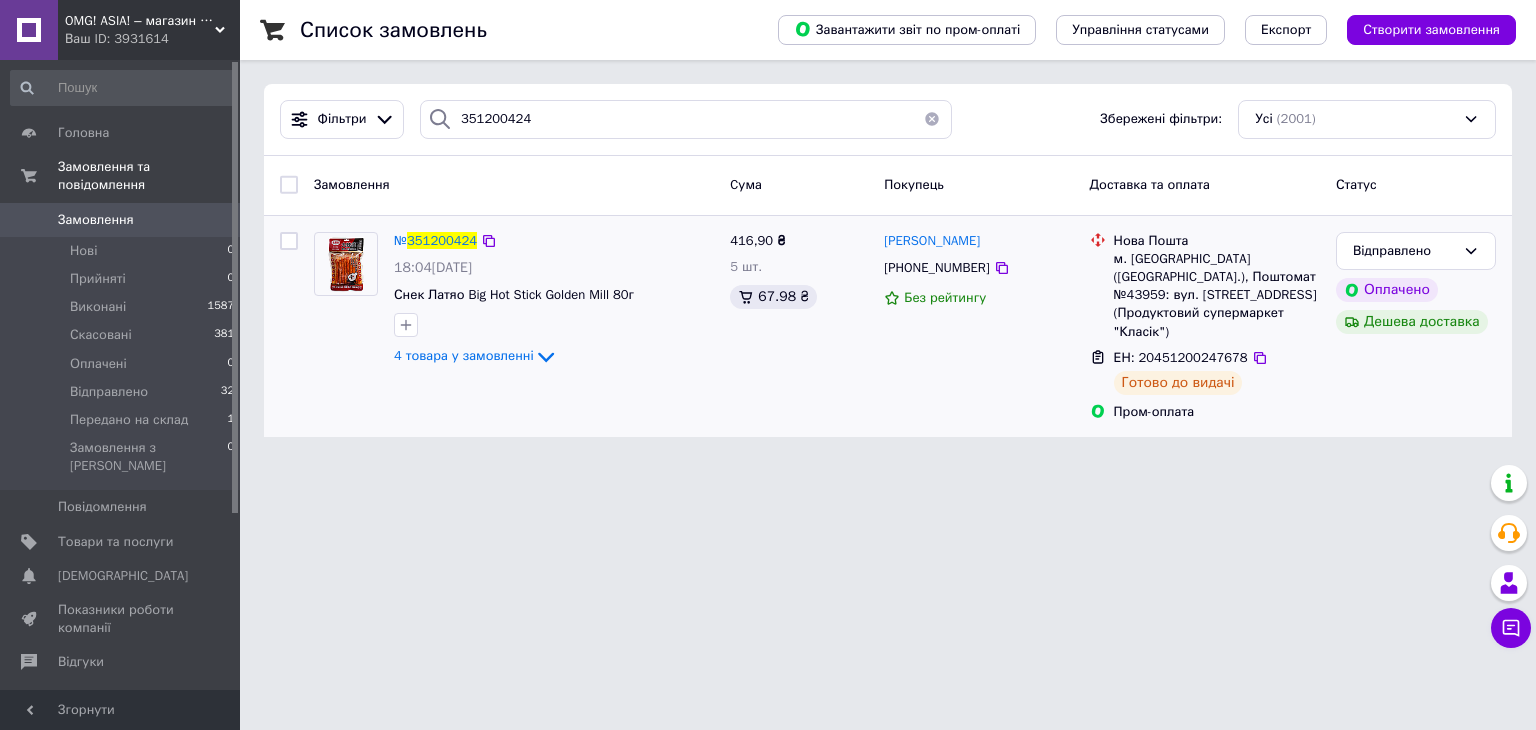 click on "ЕН: 20451200247678" at bounding box center [1181, 357] 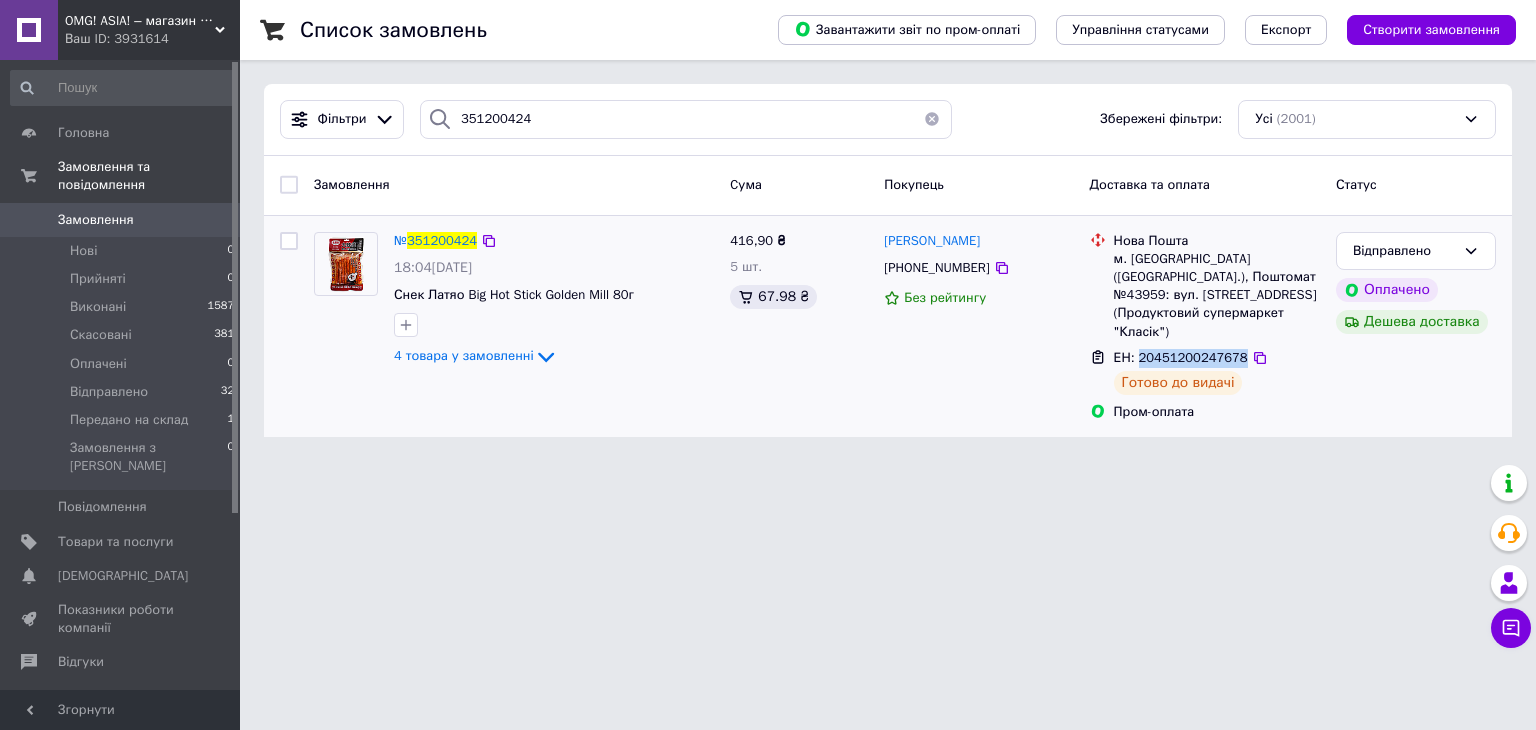 click on "ЕН: 20451200247678" at bounding box center (1181, 357) 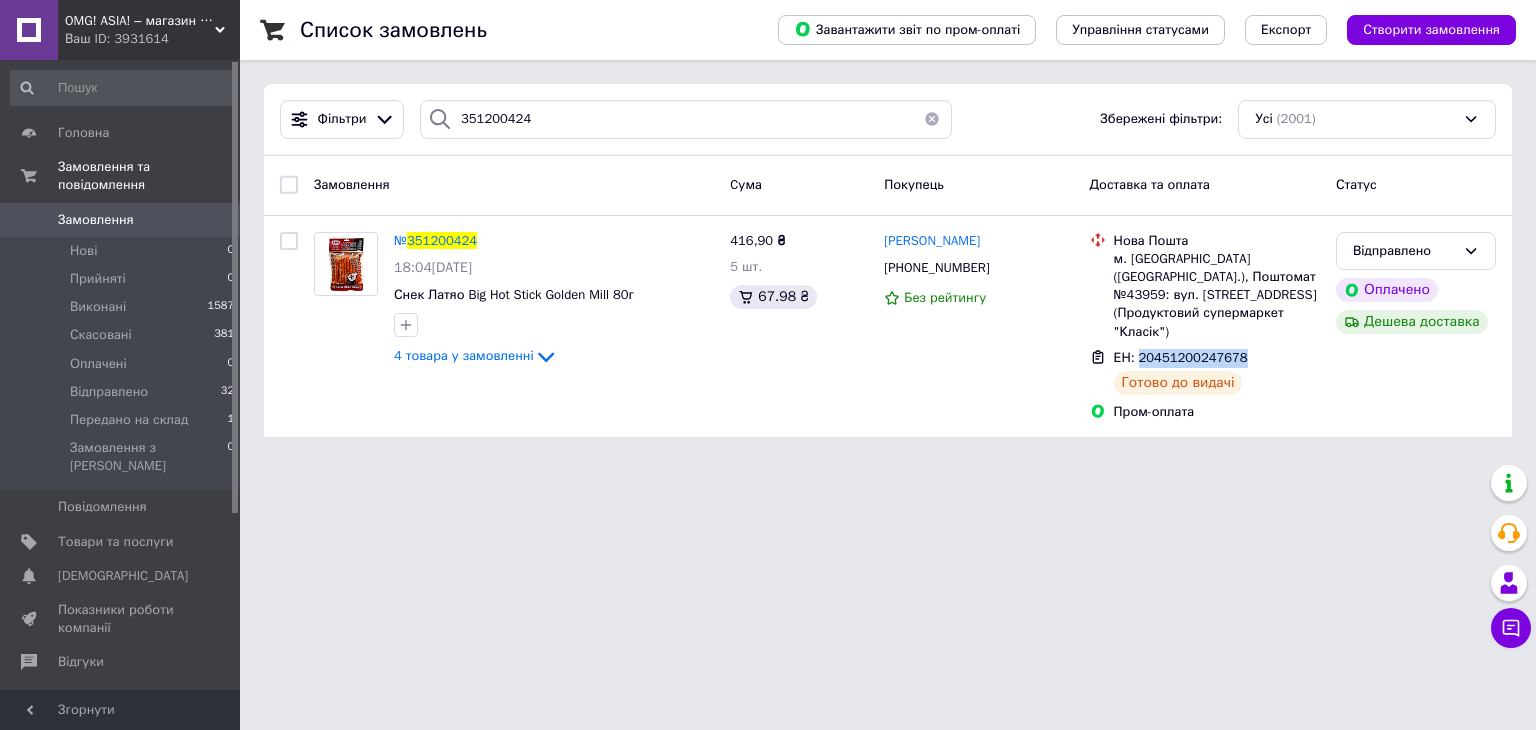 copy on "20451200247678" 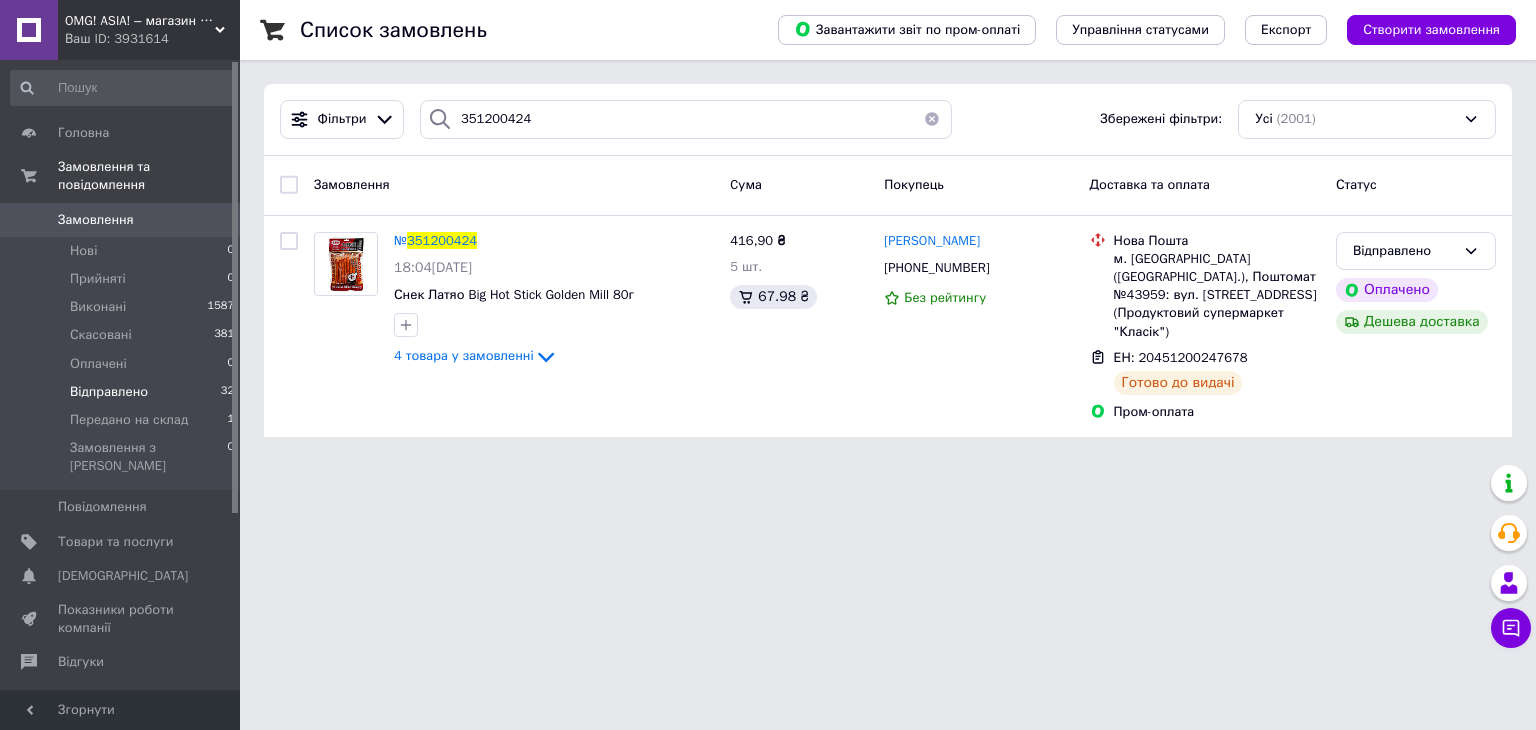 click on "Відправлено" at bounding box center [109, 392] 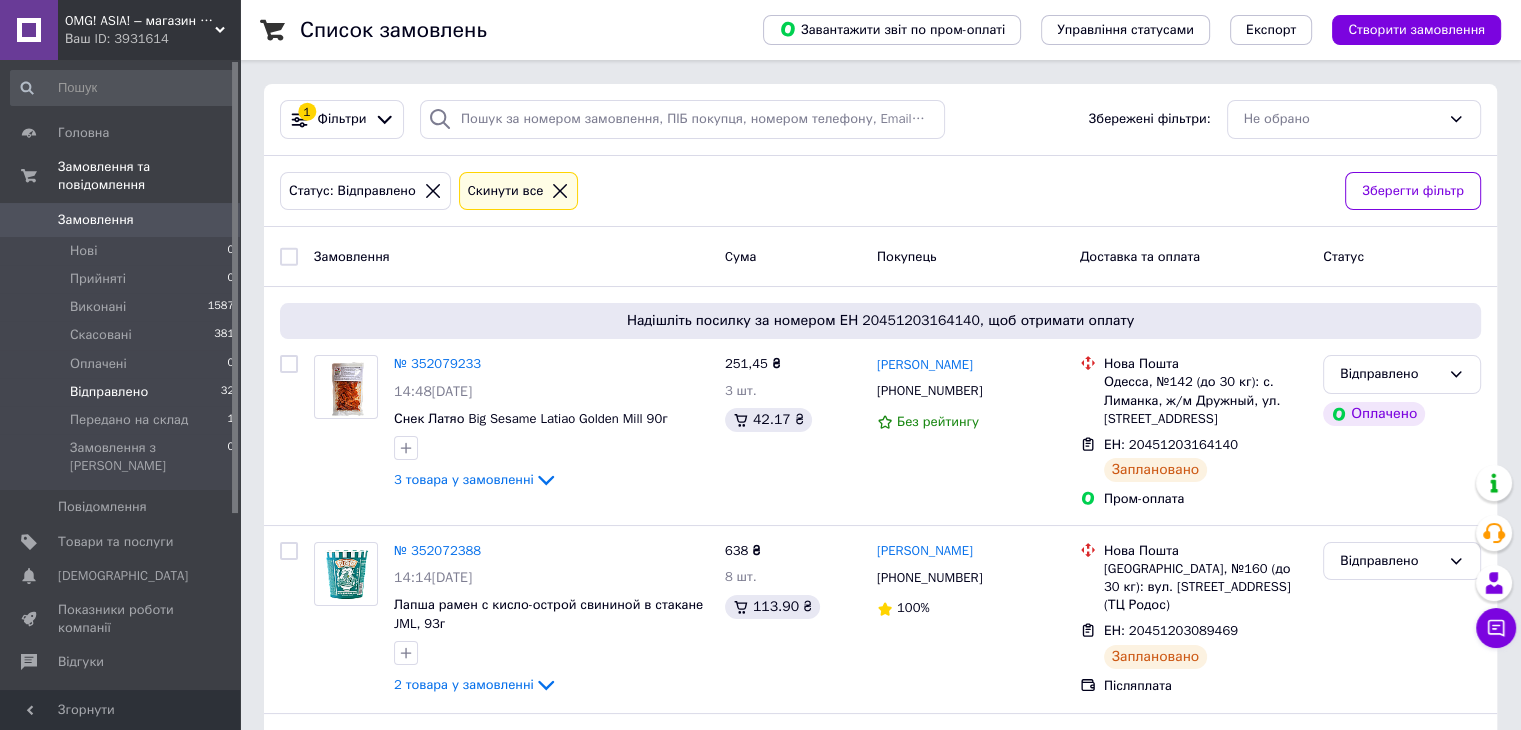 type on "351200424" 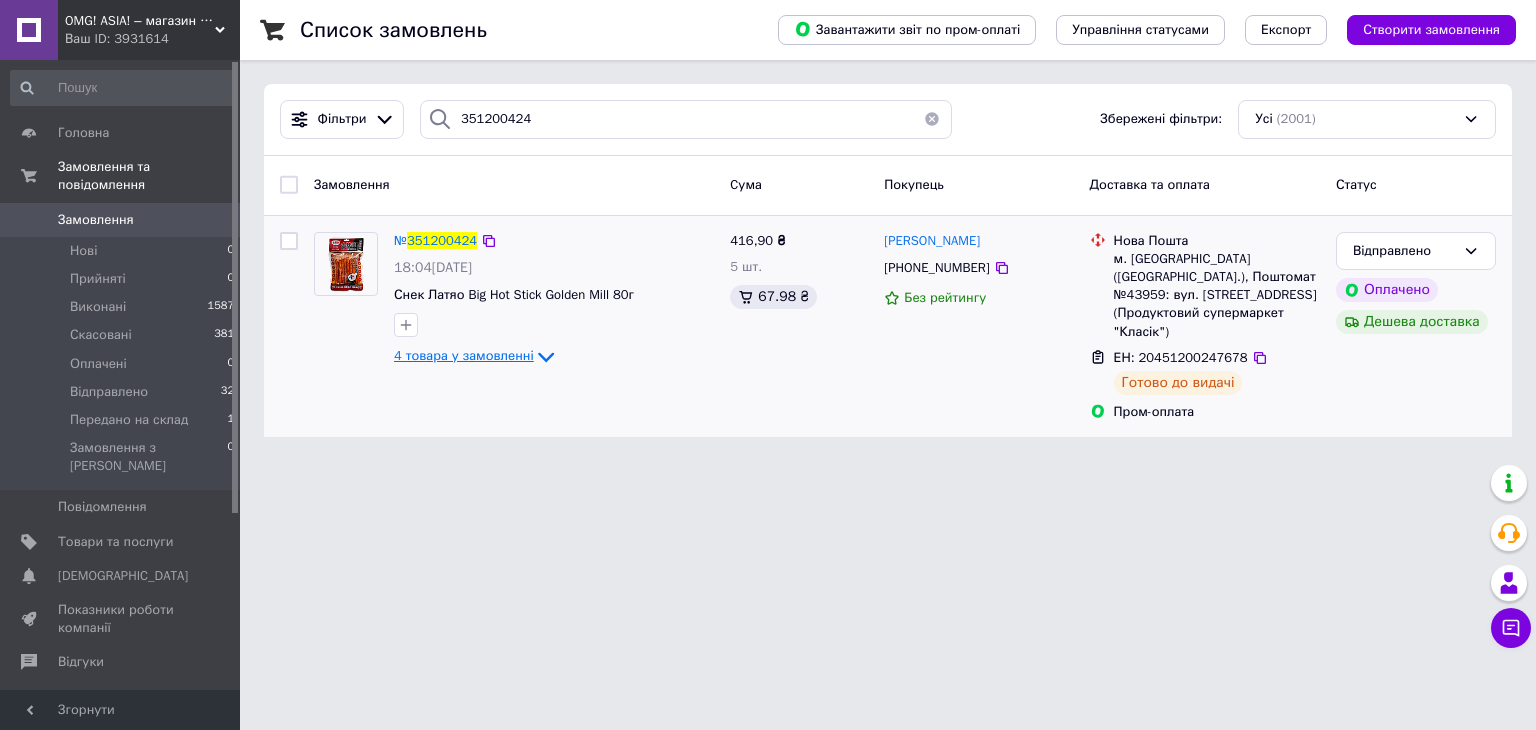 click on "4 товара у замовленні" at bounding box center (464, 355) 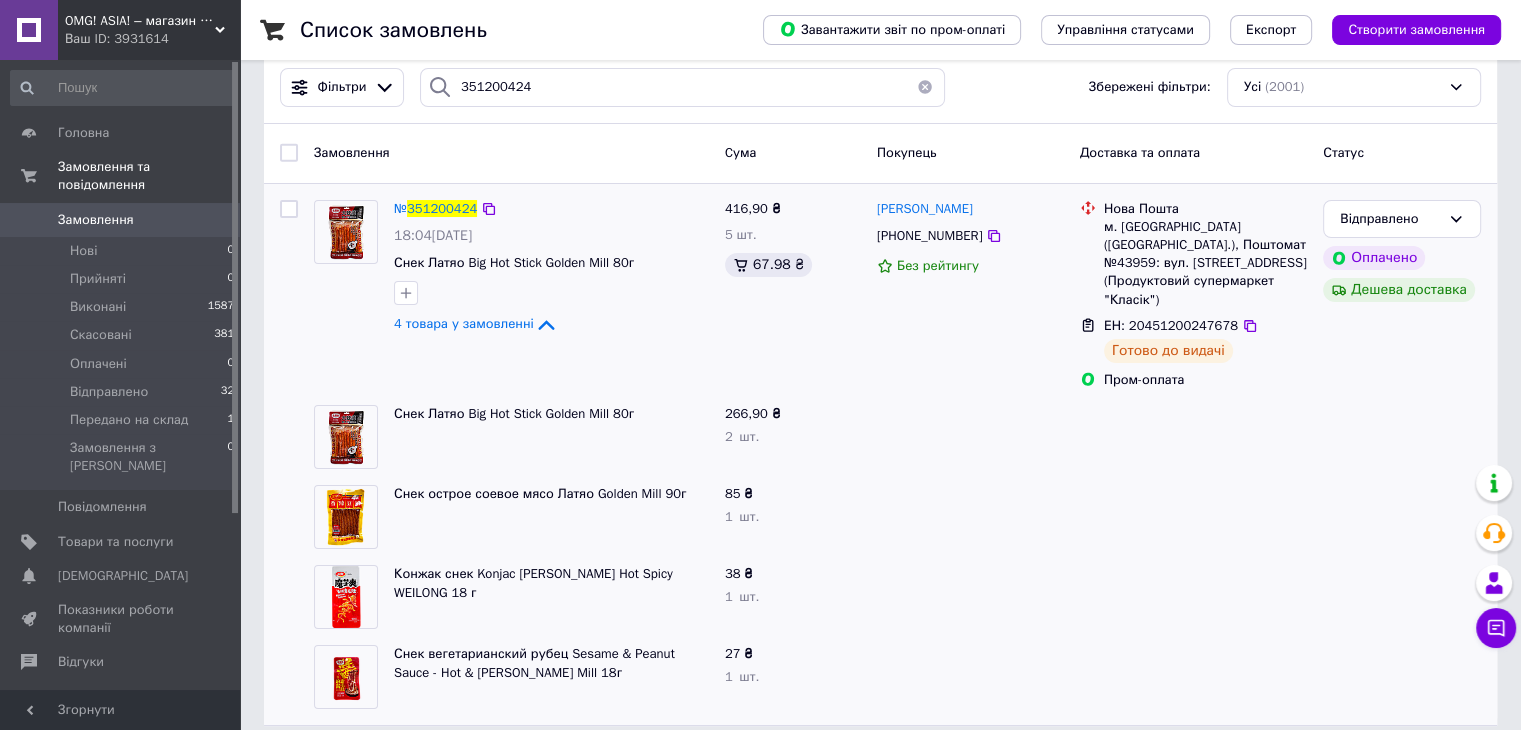 scroll, scrollTop: 33, scrollLeft: 0, axis: vertical 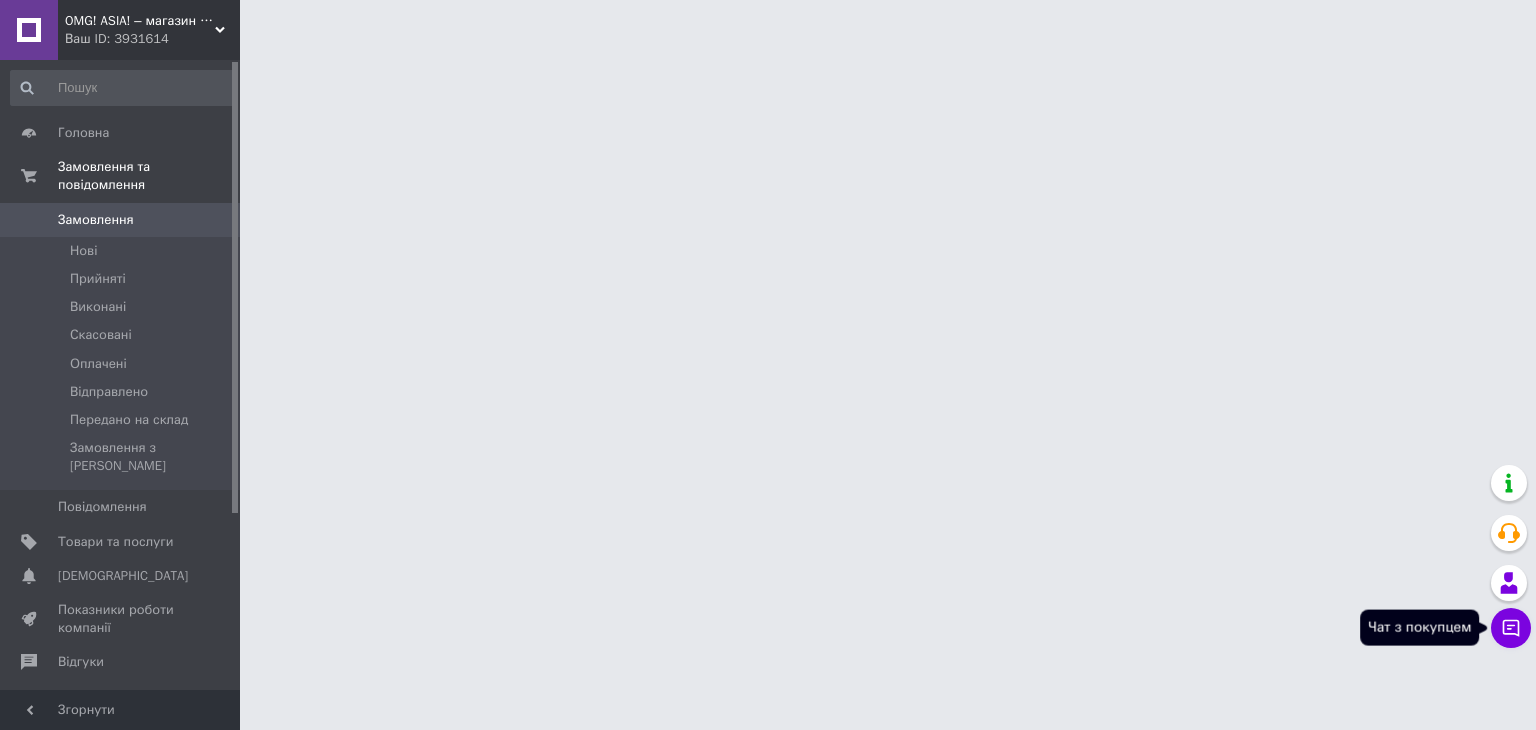 click 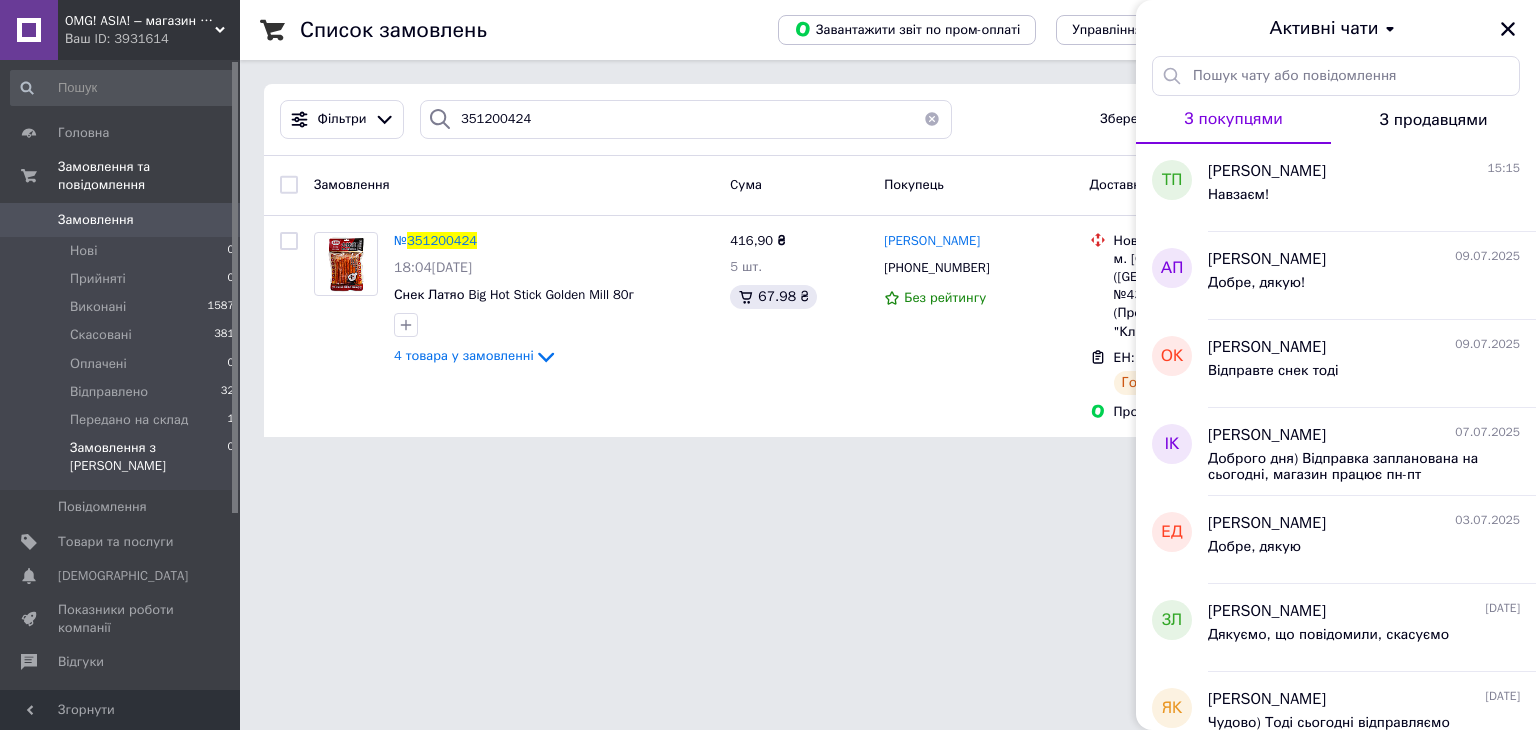 click on "Замовлення з Розетки 0" at bounding box center (123, 462) 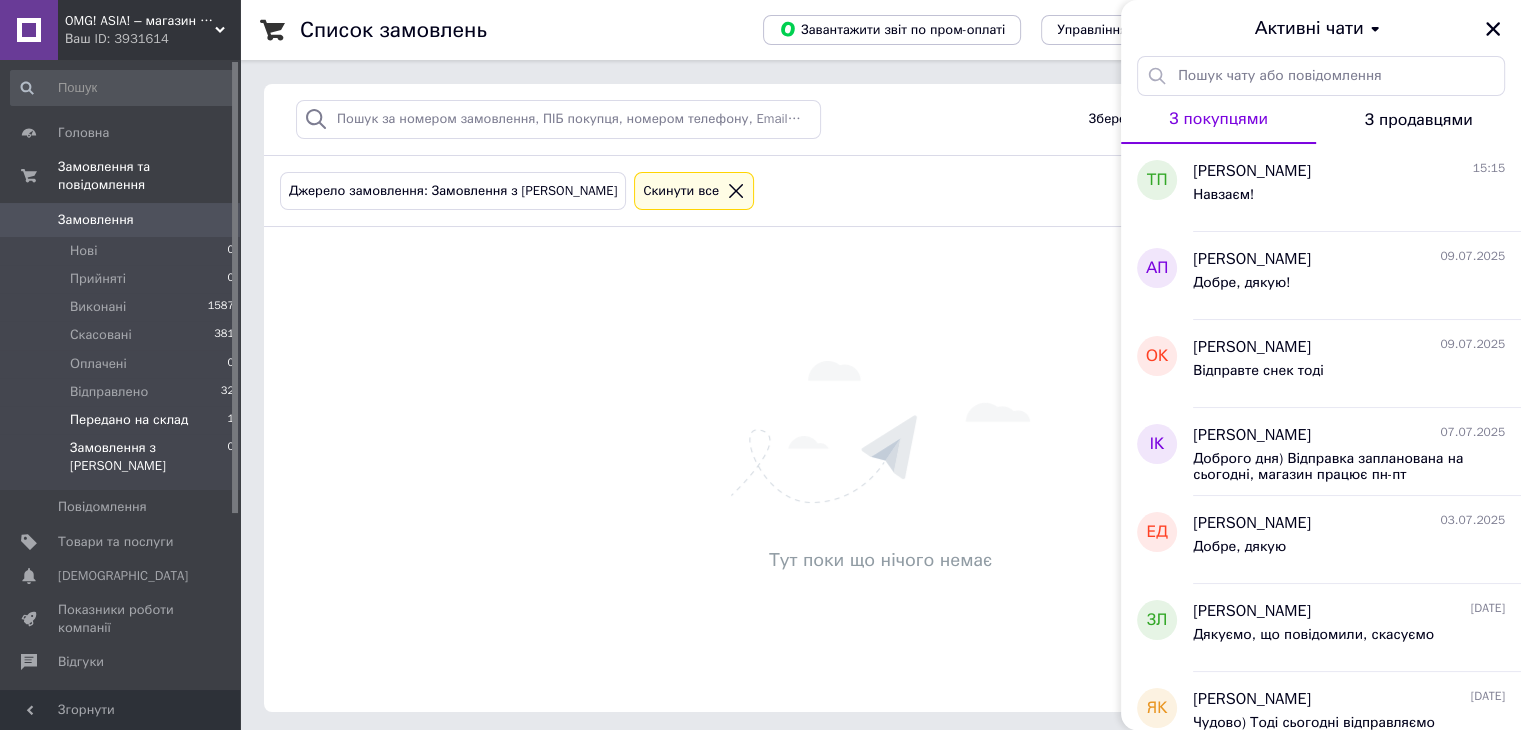 click on "Передано на склад" at bounding box center (129, 420) 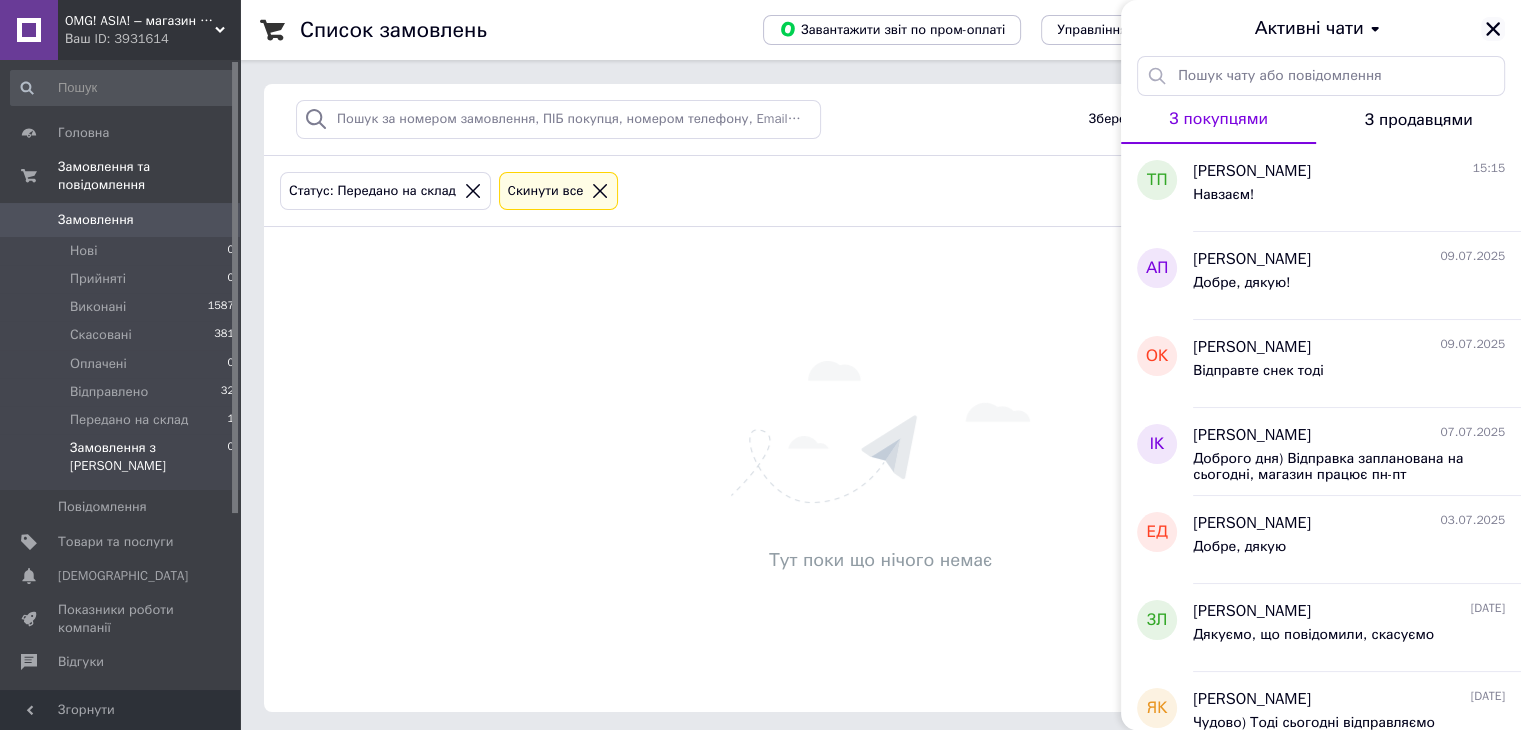 click on "Активні чати" at bounding box center (1321, 28) 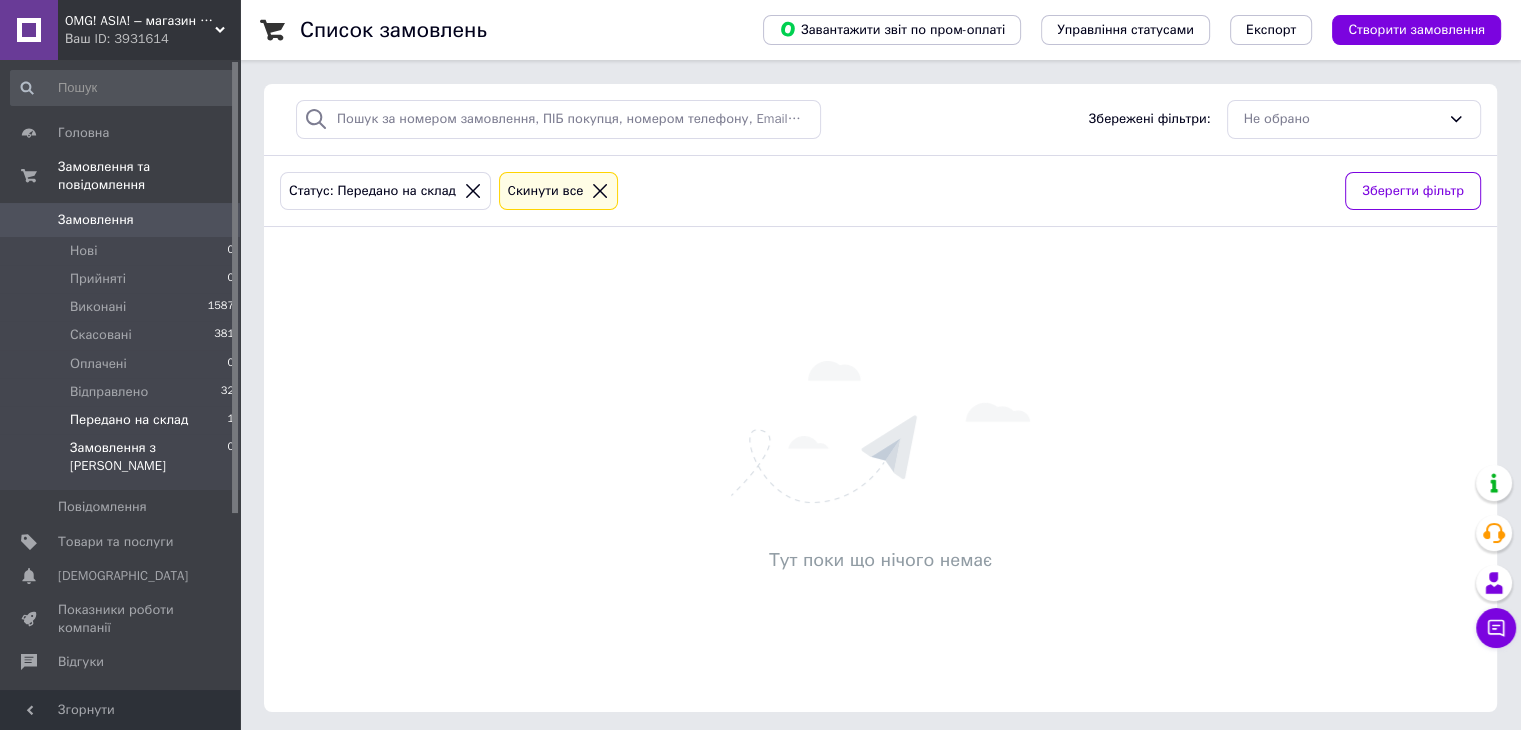 click on "Передано на склад 1" at bounding box center (123, 420) 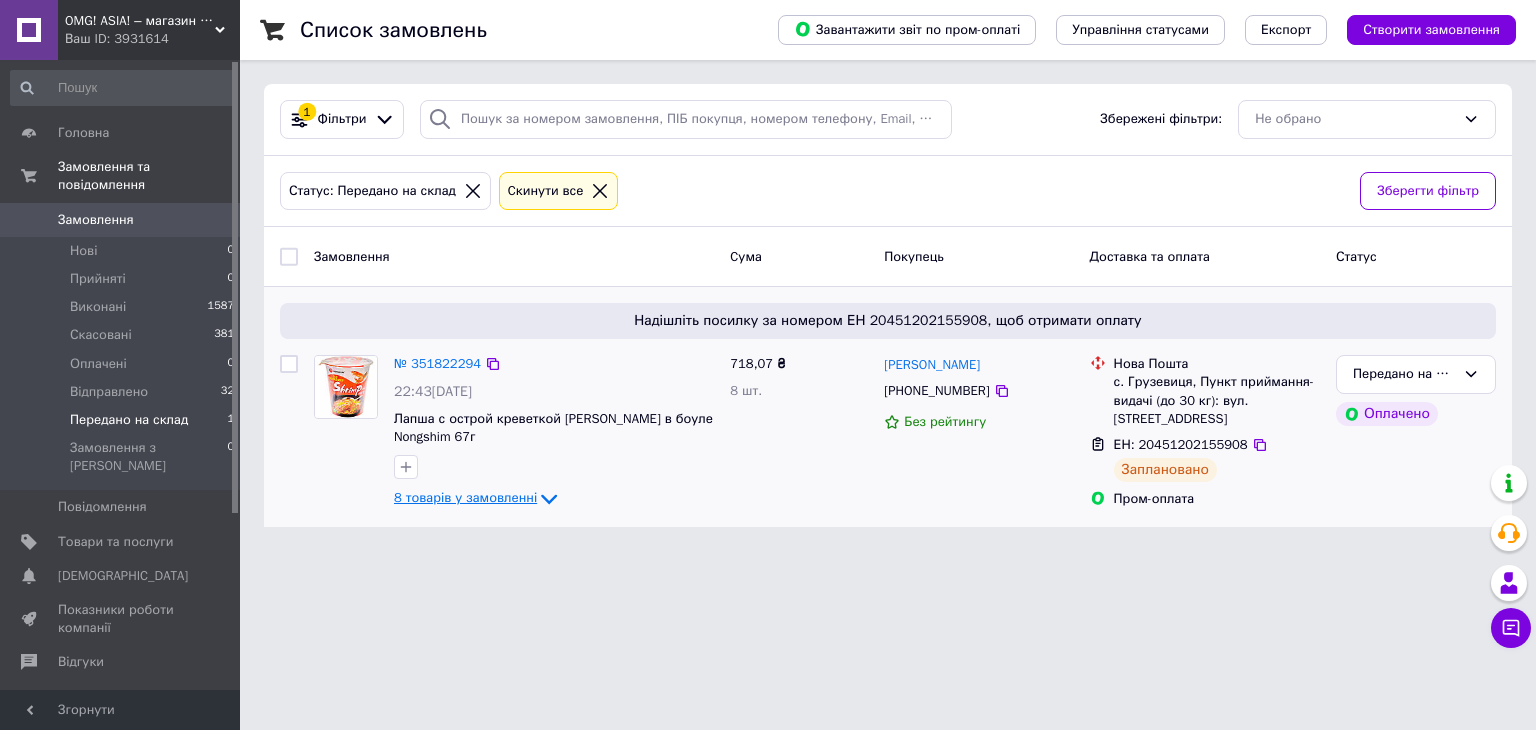 click on "8 товарів у замовленні" at bounding box center [465, 498] 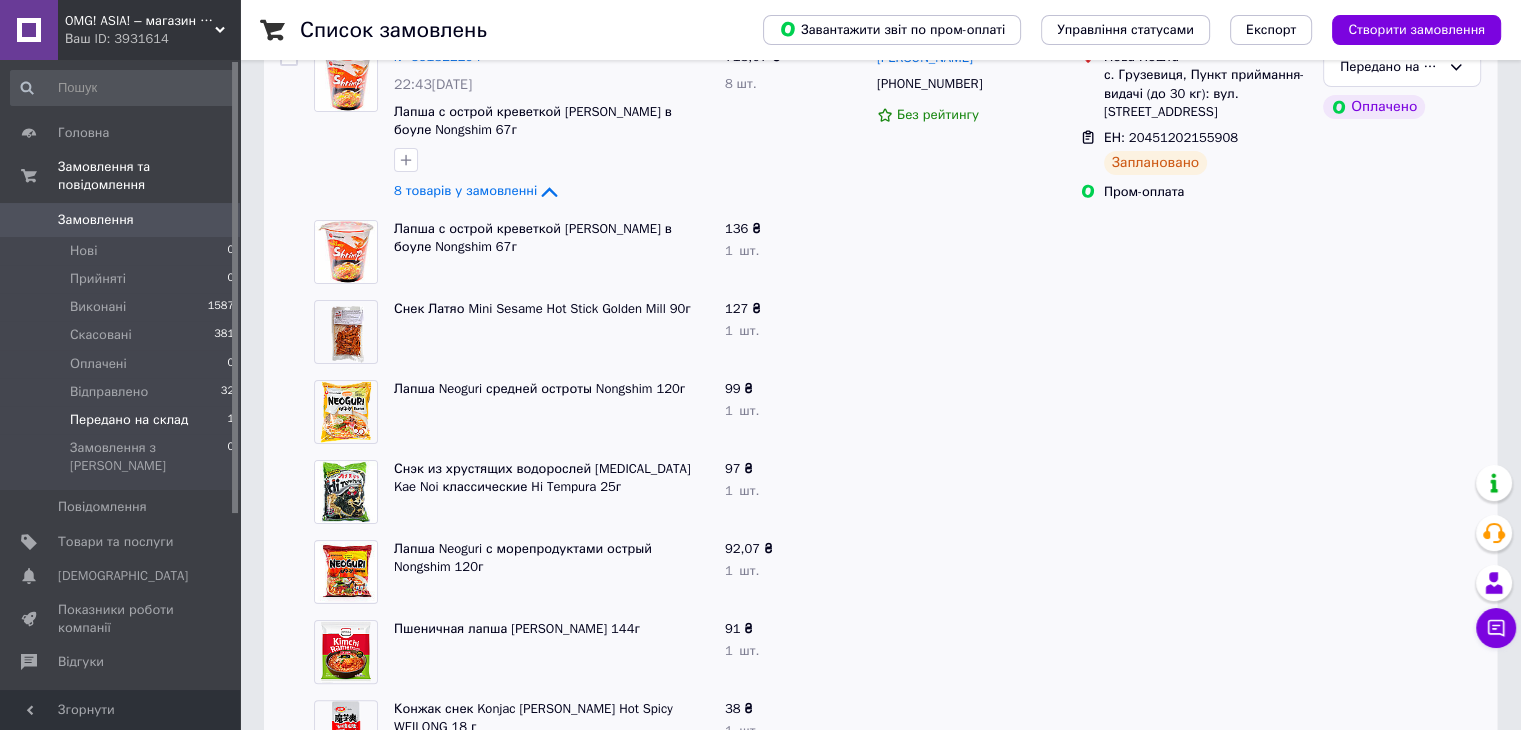 scroll, scrollTop: 0, scrollLeft: 0, axis: both 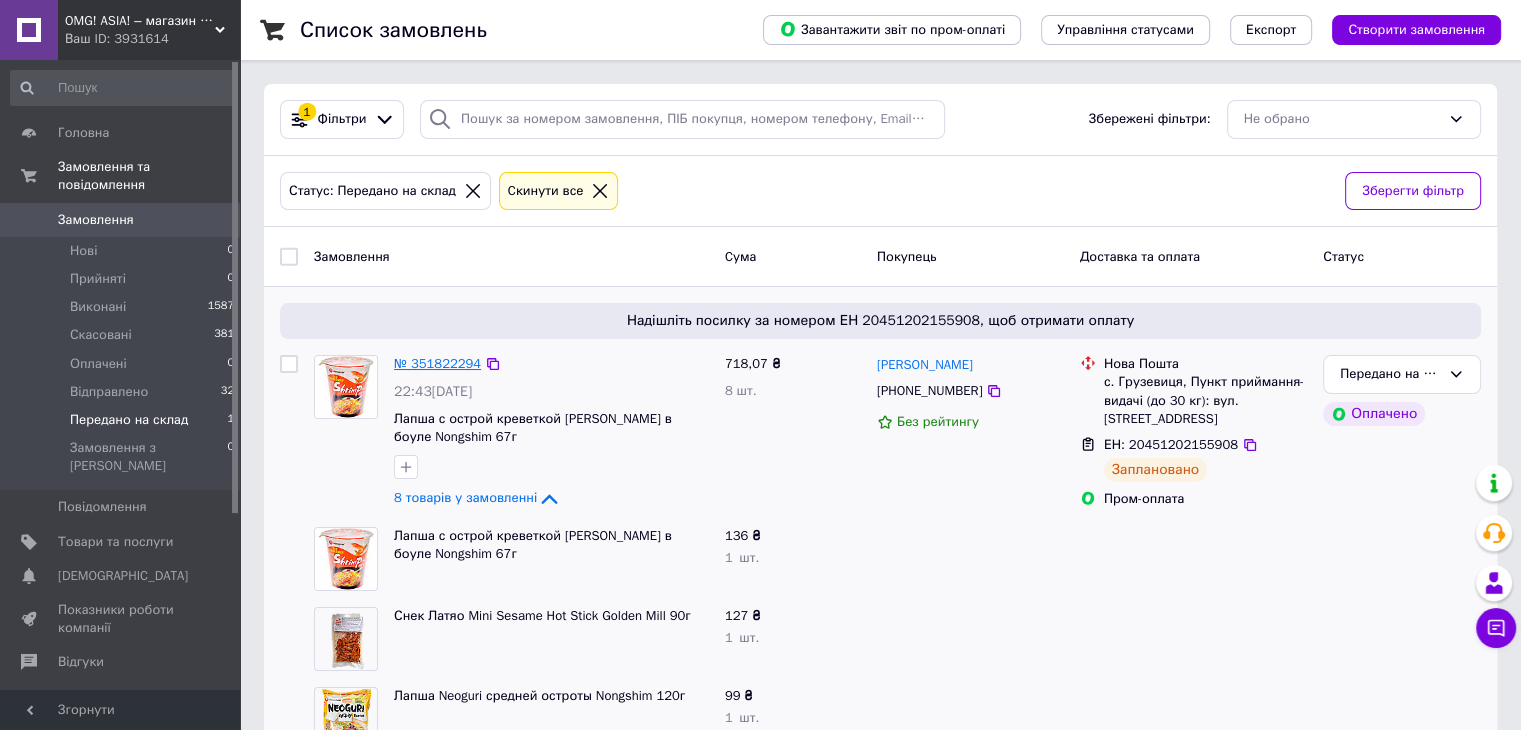 click on "№ 351822294" at bounding box center [437, 363] 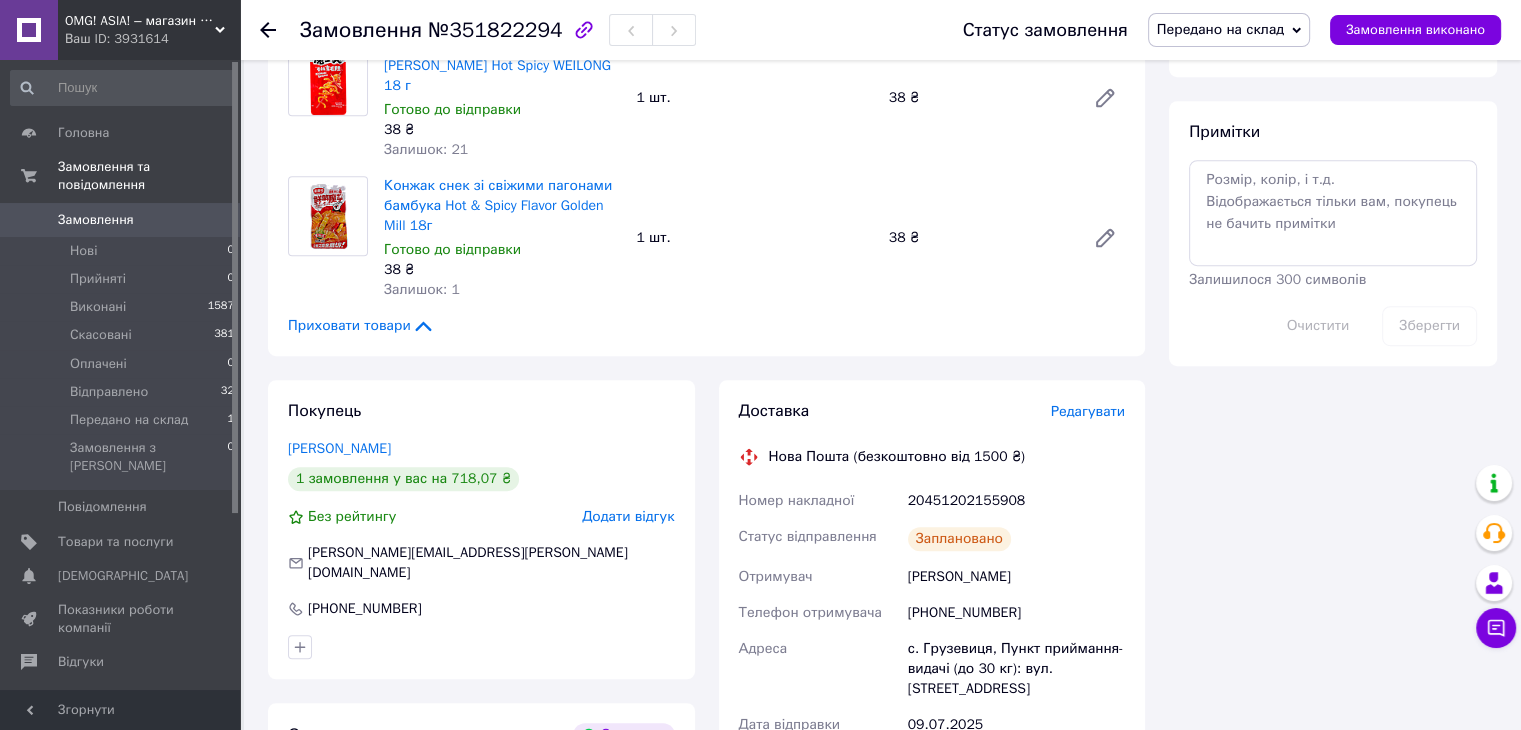 scroll, scrollTop: 1000, scrollLeft: 0, axis: vertical 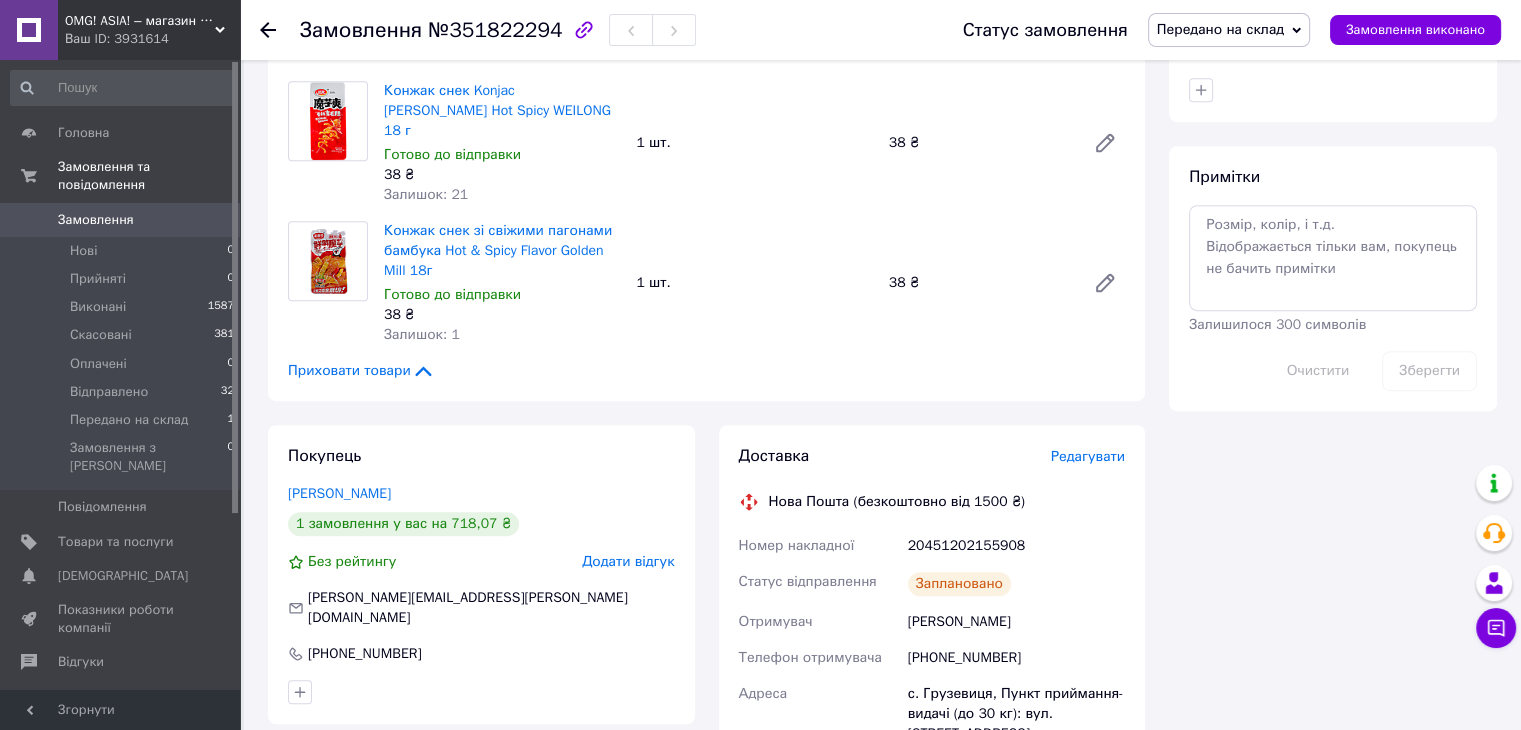 click on "Редагувати" at bounding box center (1088, 456) 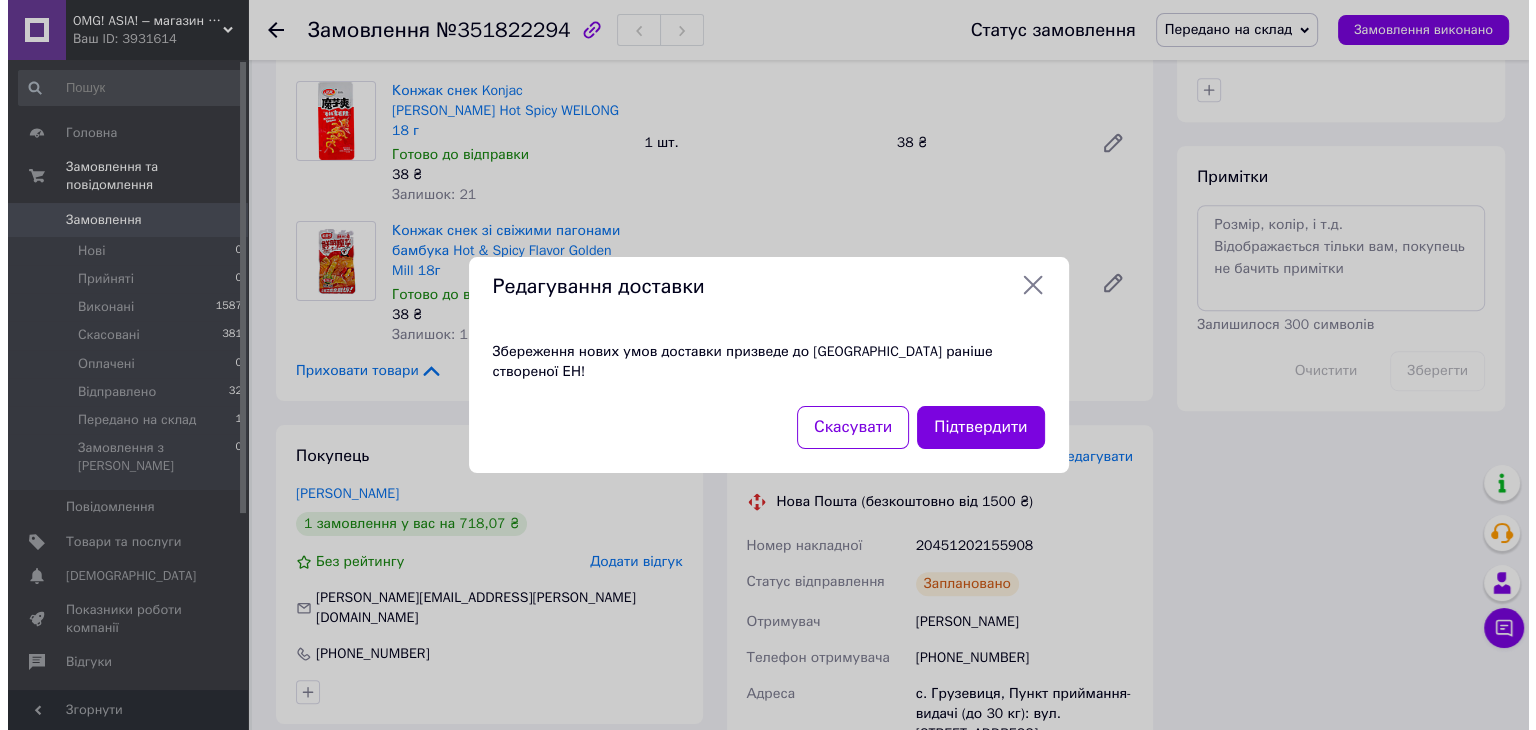 scroll, scrollTop: 980, scrollLeft: 0, axis: vertical 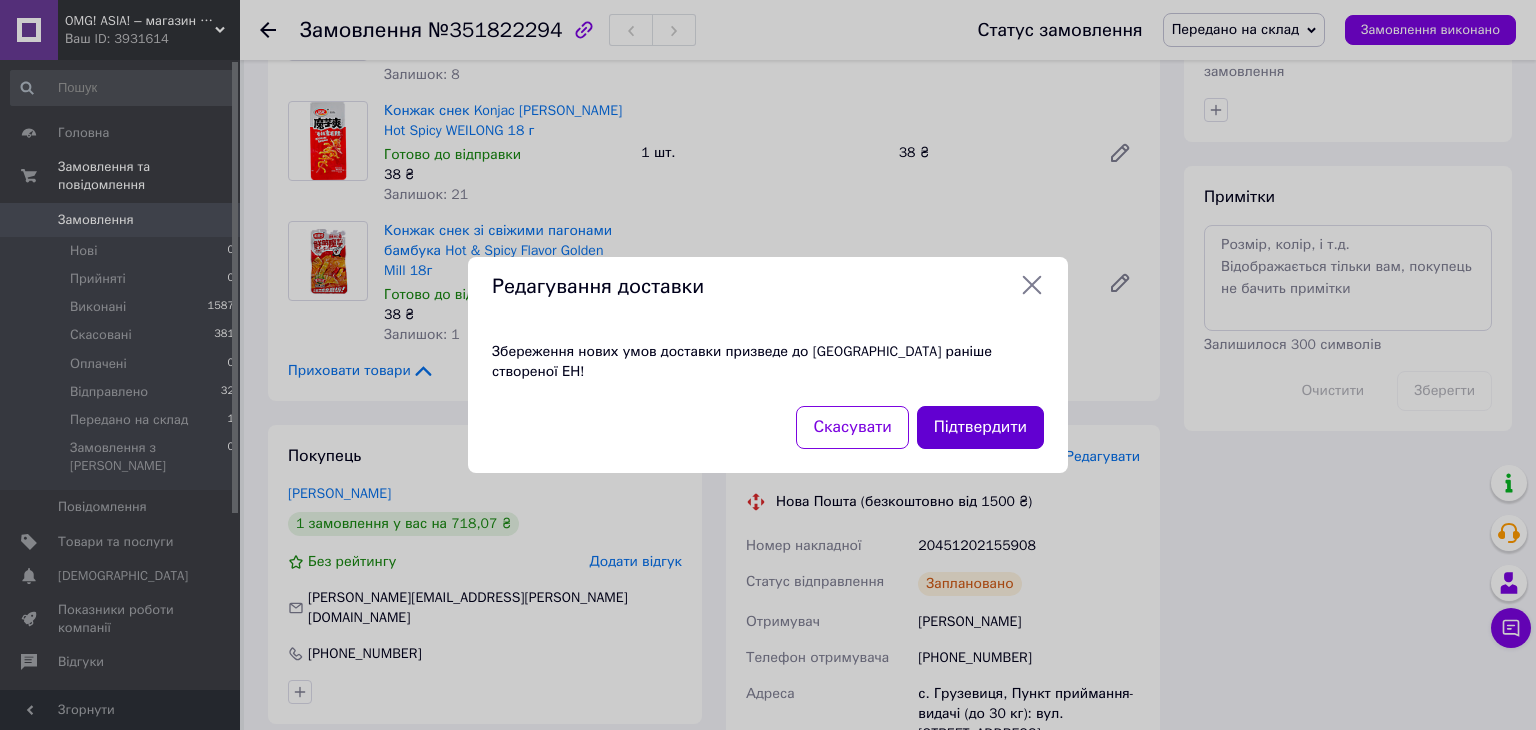 click on "Підтвердити" at bounding box center [980, 427] 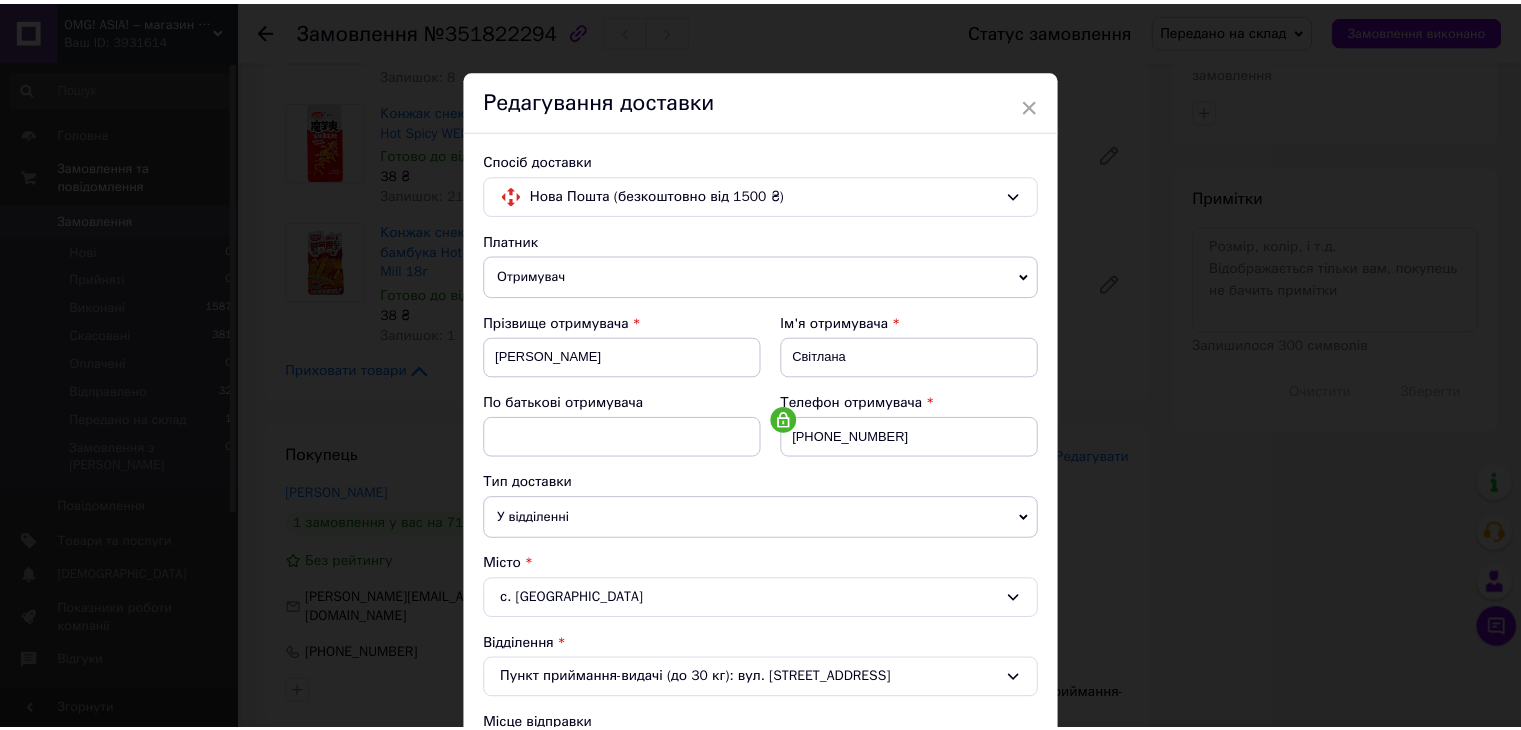 scroll, scrollTop: 592, scrollLeft: 0, axis: vertical 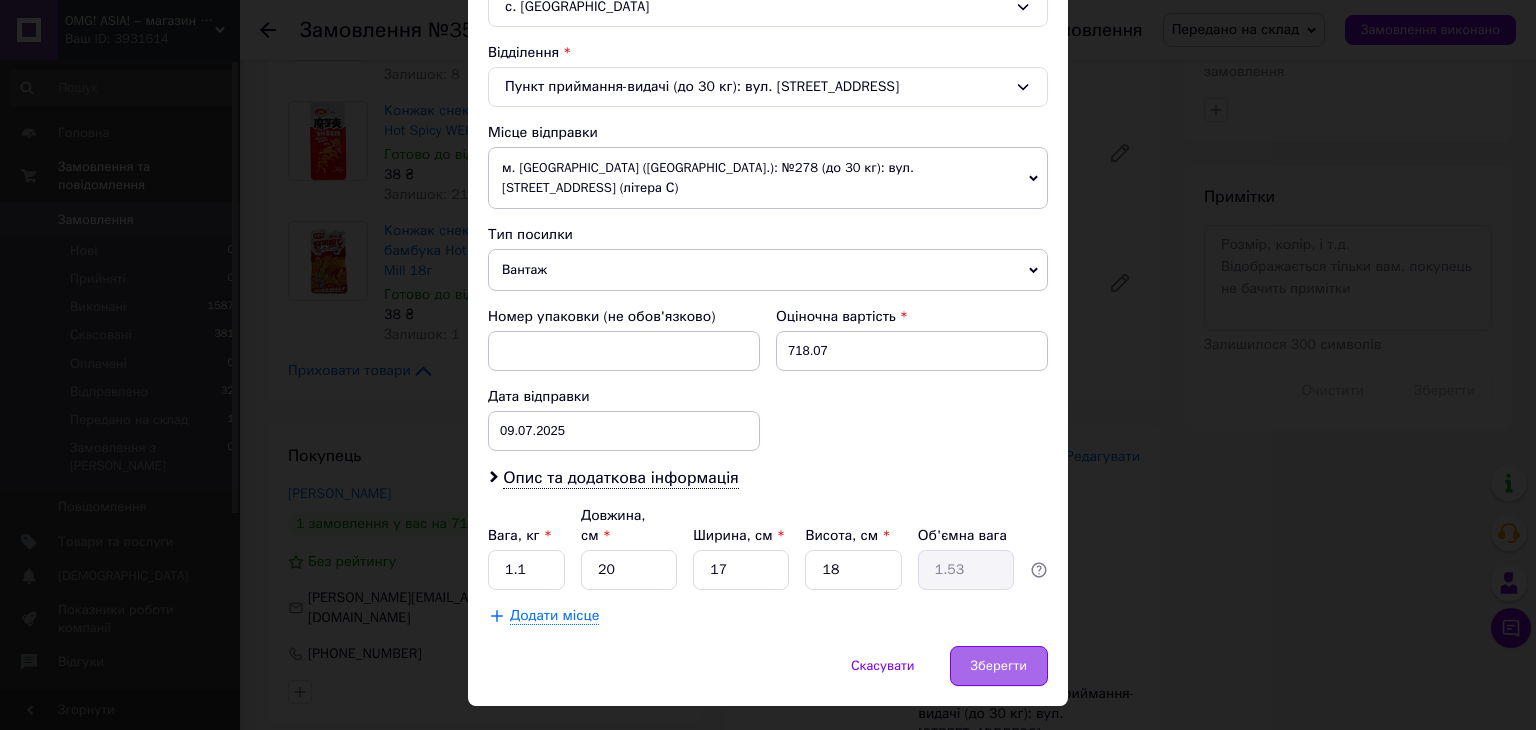 click on "Зберегти" at bounding box center (999, 666) 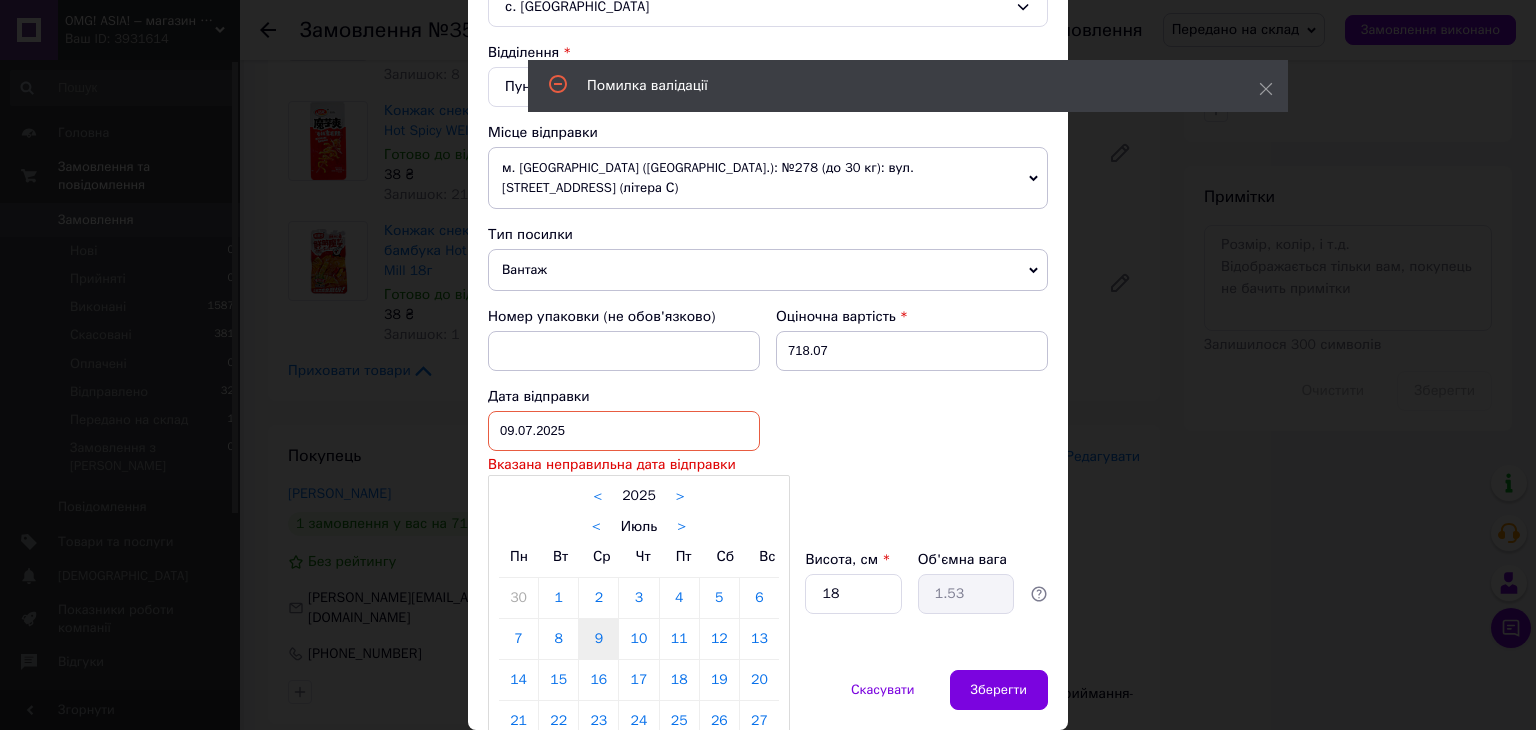 click on "[DATE] < 2025 > < Июль > Пн Вт Ср Чт Пт Сб Вс 30 1 2 3 4 5 6 7 8 9 10 11 12 13 14 15 16 17 18 19 20 21 22 23 24 25 26 27 28 29 30 31 1 2 3 4 5 6 7 8 9 10" at bounding box center [624, 431] 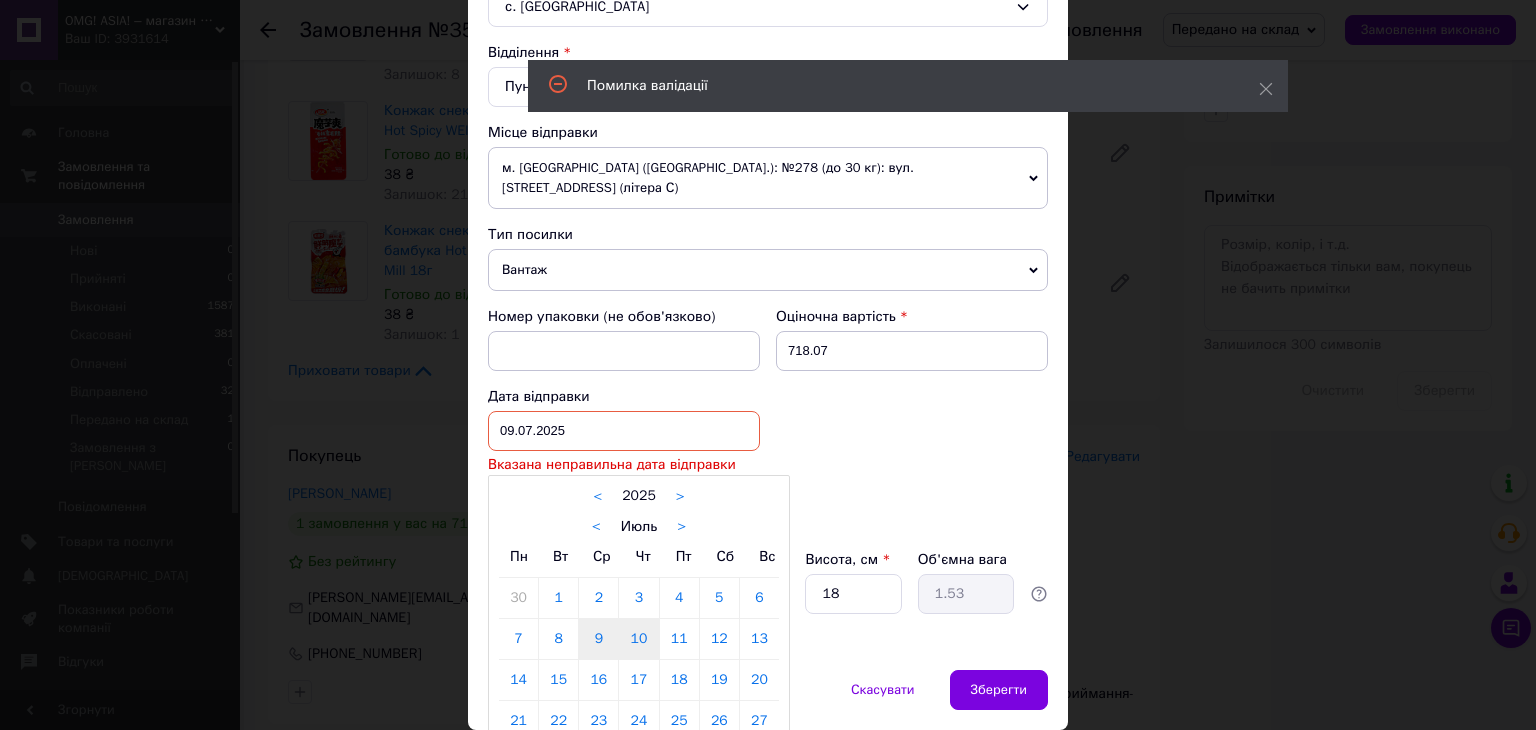 click on "10" at bounding box center (638, 639) 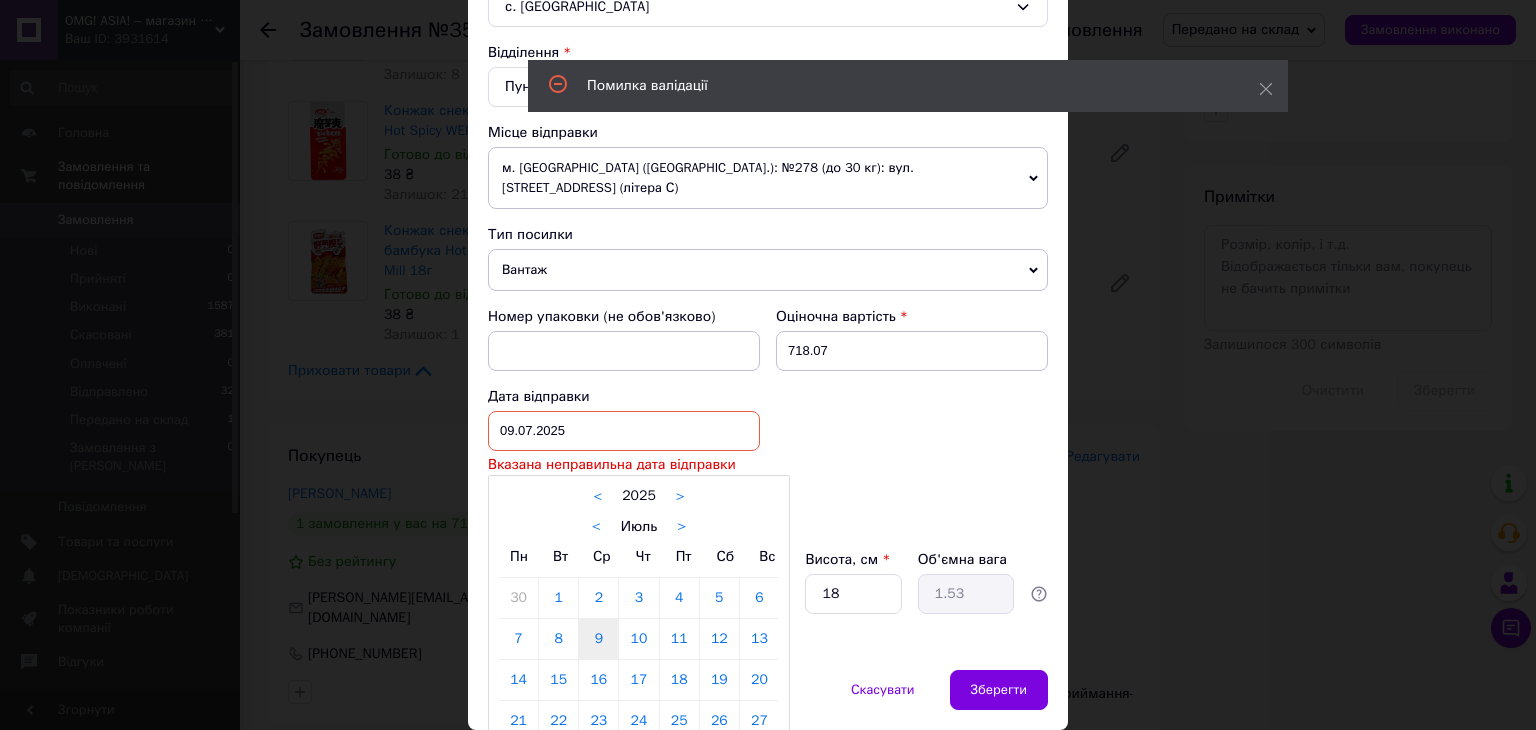 type on "10.07.2025" 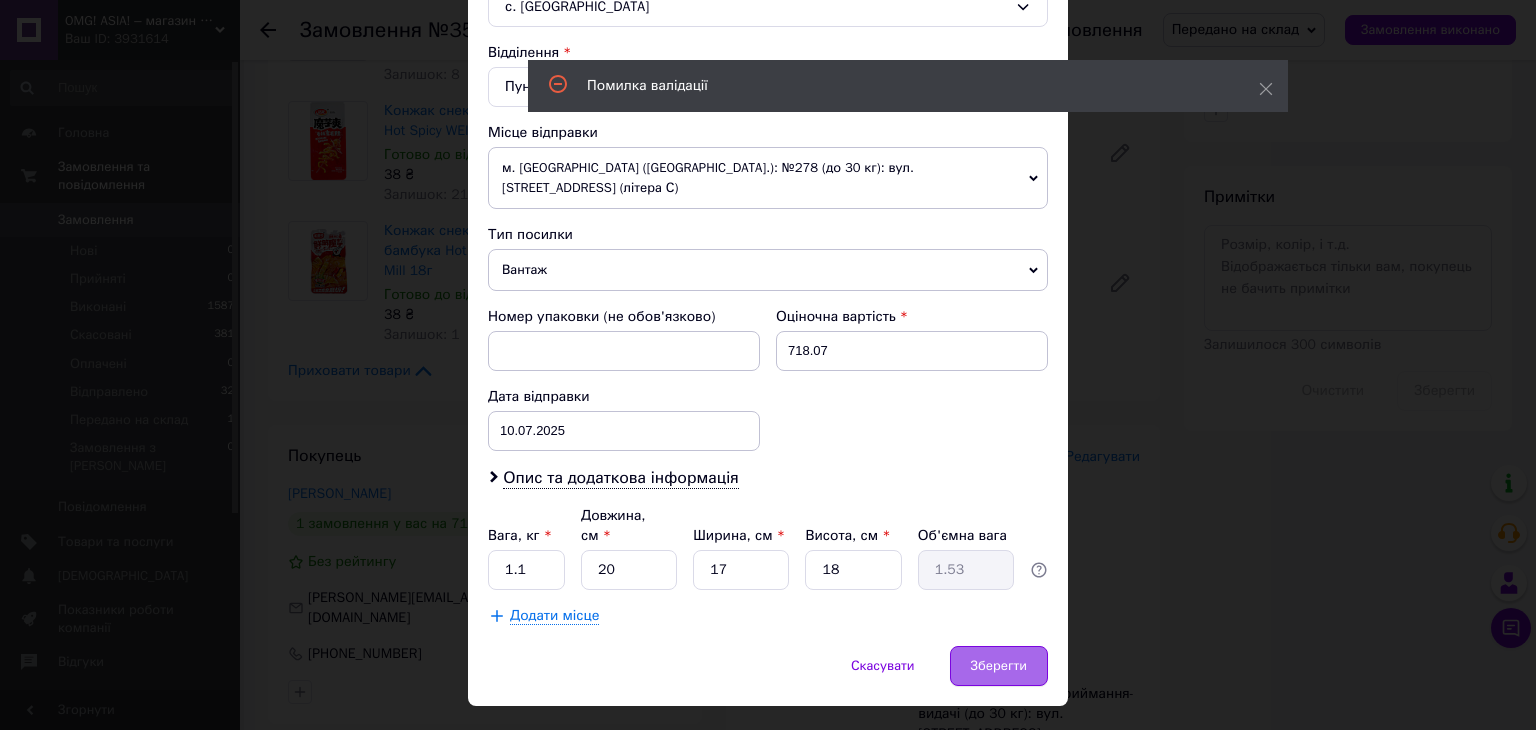 click on "Зберегти" at bounding box center [999, 666] 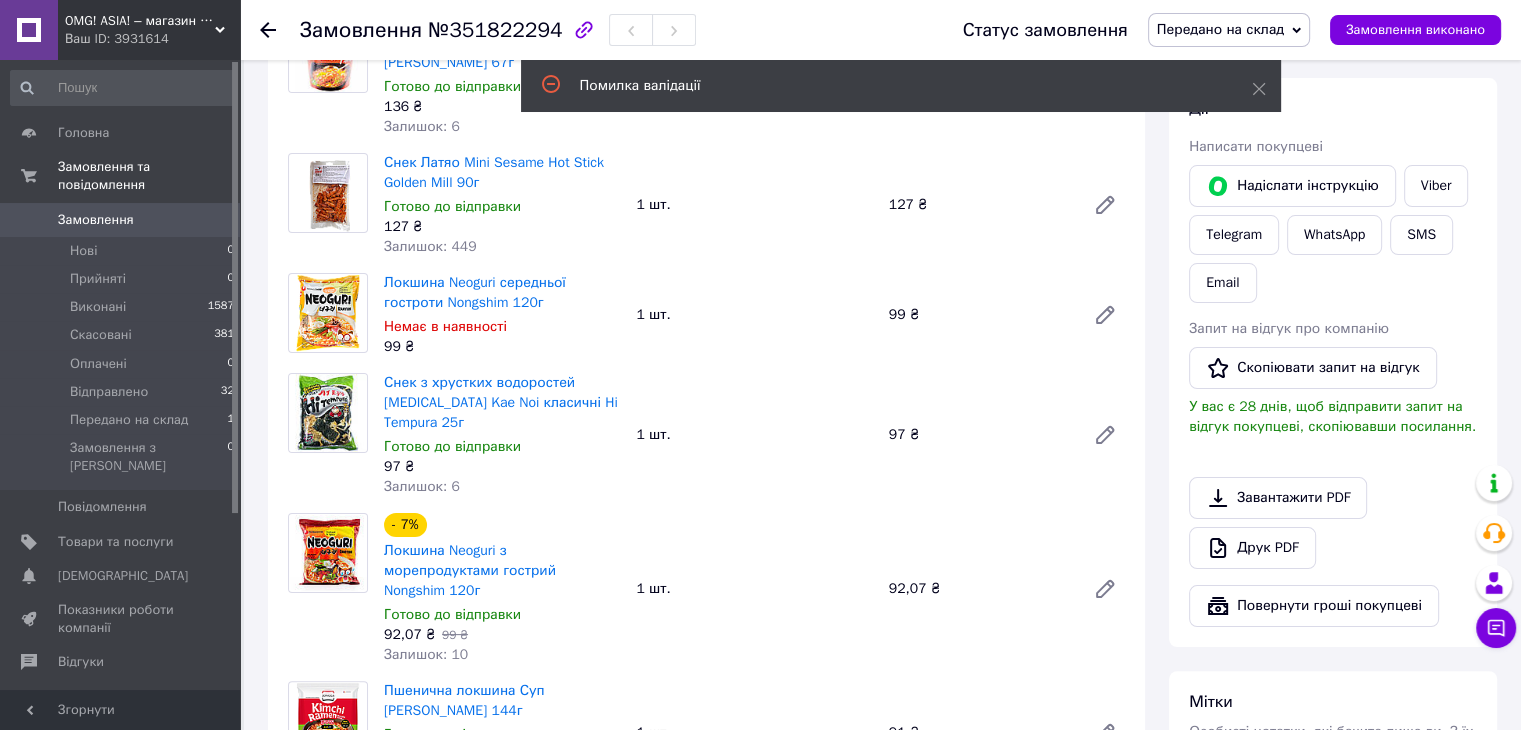 scroll, scrollTop: 0, scrollLeft: 0, axis: both 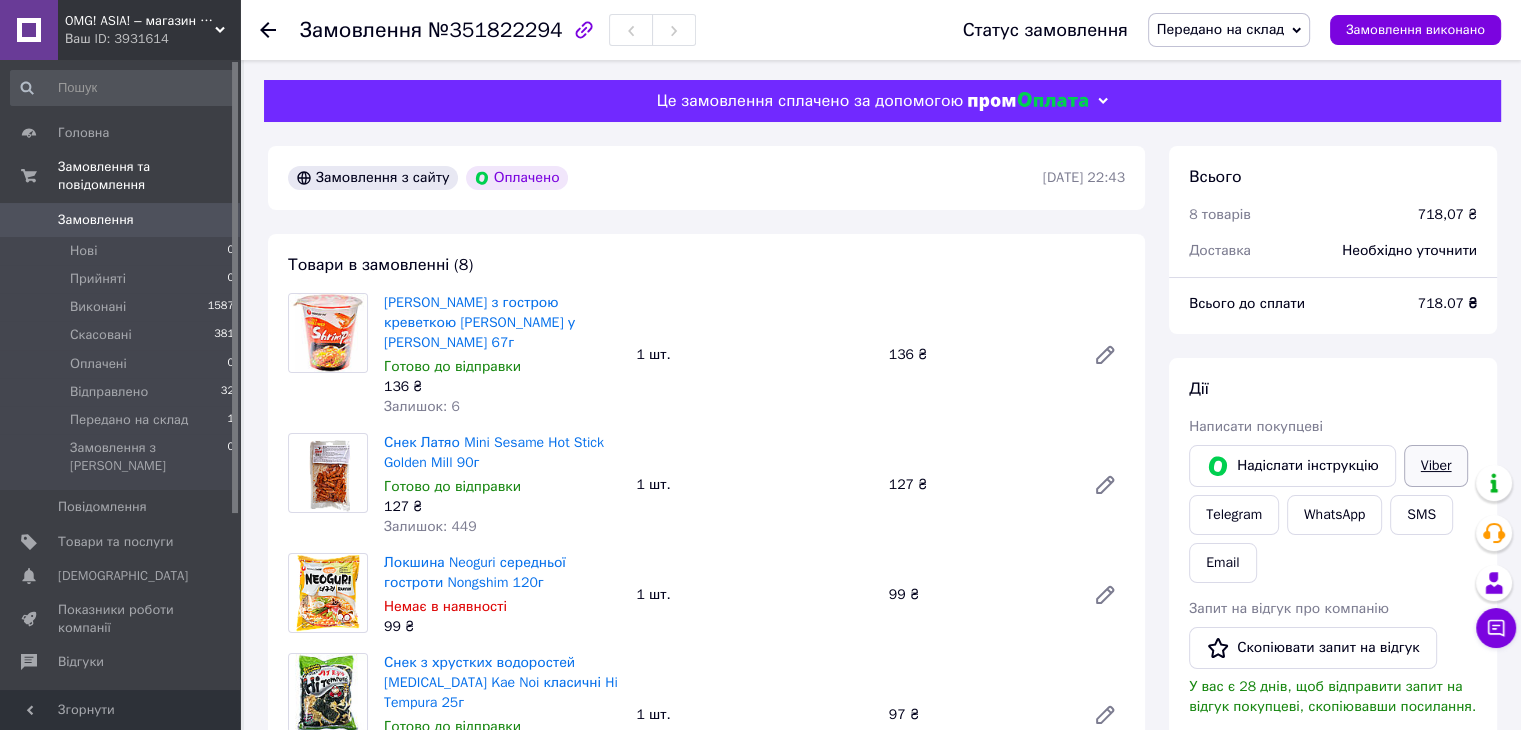 click on "Viber" at bounding box center [1436, 466] 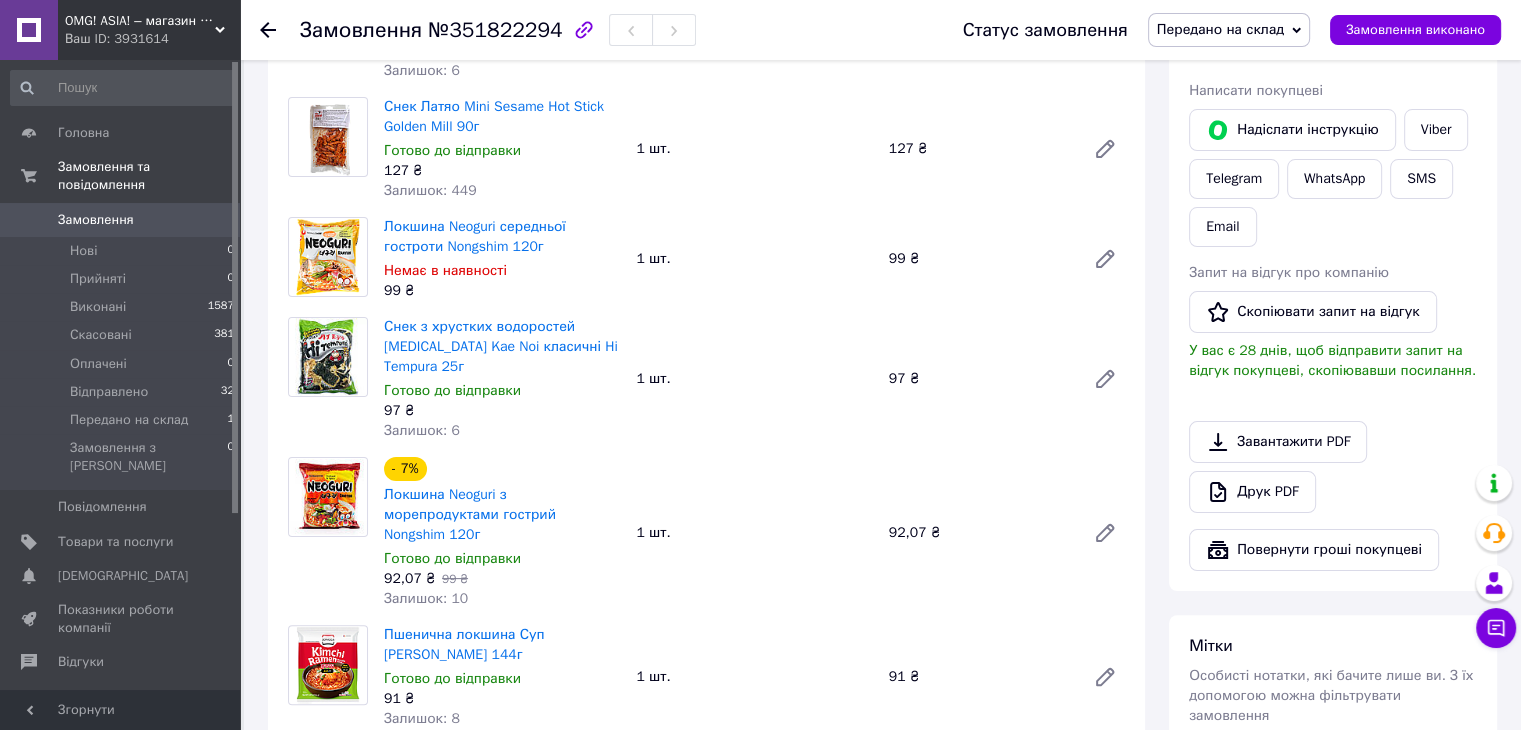 scroll, scrollTop: 400, scrollLeft: 0, axis: vertical 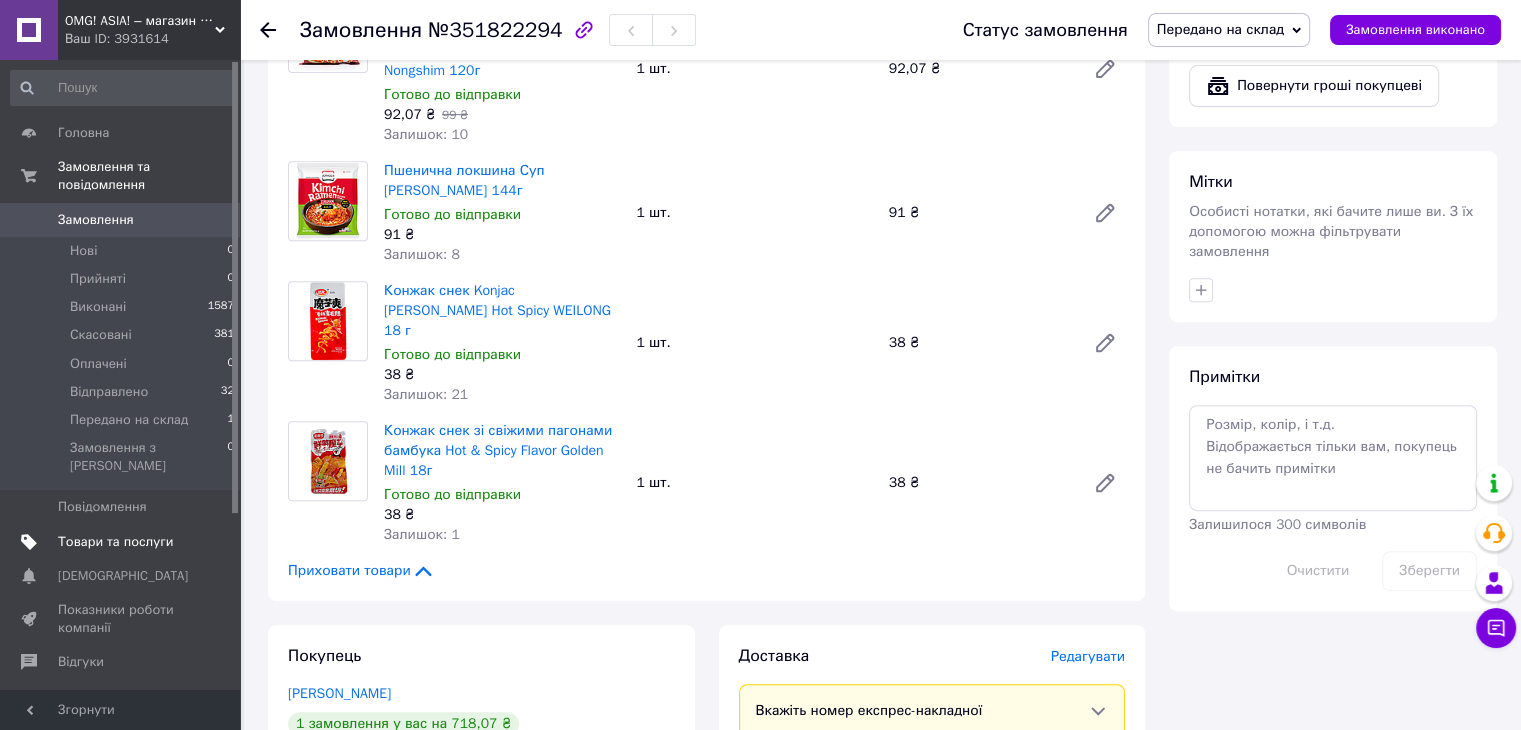 click on "Товари та послуги" at bounding box center [115, 542] 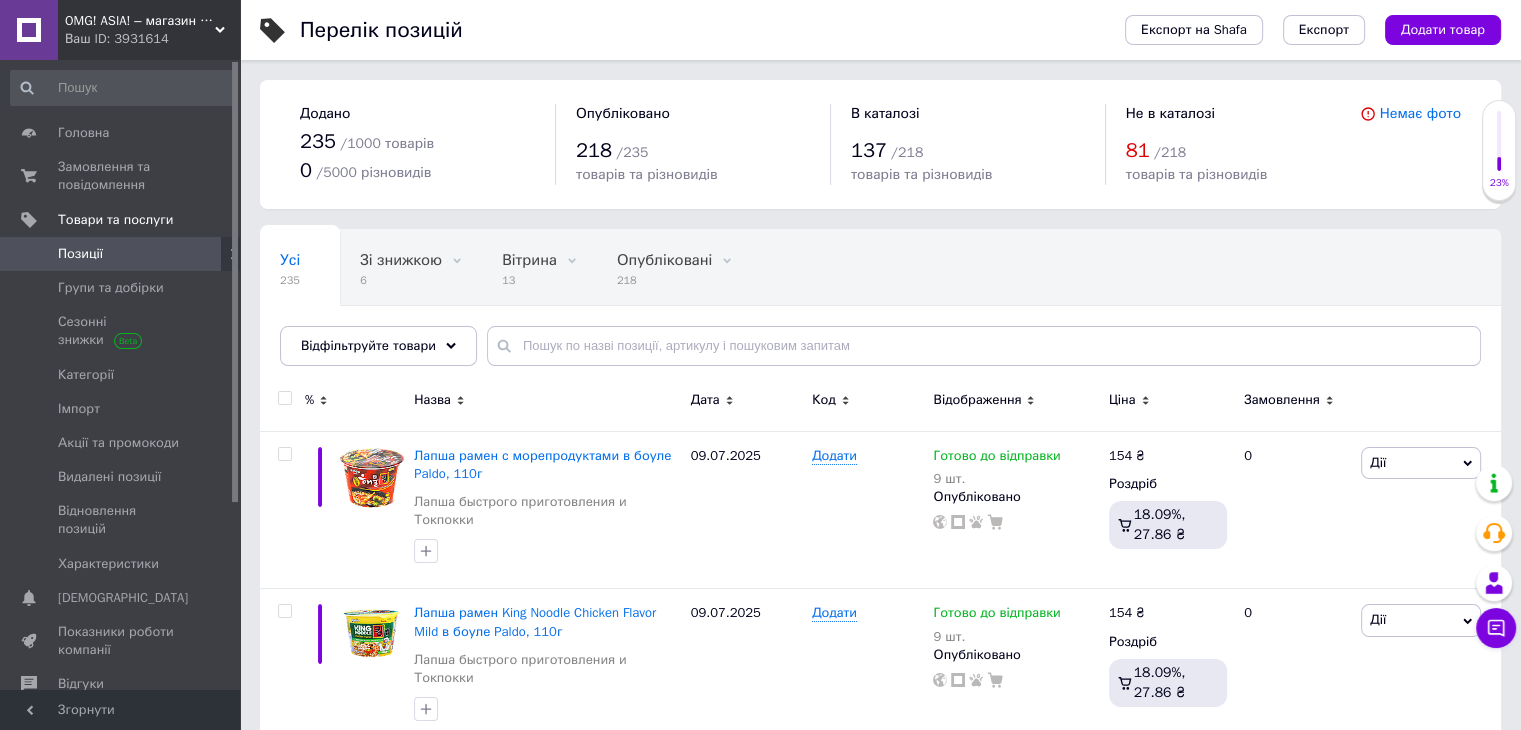 click on "Відфільтруйте товари" at bounding box center (368, 345) 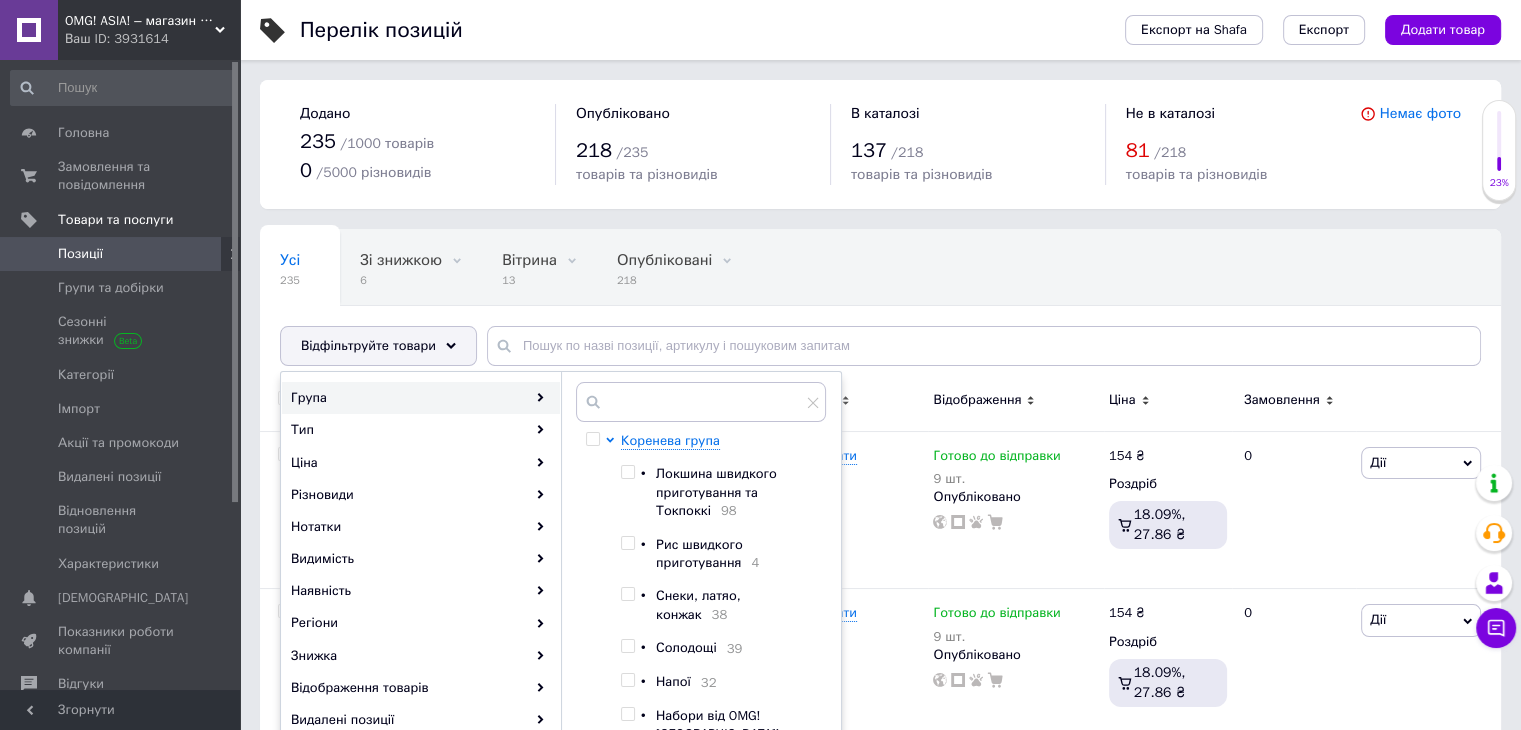 click on "•" at bounding box center [648, 492] 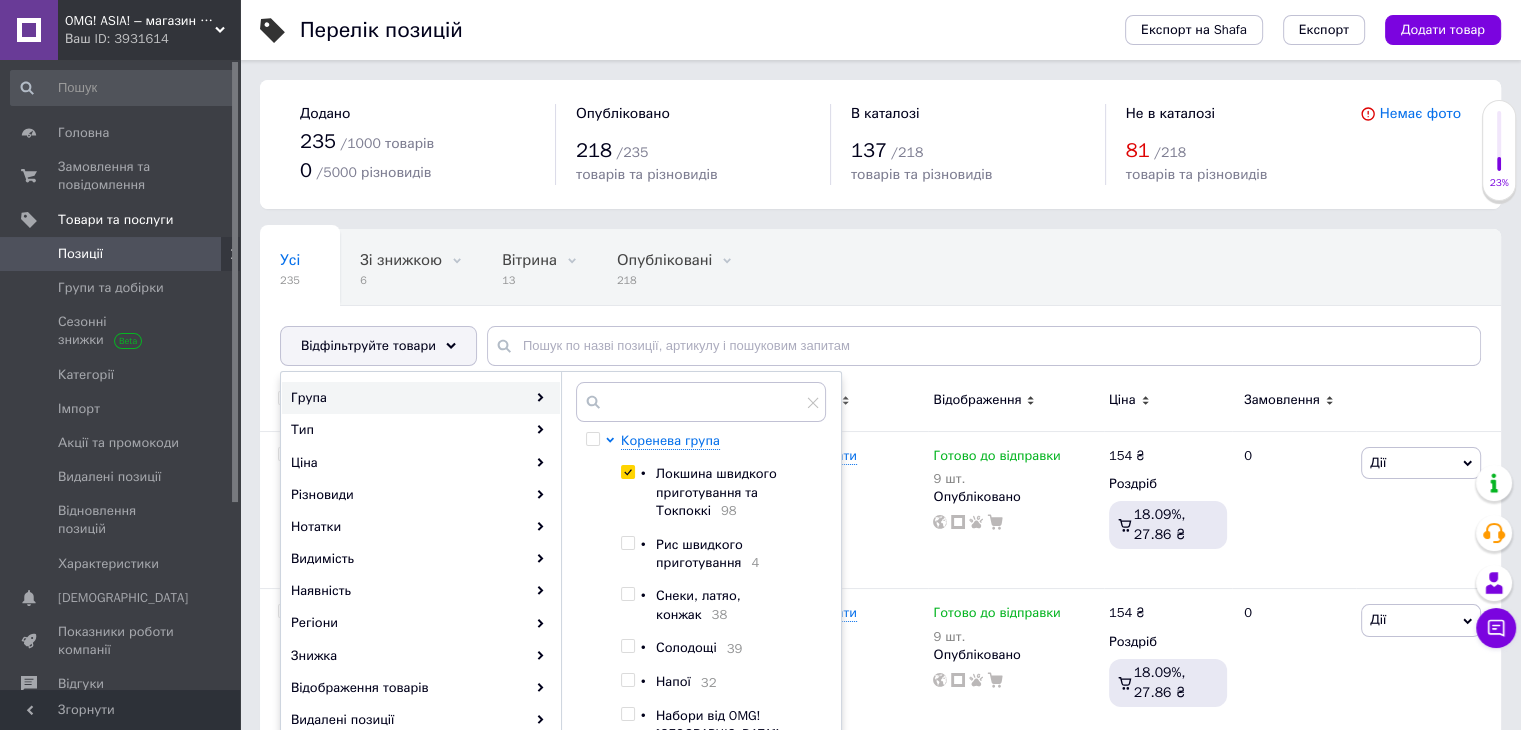 checkbox on "true" 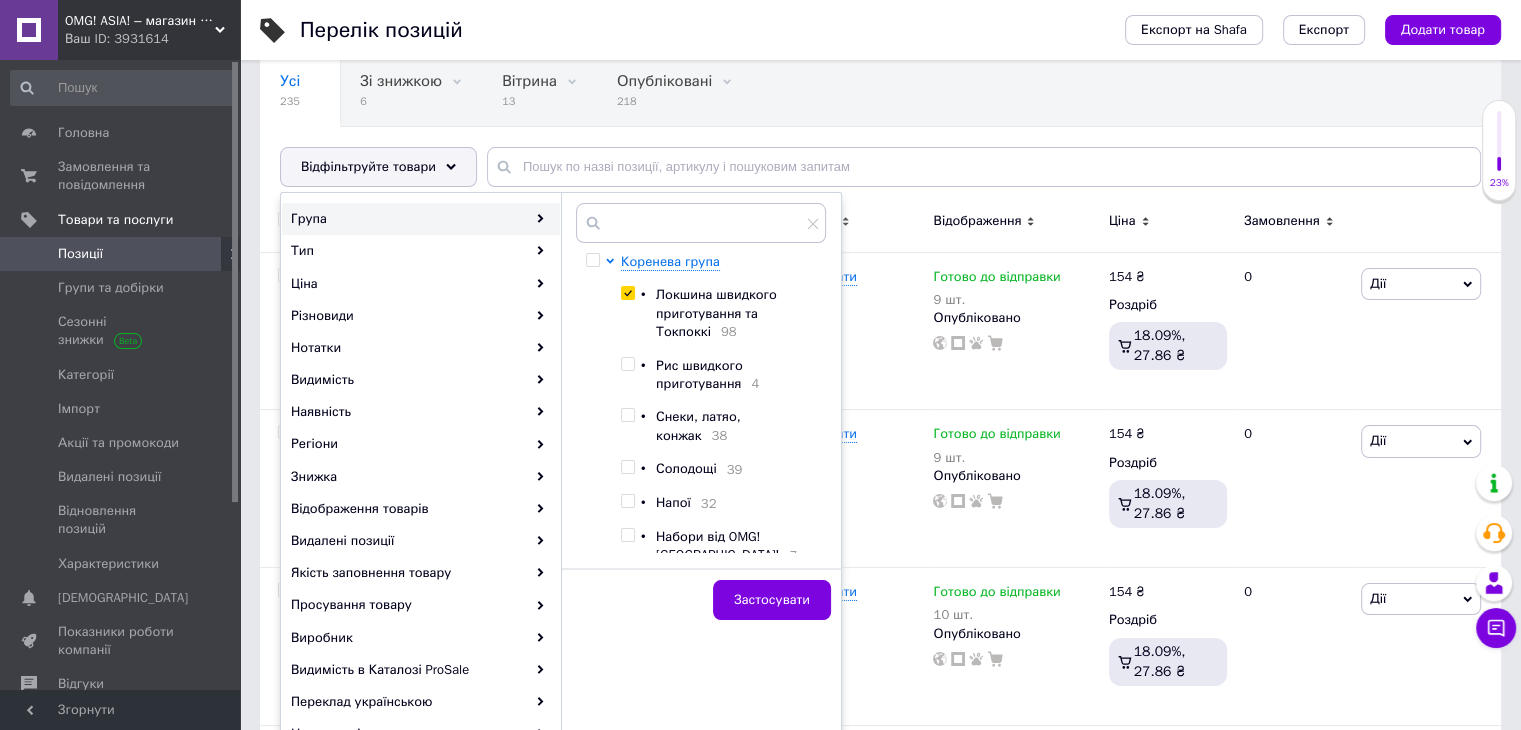scroll, scrollTop: 200, scrollLeft: 0, axis: vertical 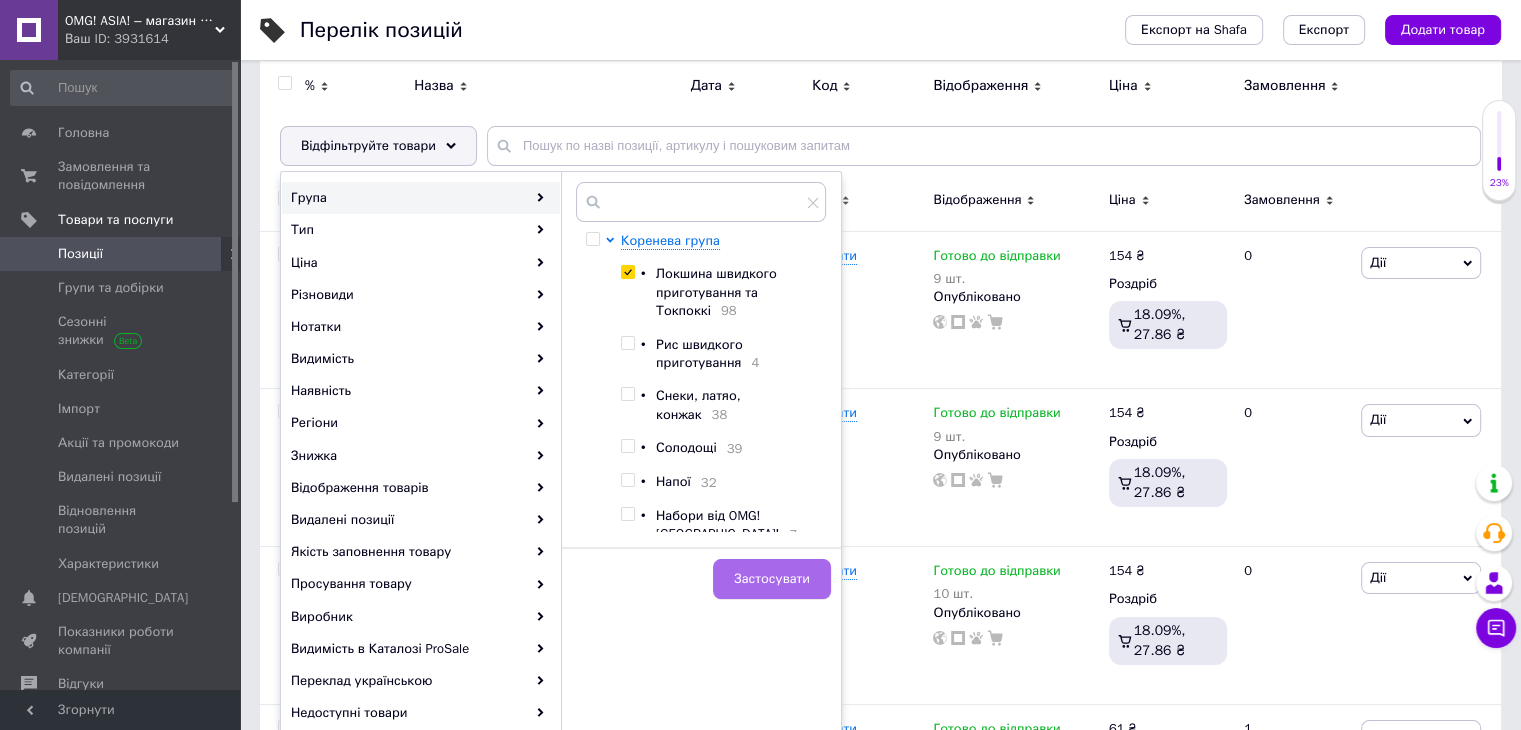 click on "Застосувати" at bounding box center (772, 579) 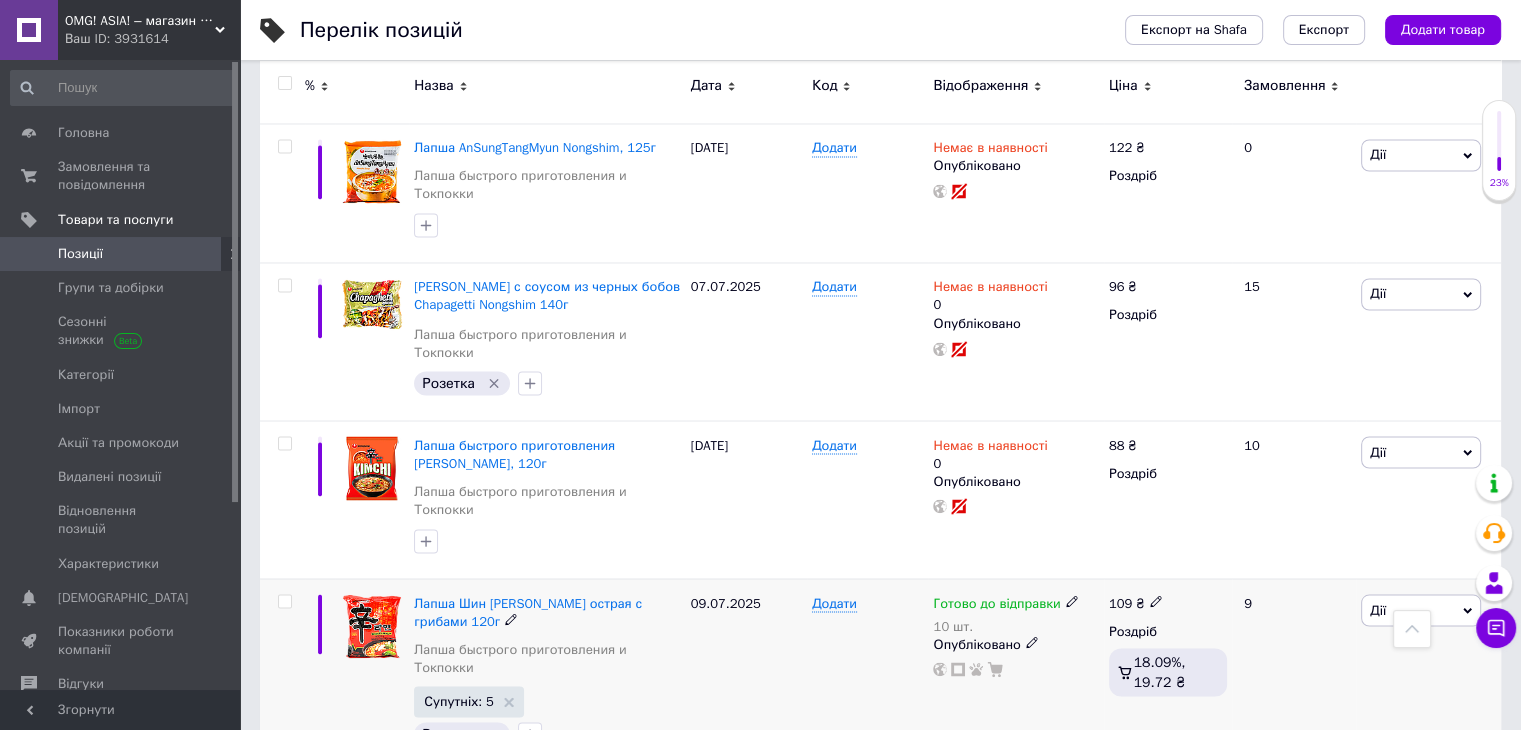 scroll, scrollTop: 3500, scrollLeft: 0, axis: vertical 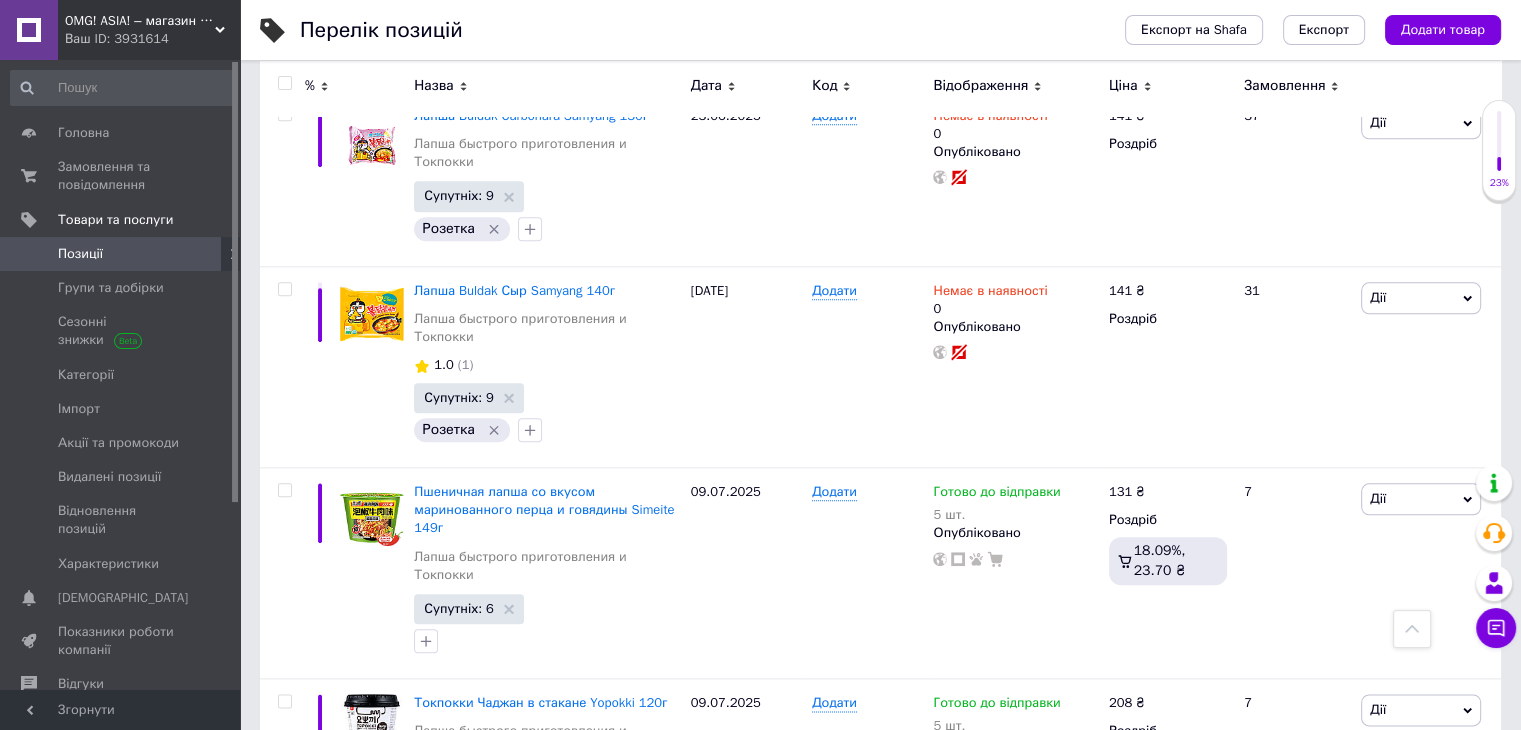 click on "В наявності" at bounding box center [969, 1439] 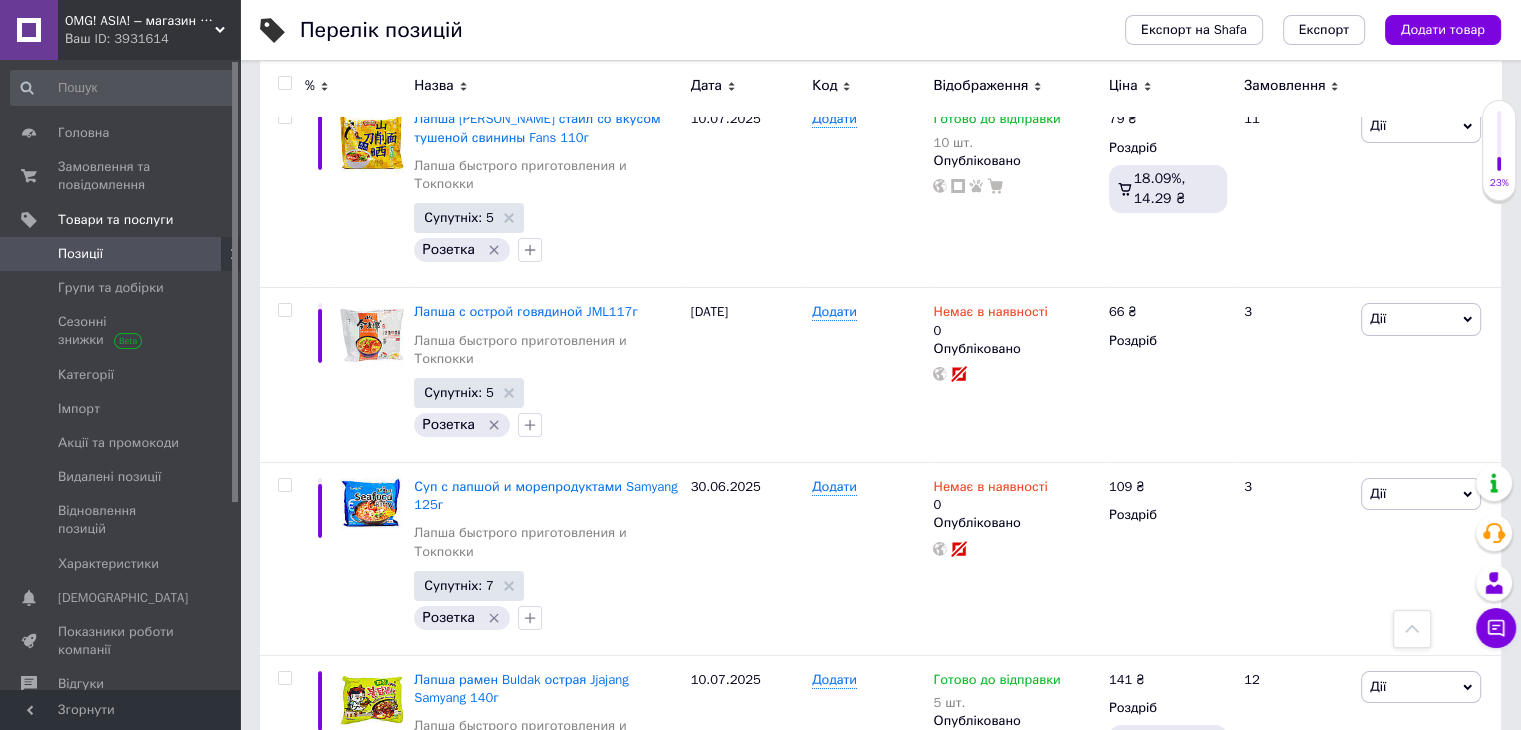 scroll, scrollTop: 15200, scrollLeft: 0, axis: vertical 